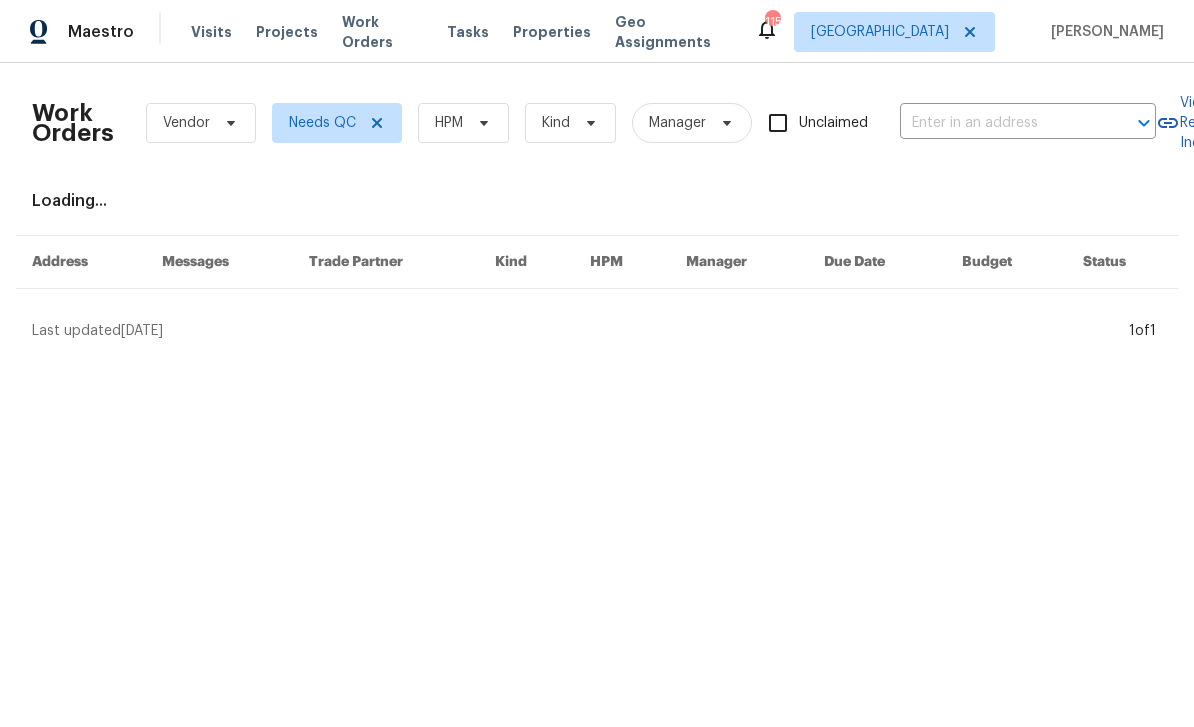 scroll, scrollTop: 0, scrollLeft: 0, axis: both 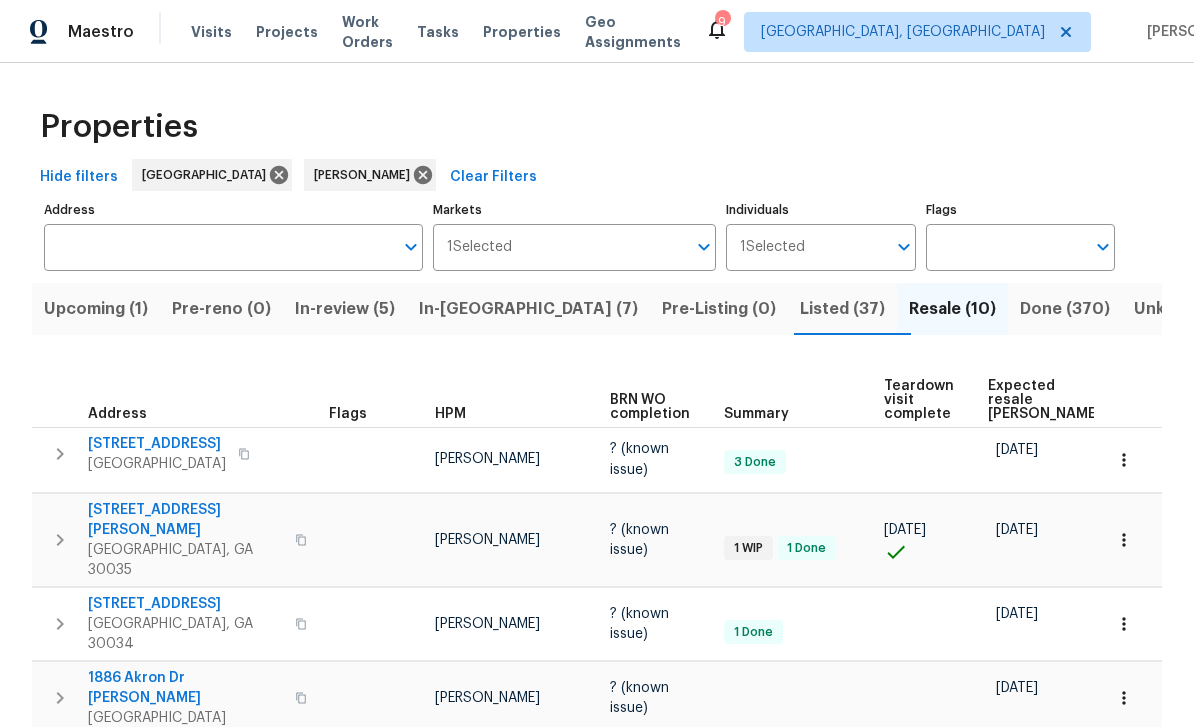 click on "In-reno (7)" at bounding box center [528, 309] 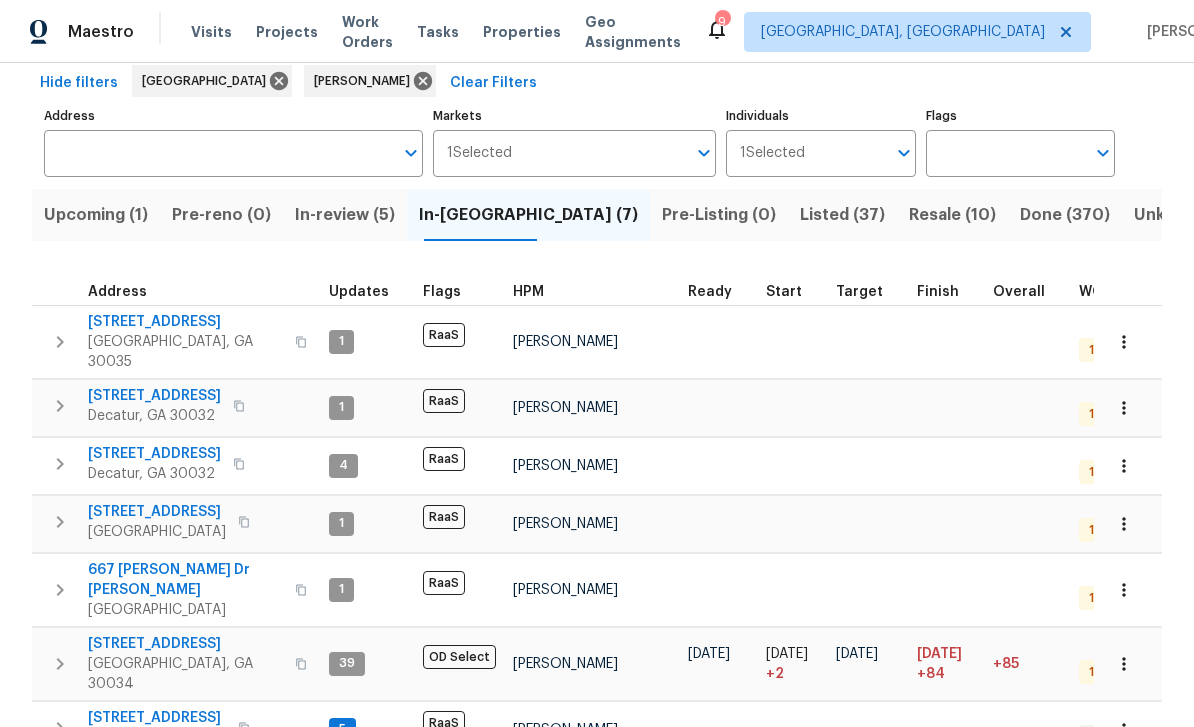 scroll, scrollTop: 93, scrollLeft: 0, axis: vertical 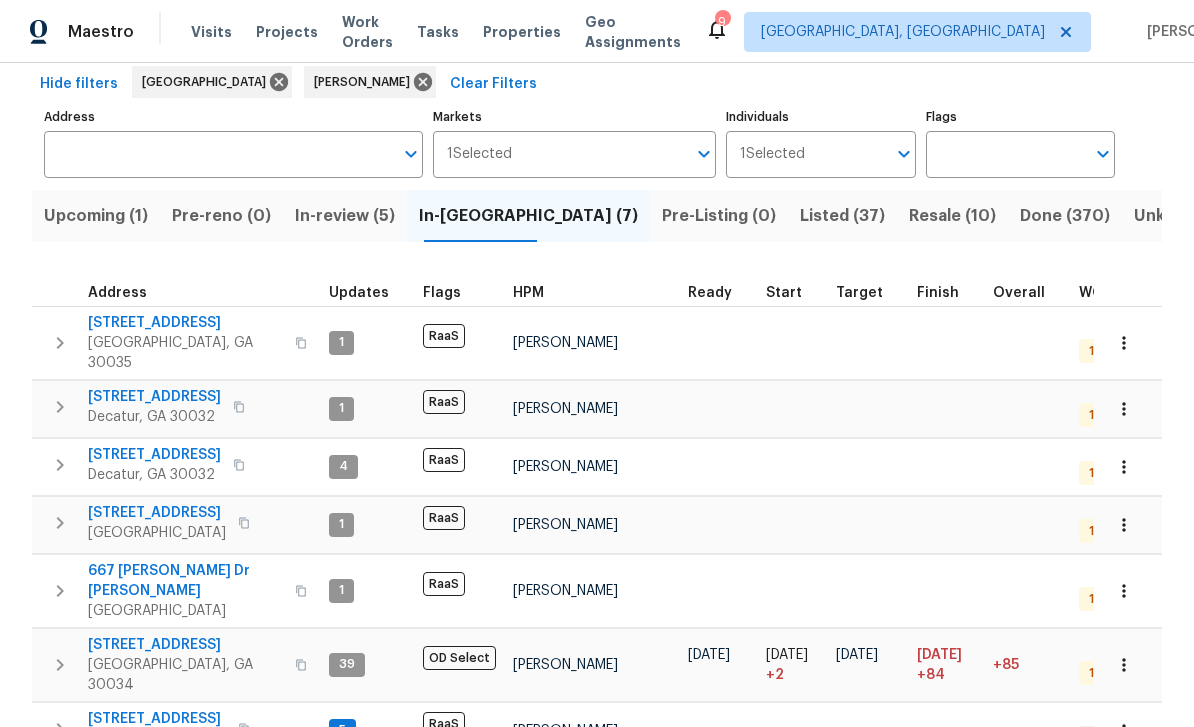 click on "2802 McAfee Rd" at bounding box center (154, 455) 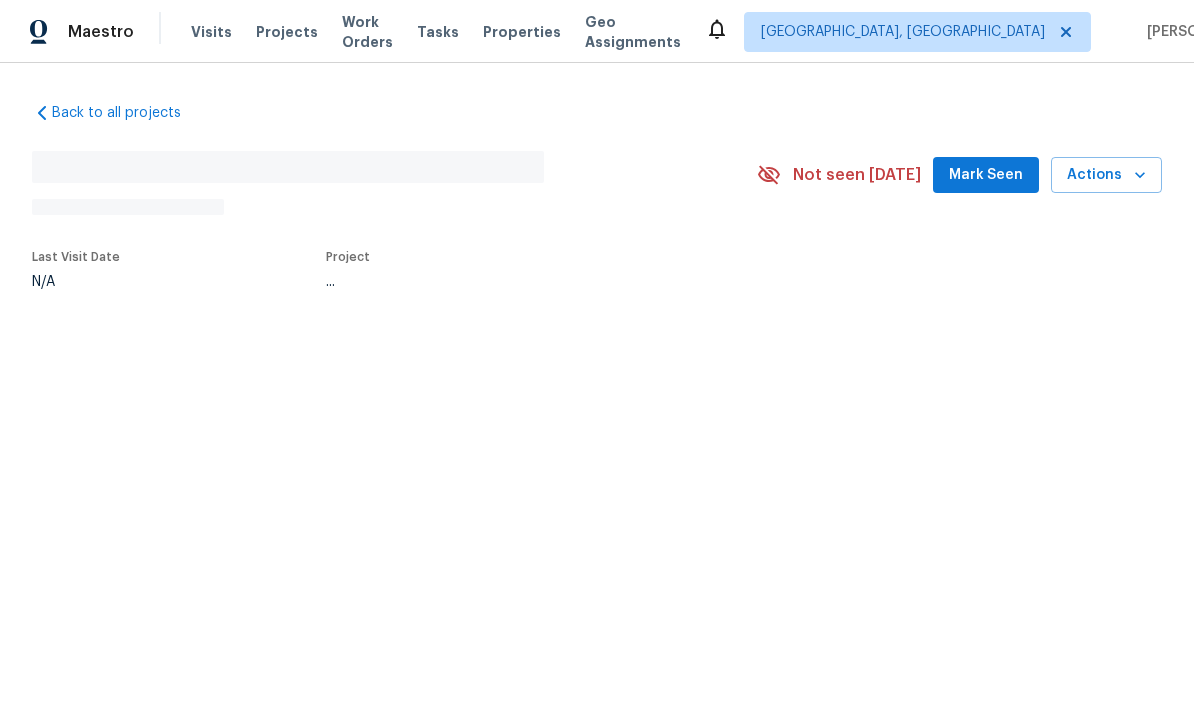 scroll, scrollTop: 0, scrollLeft: 0, axis: both 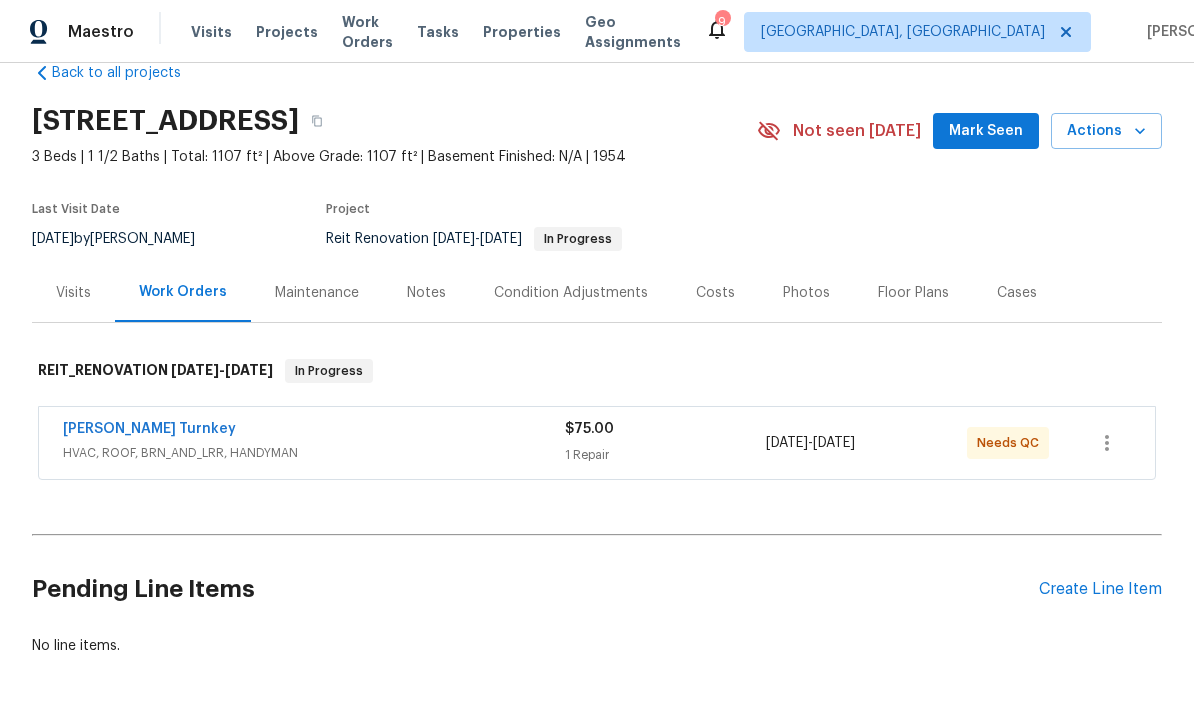 click on "Davis Turnkey" at bounding box center [149, 429] 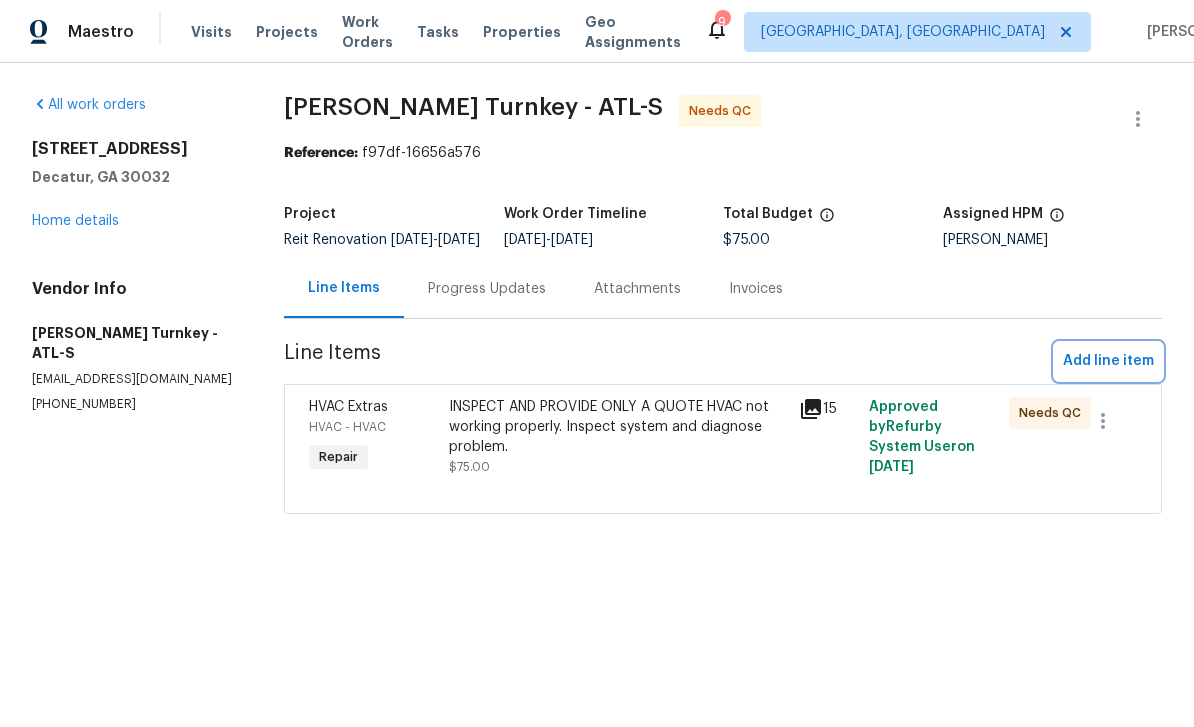 click on "Add line item" at bounding box center (1108, 361) 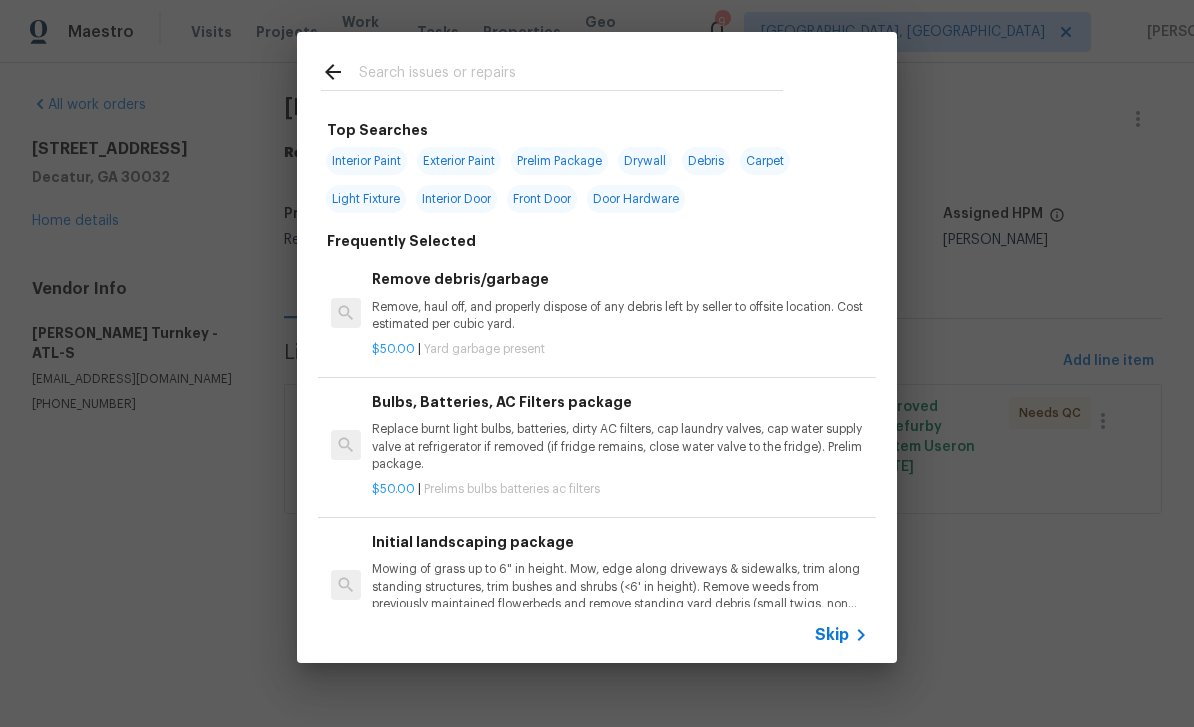 click at bounding box center (571, 75) 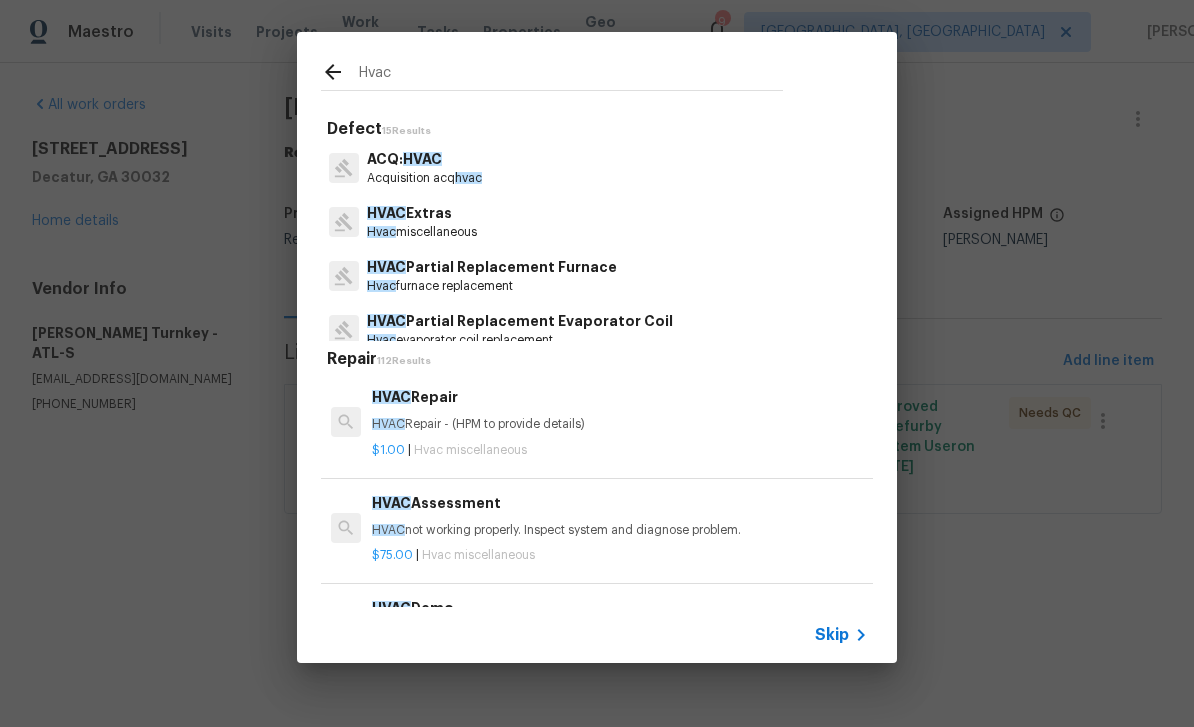 type on "HVAC" 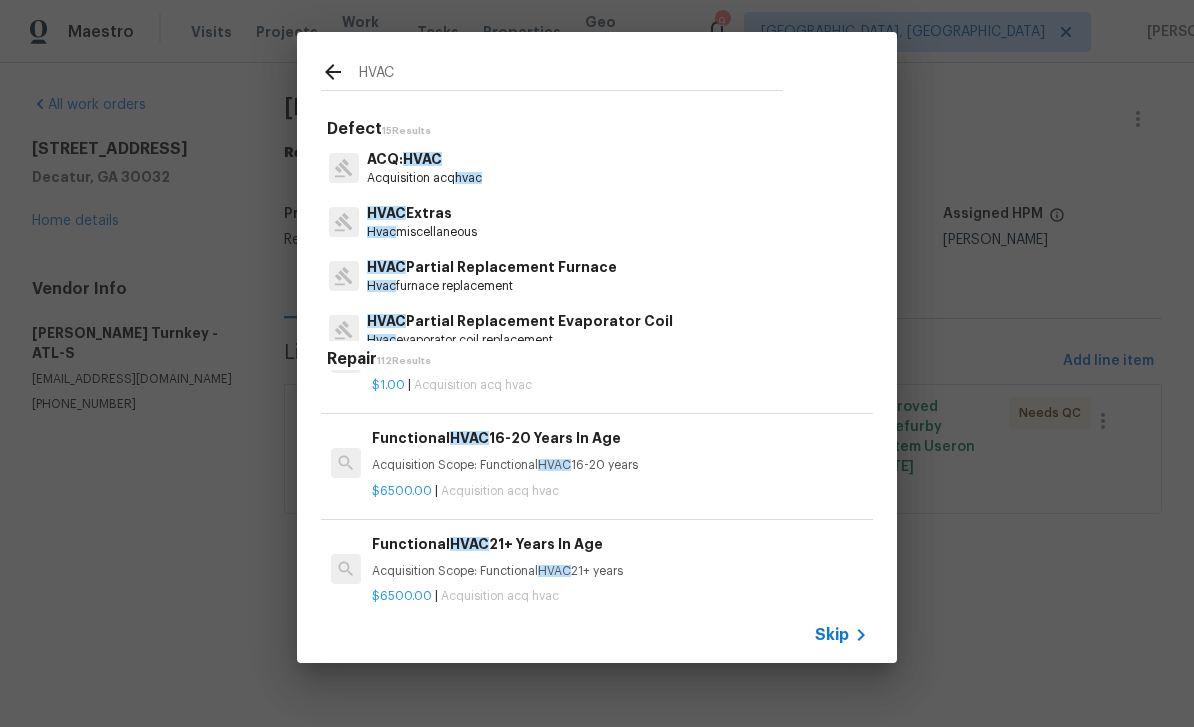 scroll, scrollTop: 702, scrollLeft: 0, axis: vertical 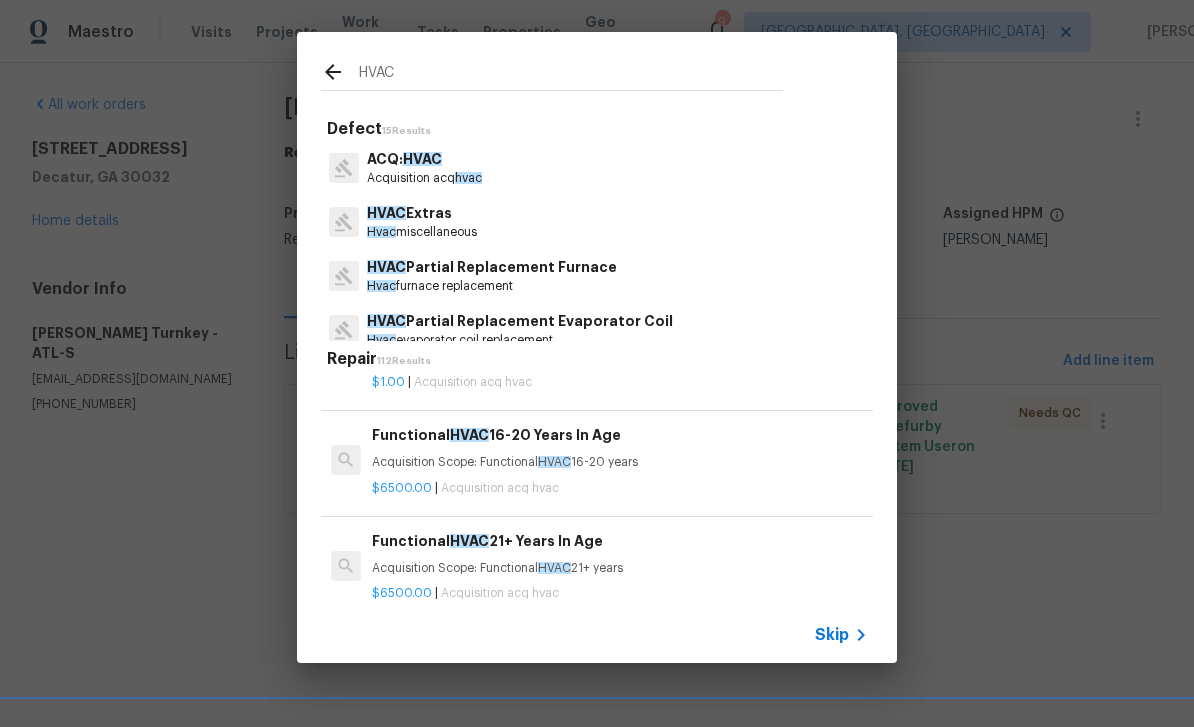 click on "HVAC  Extras" at bounding box center (422, 213) 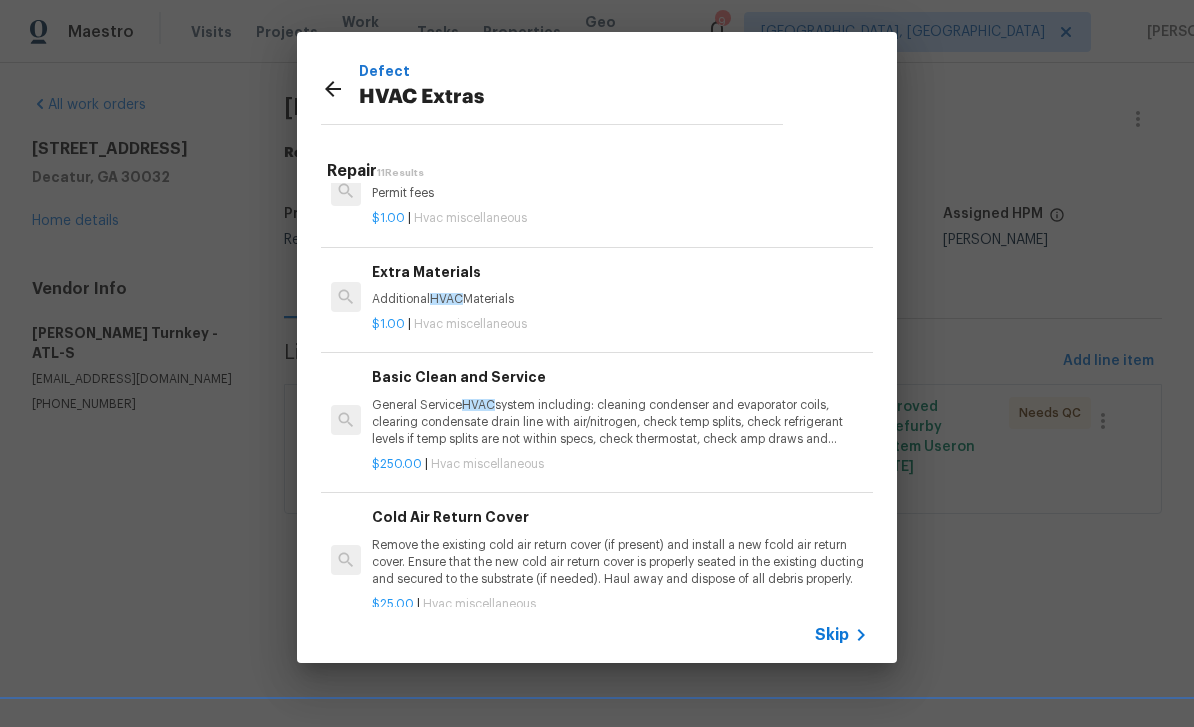 scroll, scrollTop: 368, scrollLeft: 0, axis: vertical 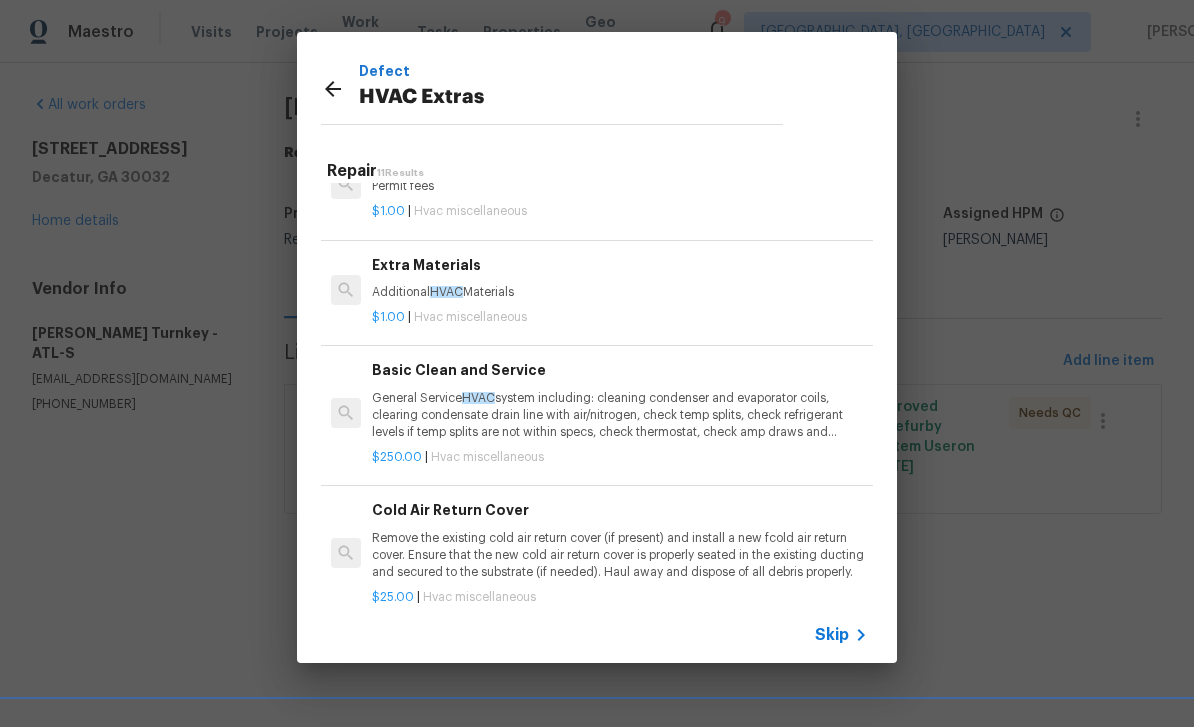 click on "General Service  HVAC  system including: cleaning condenser and evaporator coils, clearing condensate drain line with air/nitrogen, check temp splits, check refrigerant levels if temp splits are not within specs, check thermostat, check amp draws and confirm they are within manufacturer specifications - Overall condition of the unit should ensure proper temp splits." at bounding box center (620, 415) 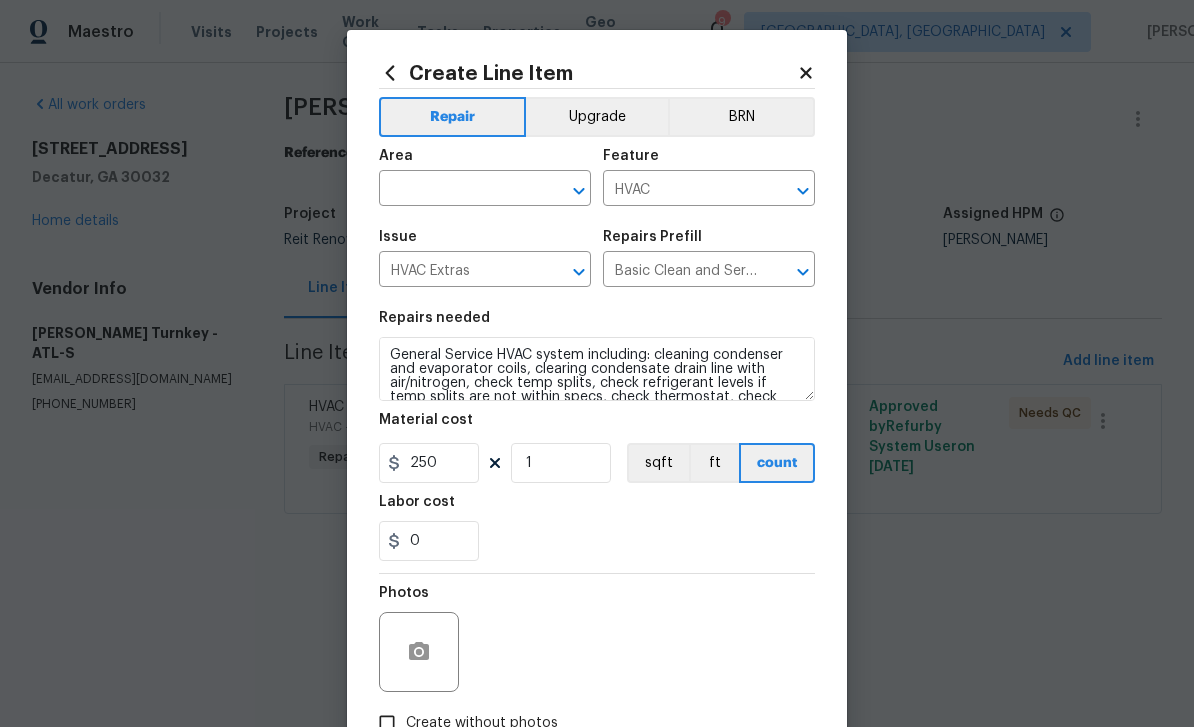 click at bounding box center [457, 190] 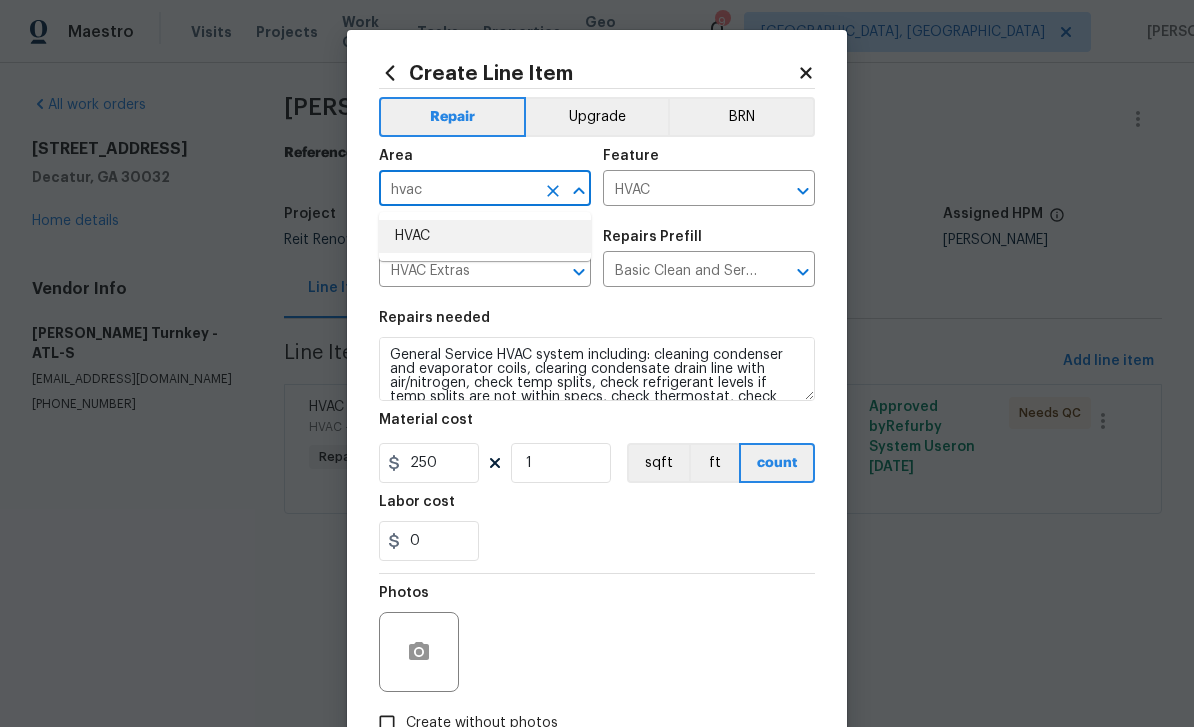 click on "HVAC" at bounding box center [485, 236] 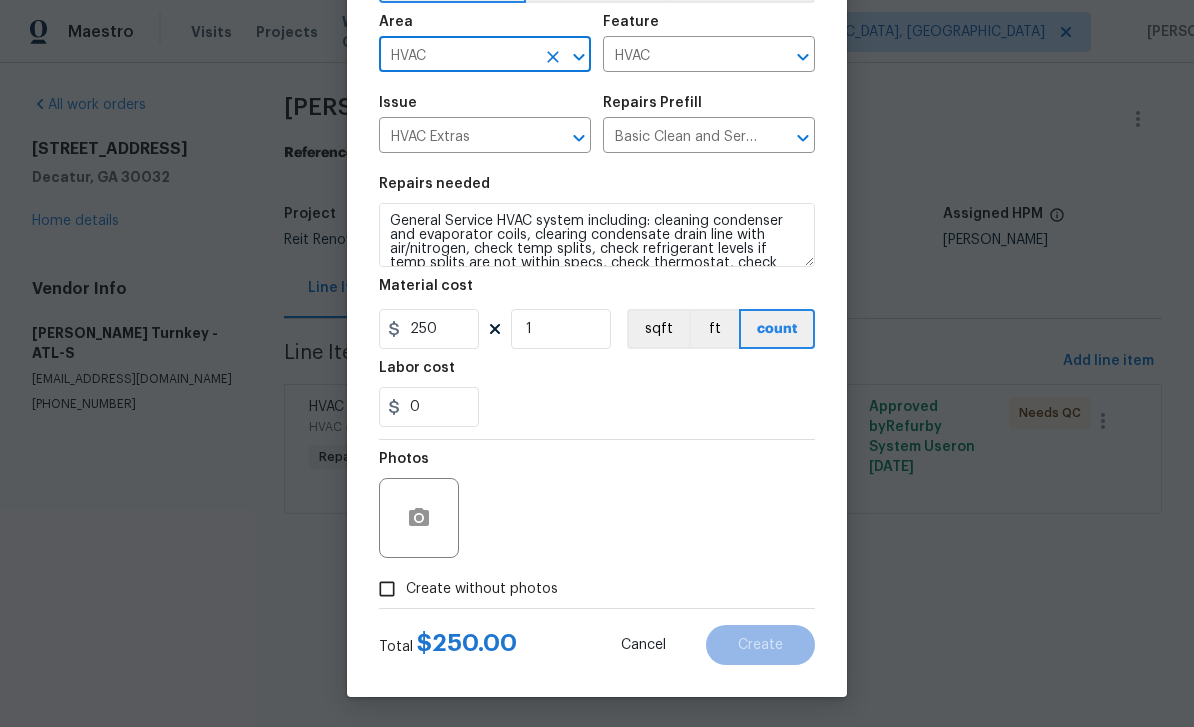 scroll, scrollTop: 138, scrollLeft: 0, axis: vertical 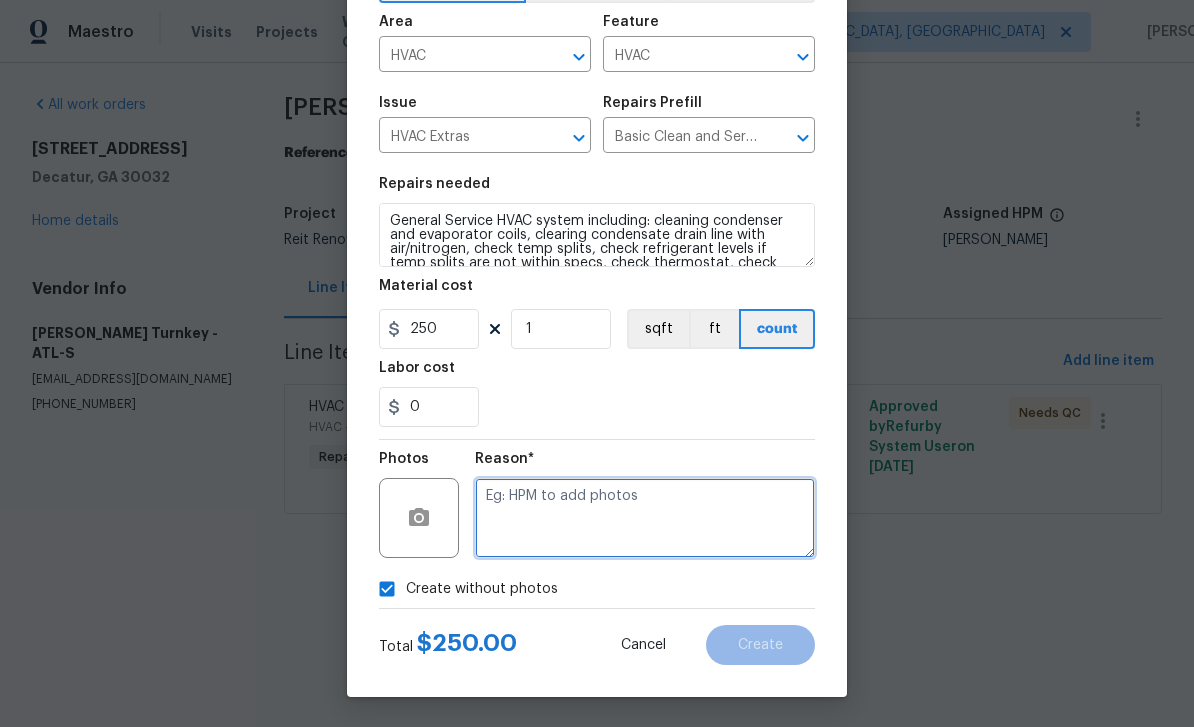 click at bounding box center (645, 518) 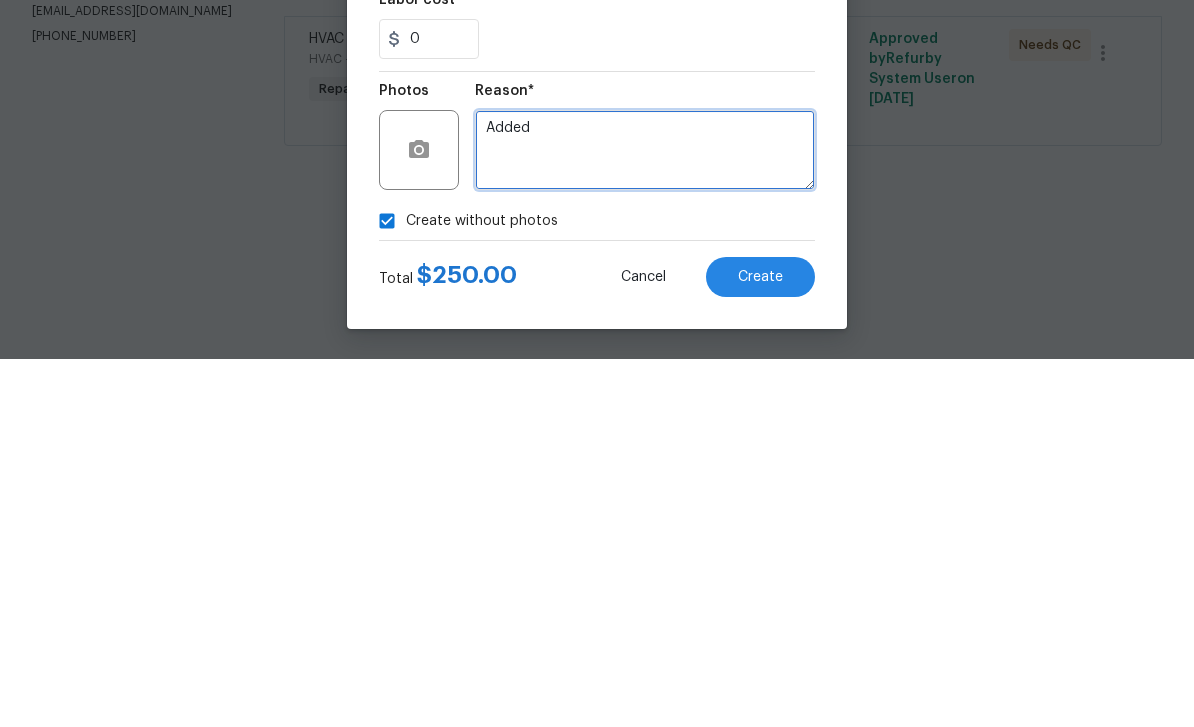 type on "Added" 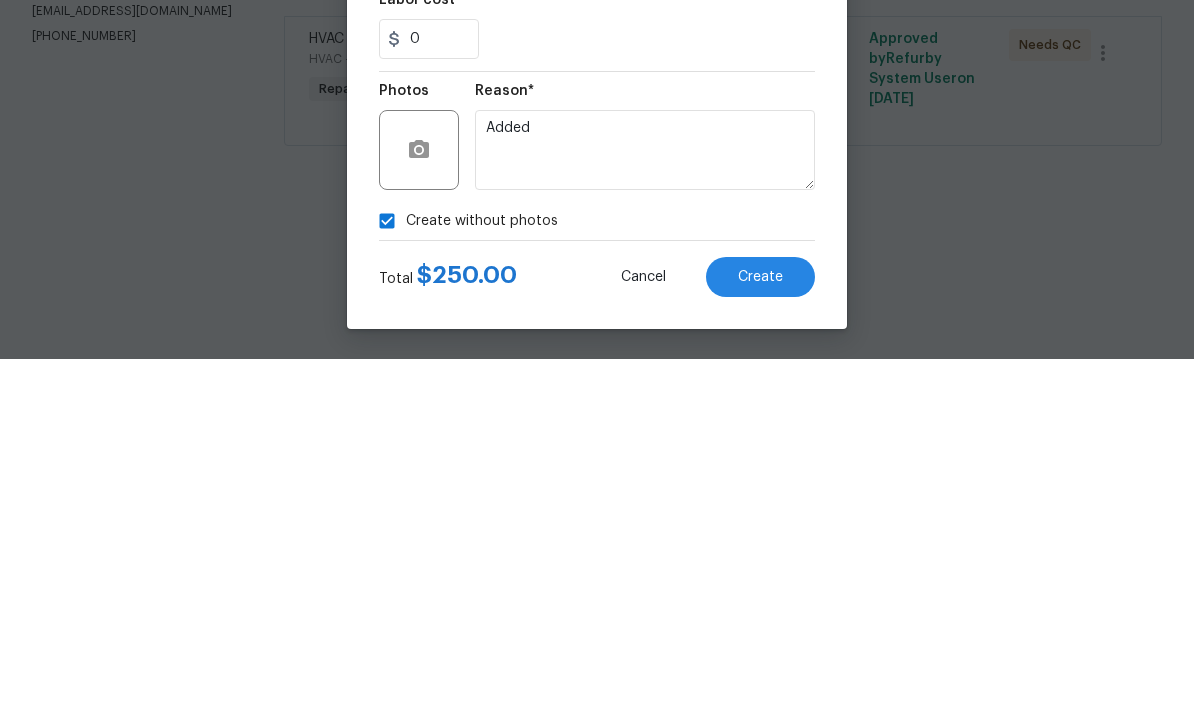 click on "Create" at bounding box center [760, 645] 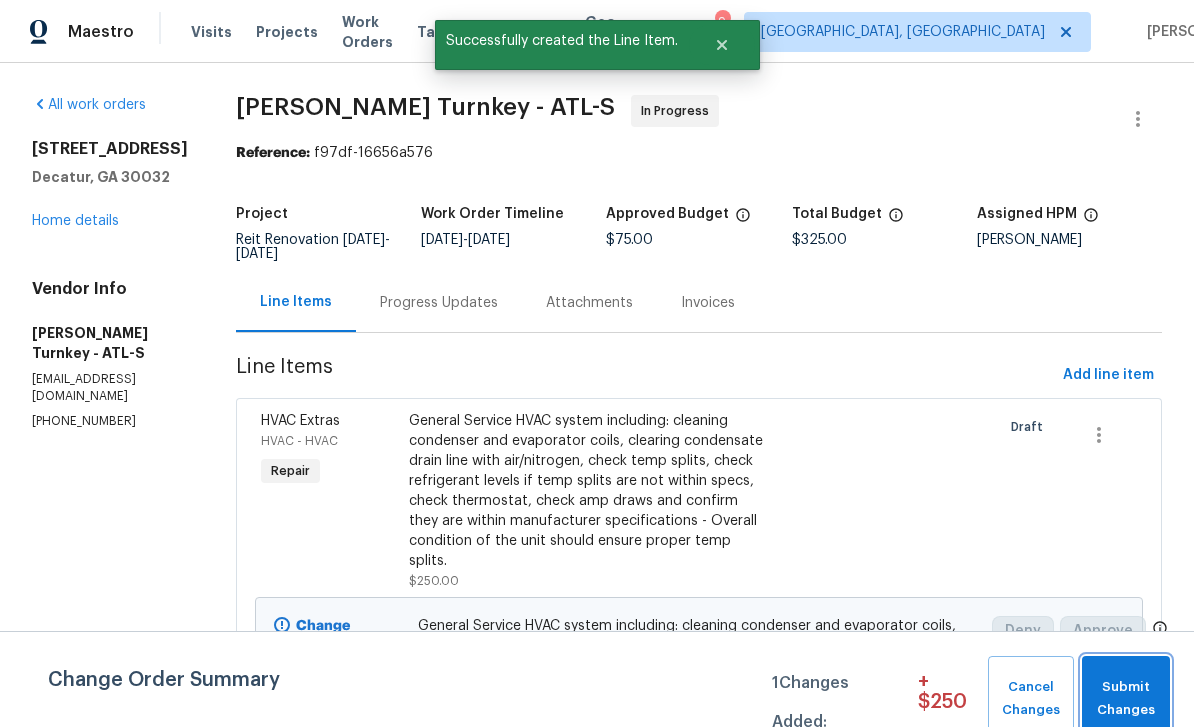 click on "Submit Changes" at bounding box center (1126, 699) 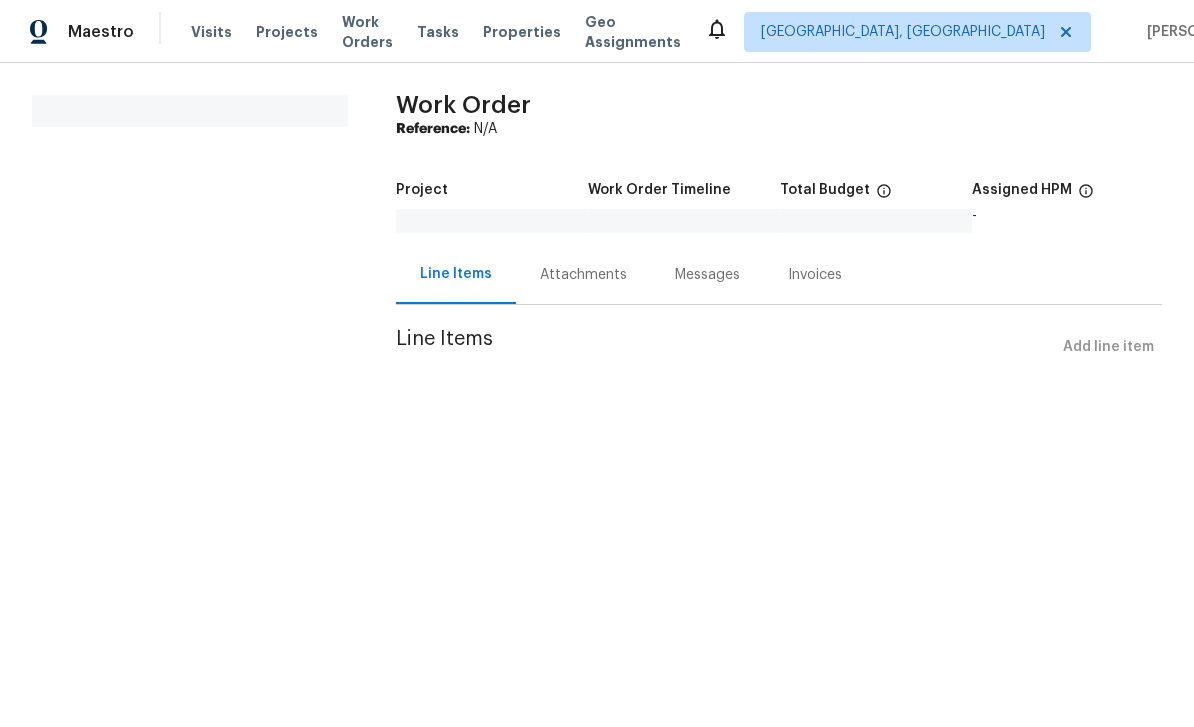 scroll, scrollTop: 0, scrollLeft: 0, axis: both 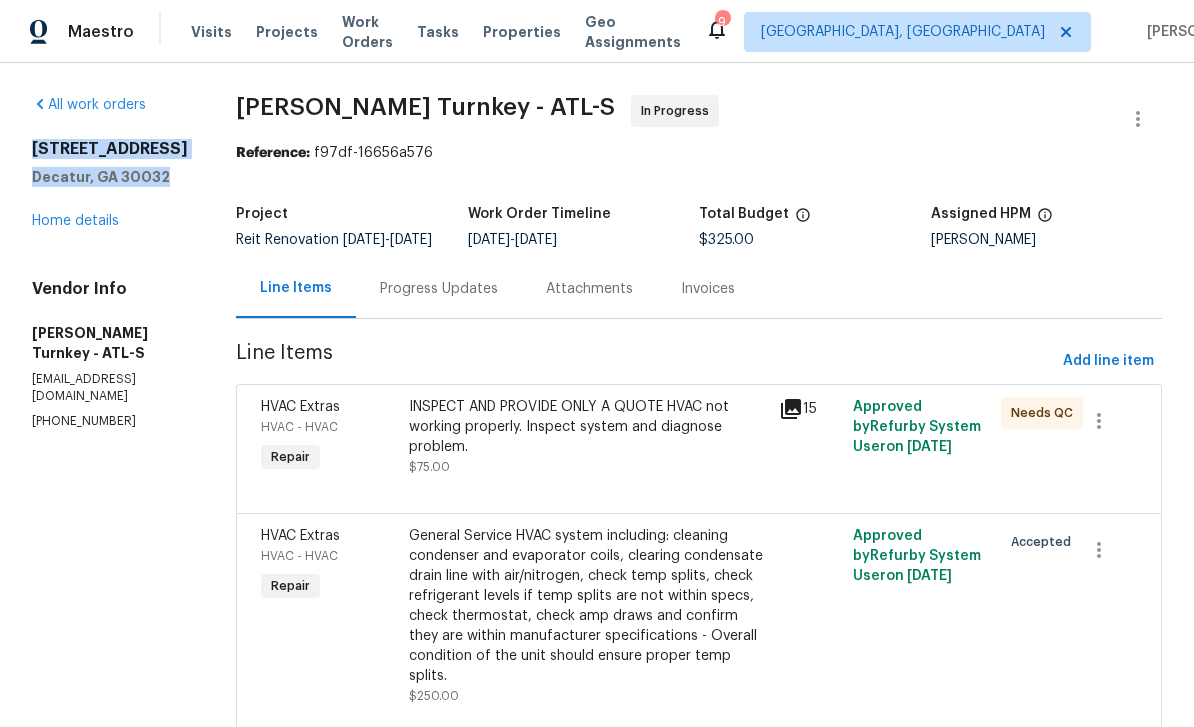 click on "Reference:   f97df-16656a576" at bounding box center (699, 153) 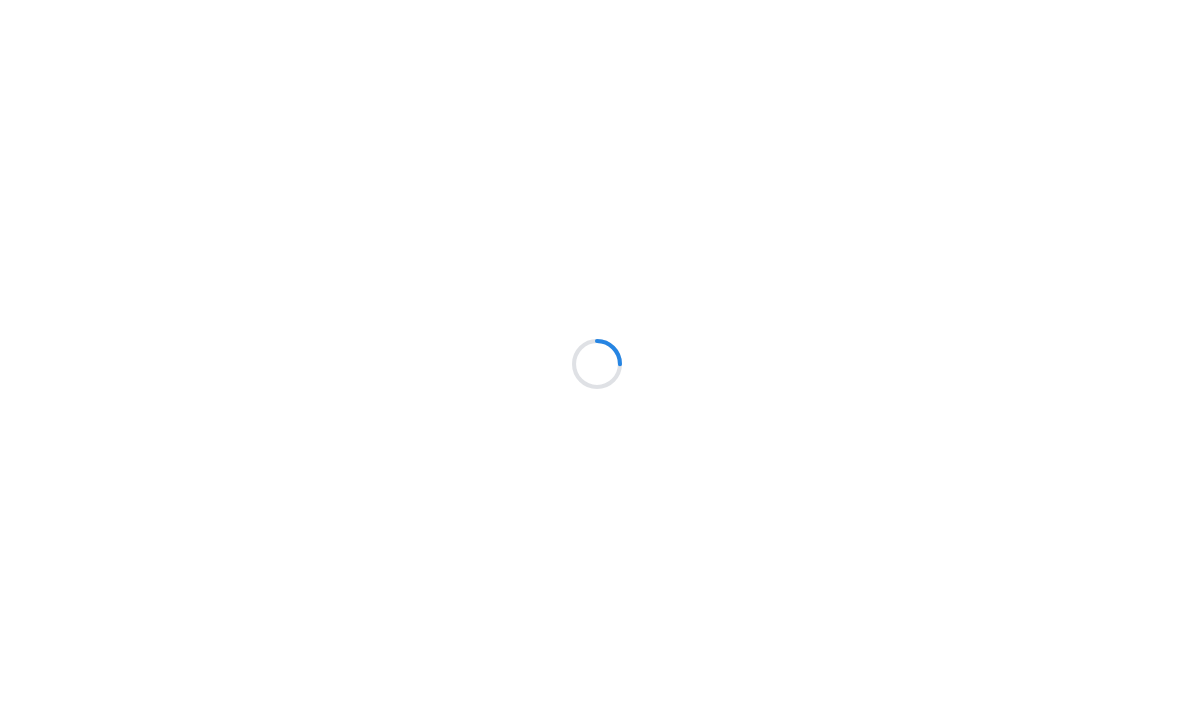 scroll, scrollTop: 0, scrollLeft: 0, axis: both 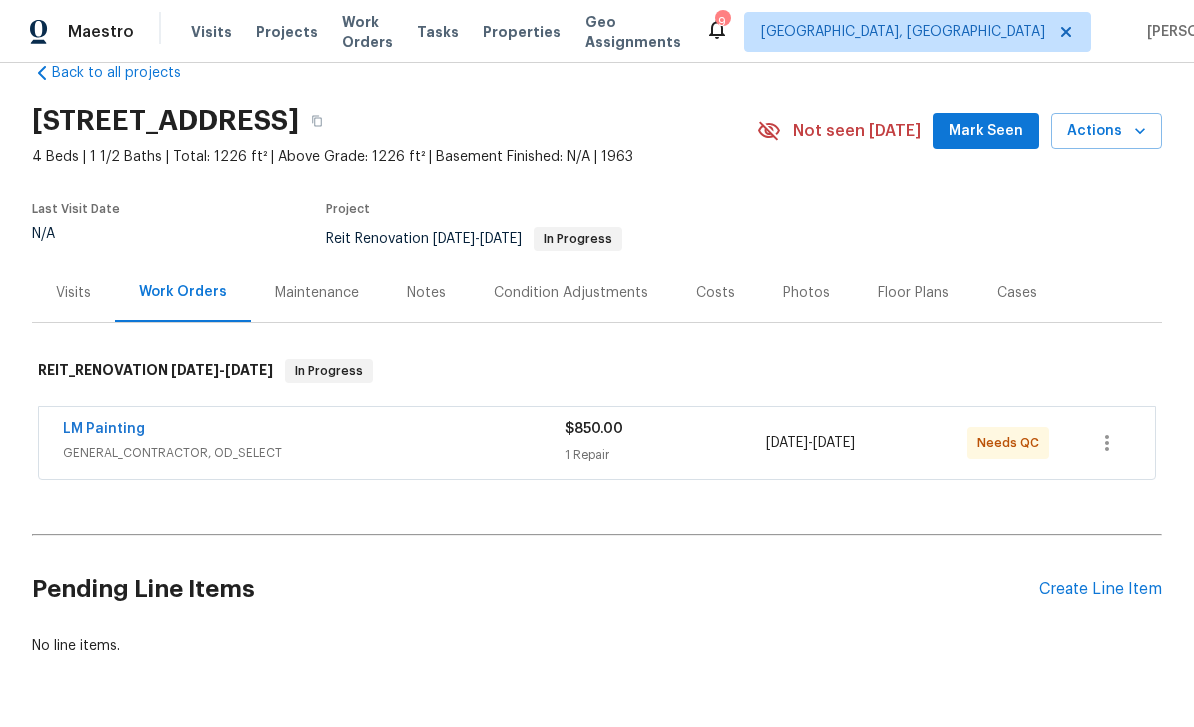 click on "LM Painting" at bounding box center [104, 429] 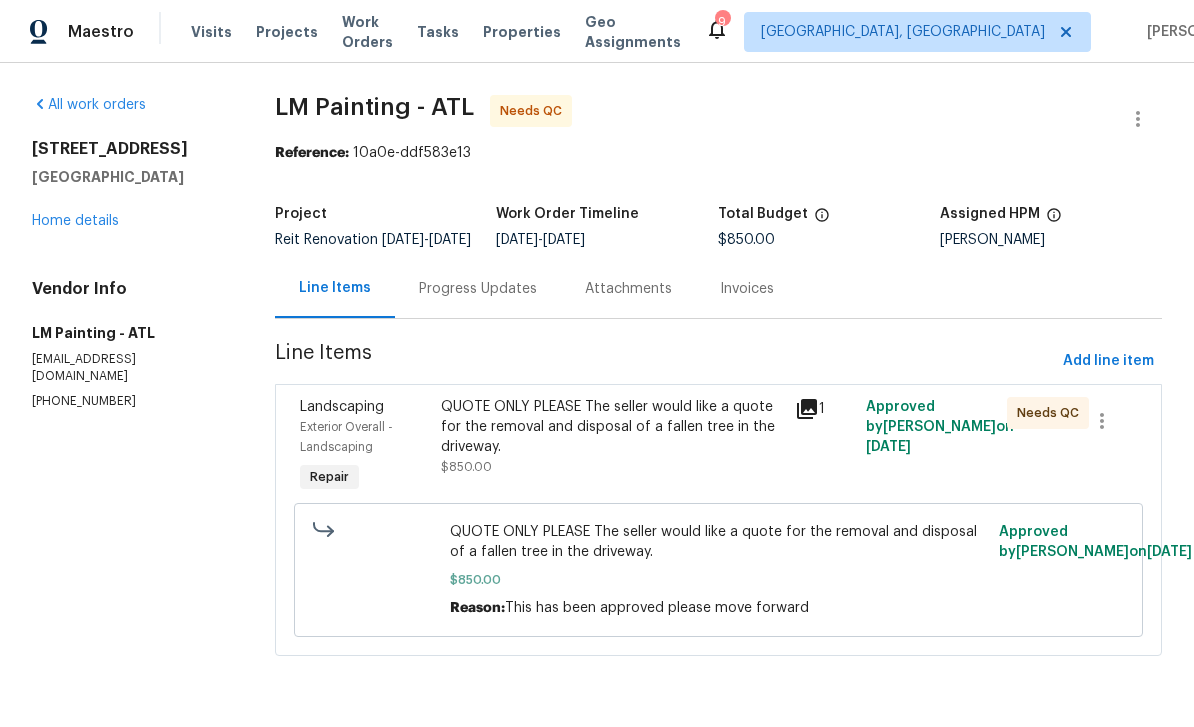 click on "QUOTE ONLY PLEASE
The seller would like a quote for the removal and disposal of a fallen tree in the driveway." at bounding box center (612, 427) 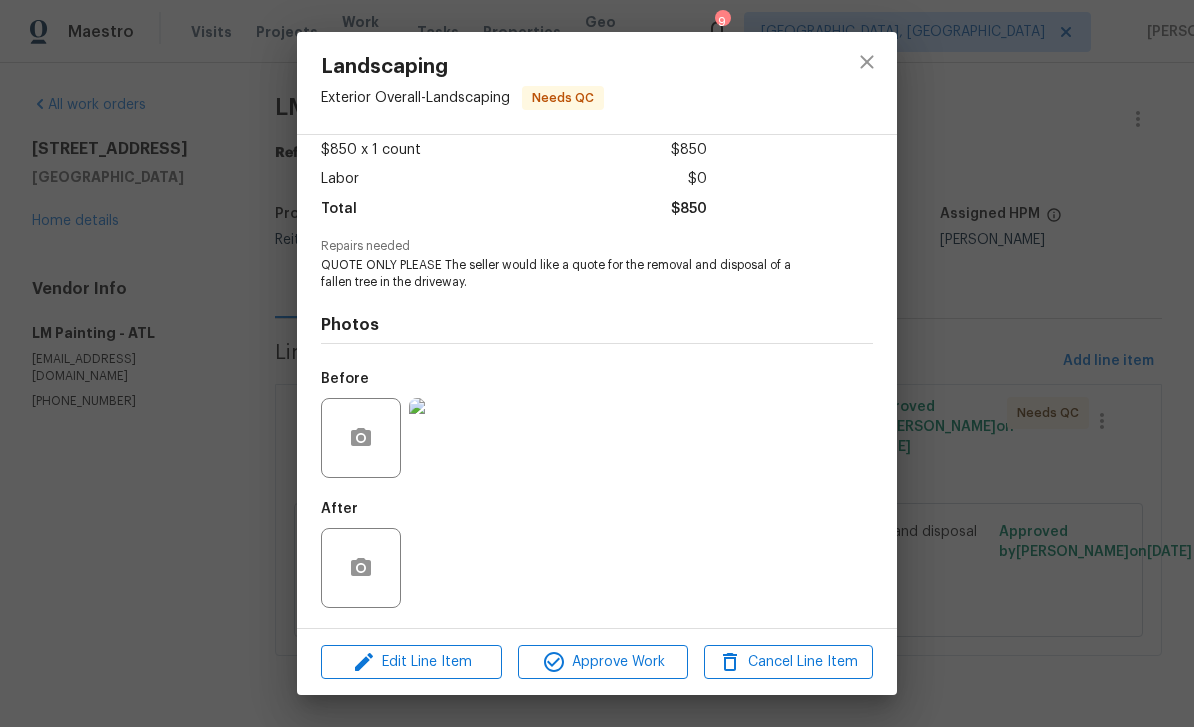 scroll, scrollTop: 115, scrollLeft: 0, axis: vertical 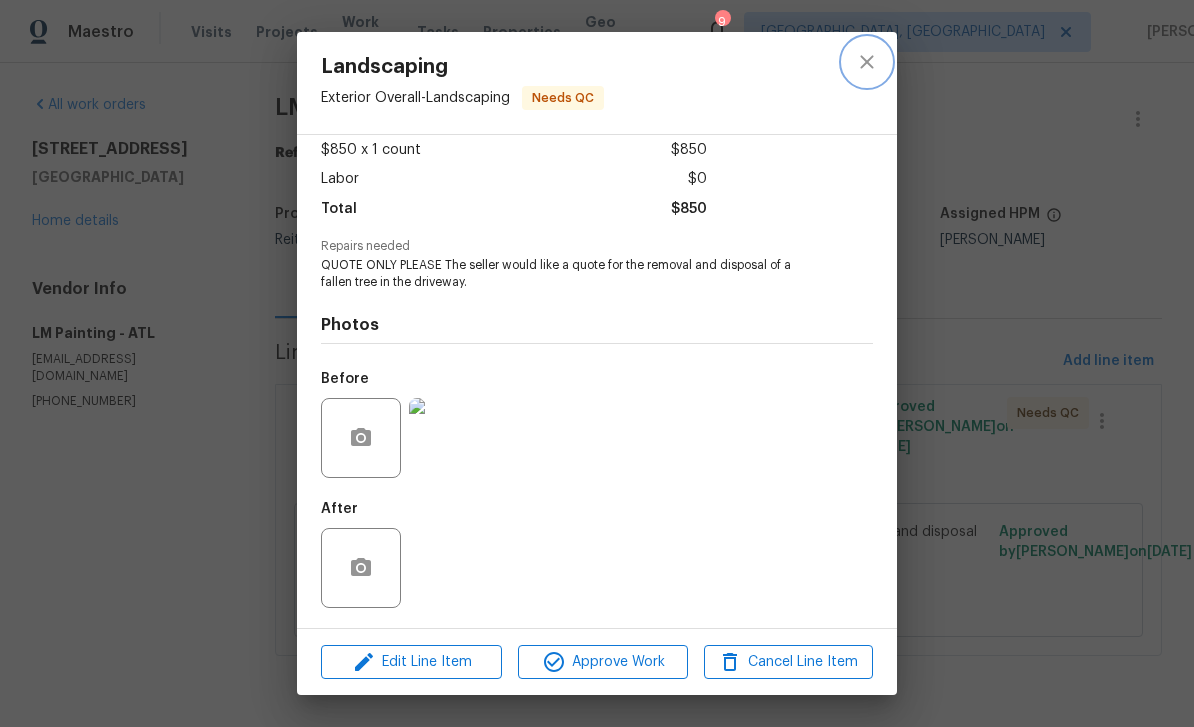 click 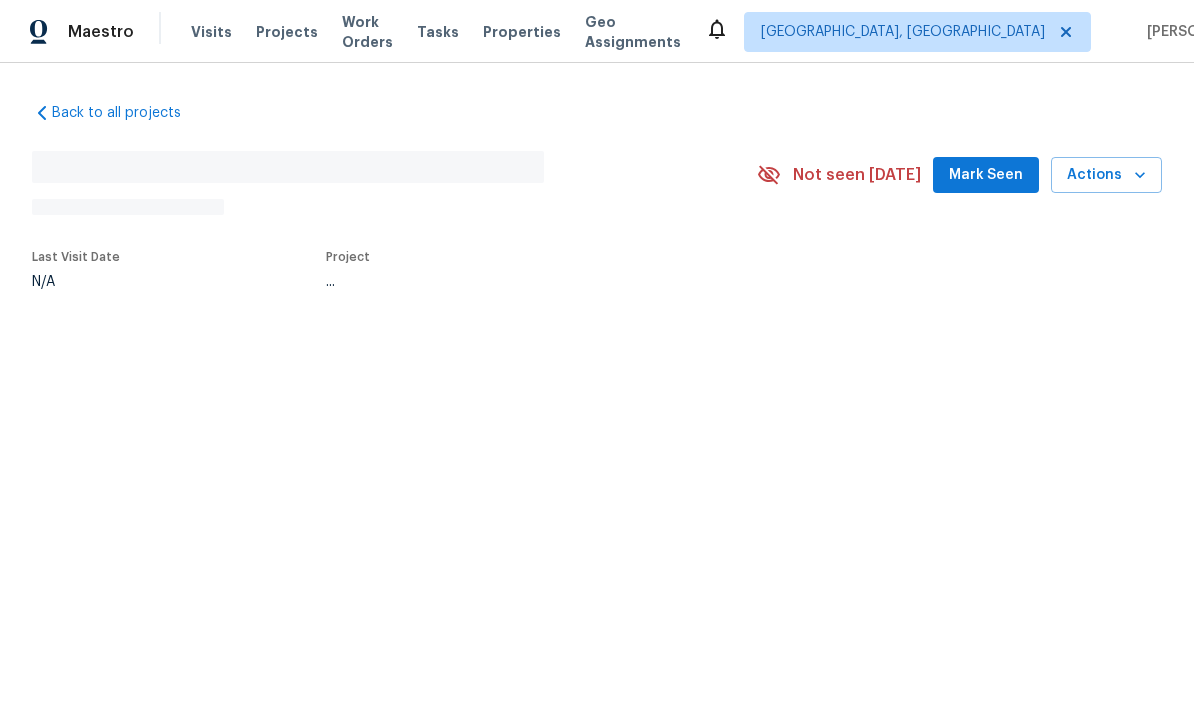 scroll, scrollTop: 0, scrollLeft: 0, axis: both 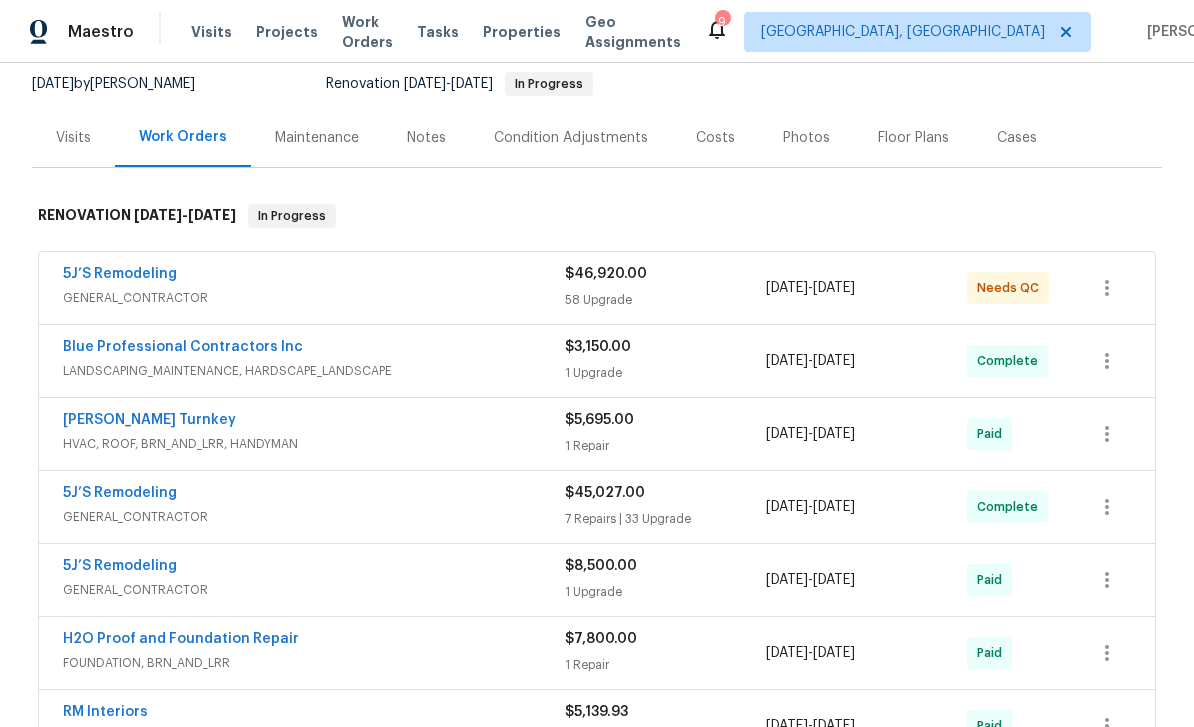 click on "5J’S Remodeling" at bounding box center (120, 274) 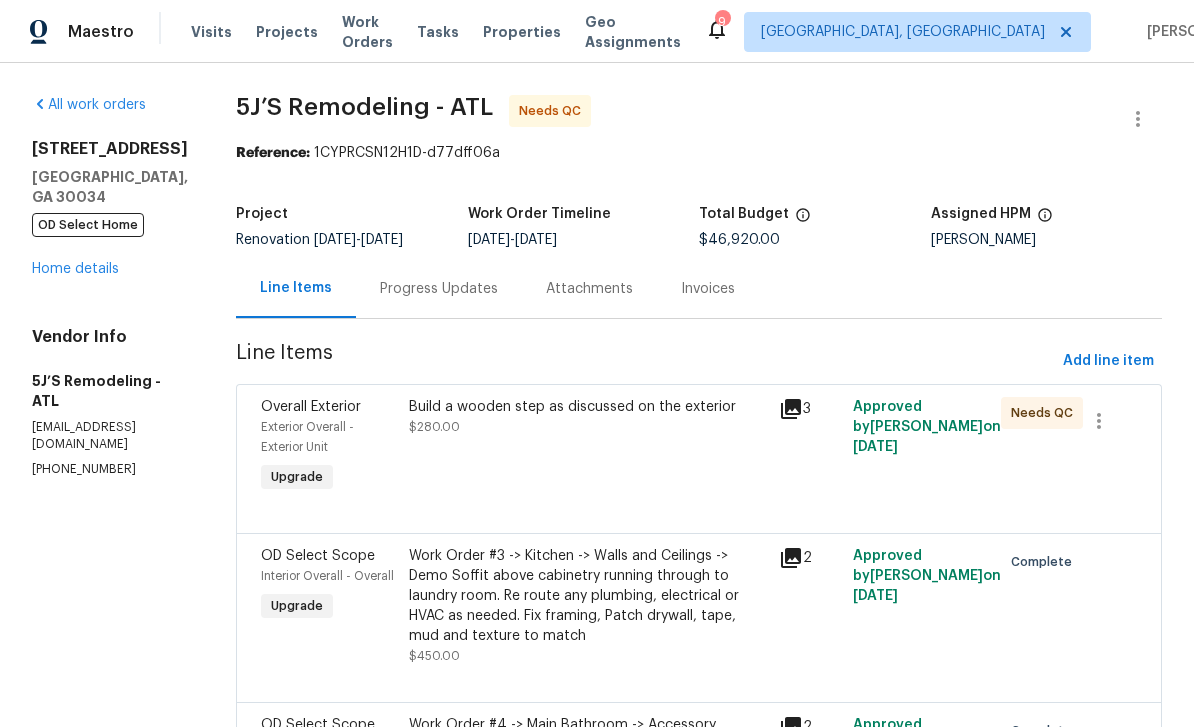 scroll, scrollTop: 30, scrollLeft: 0, axis: vertical 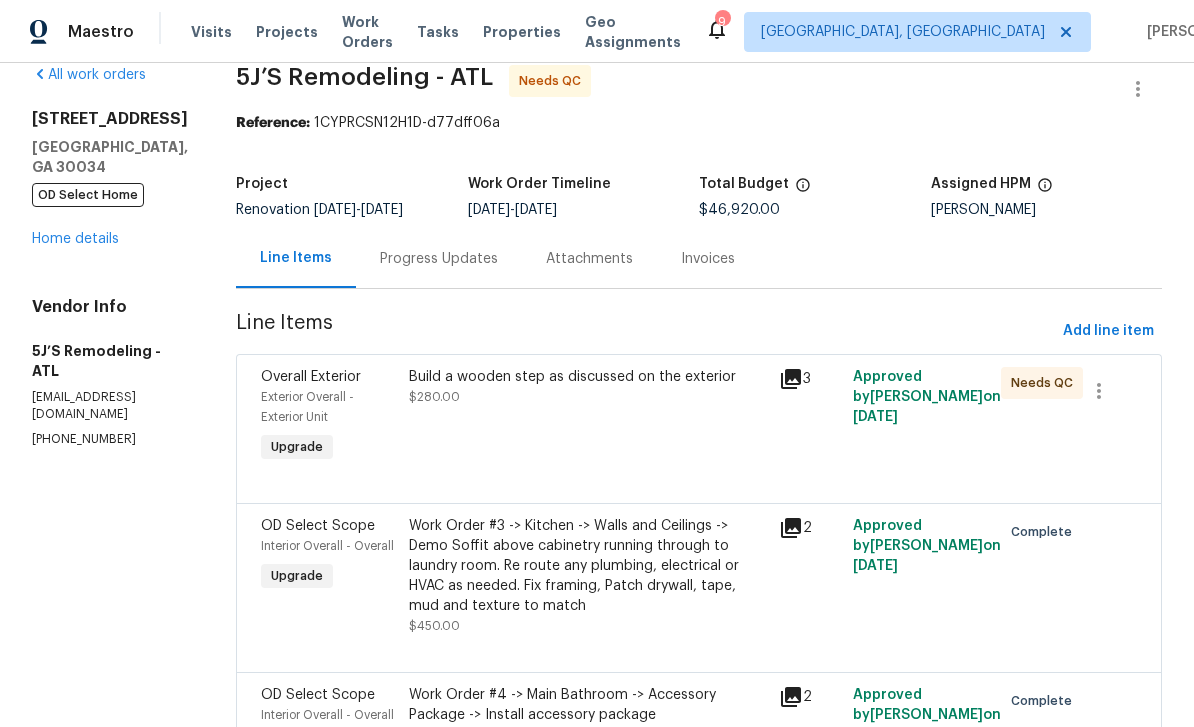 click on "Build a wooden step as discussed on the exterior $280.00" at bounding box center [588, 417] 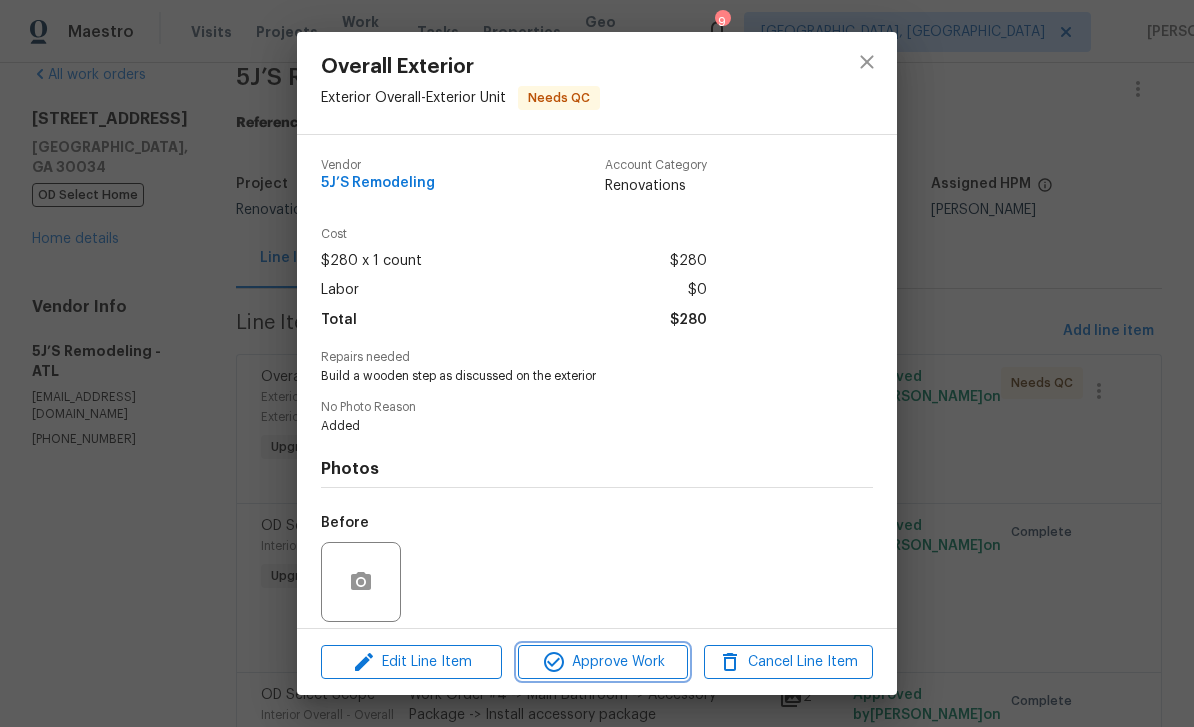 click on "Approve Work" at bounding box center [602, 662] 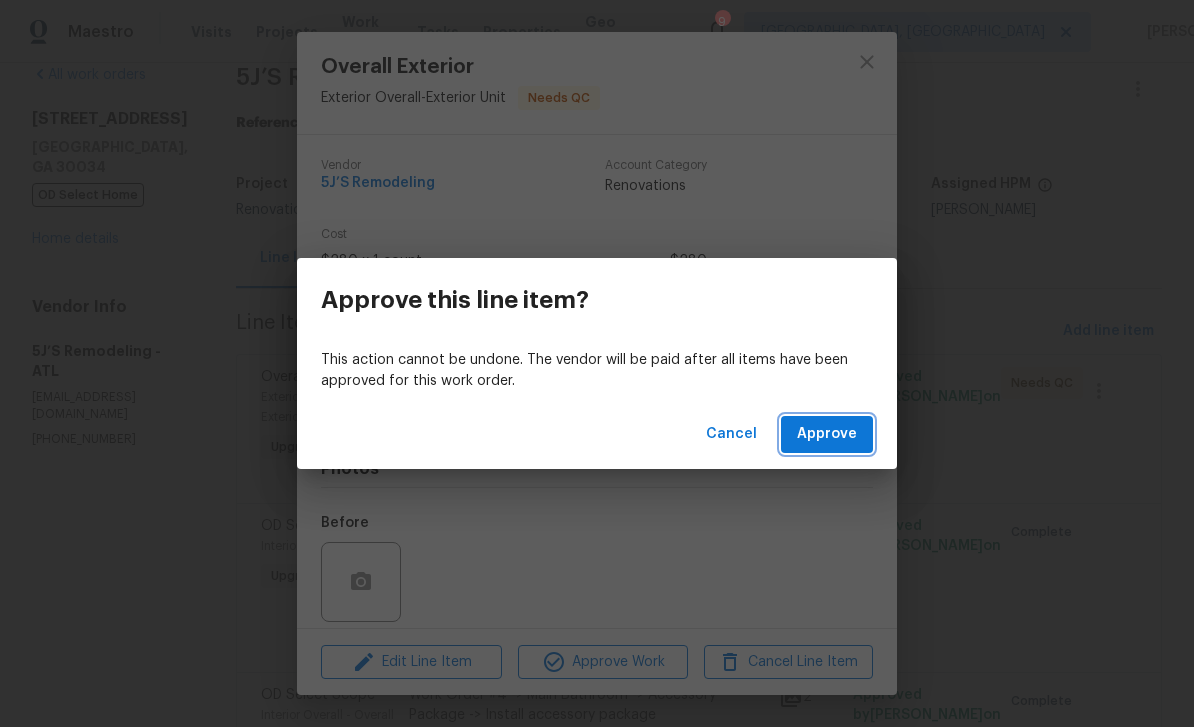 click on "Approve" at bounding box center (827, 434) 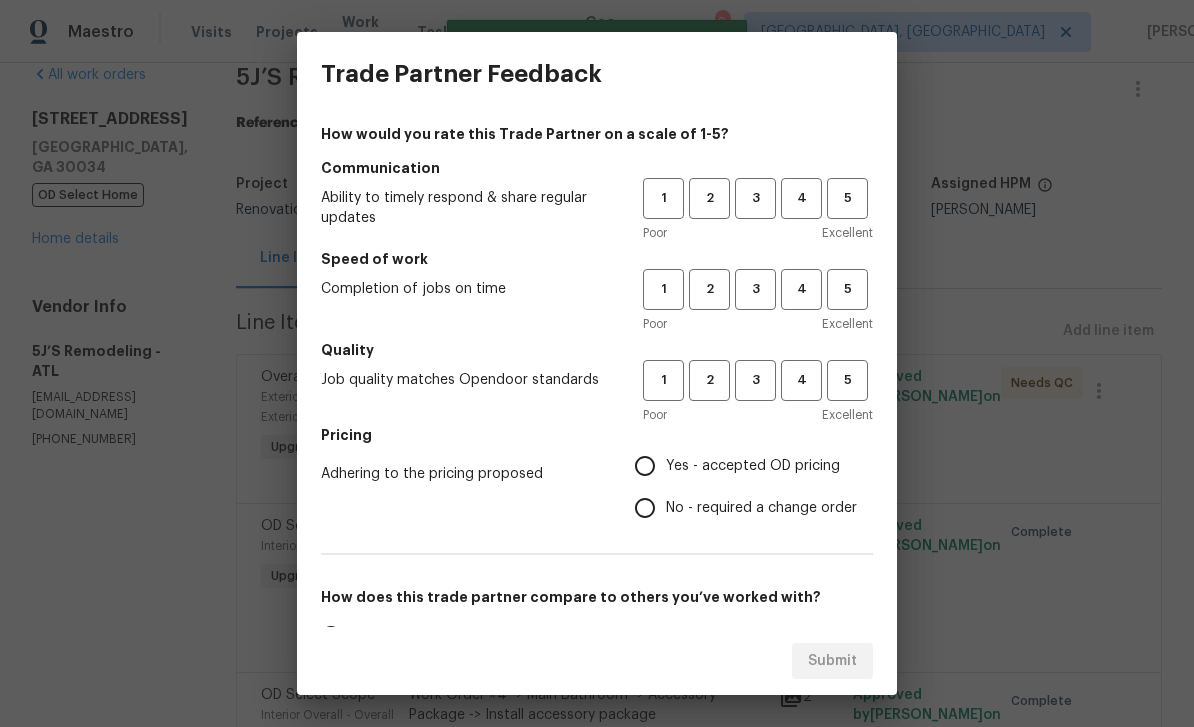 scroll, scrollTop: 0, scrollLeft: 0, axis: both 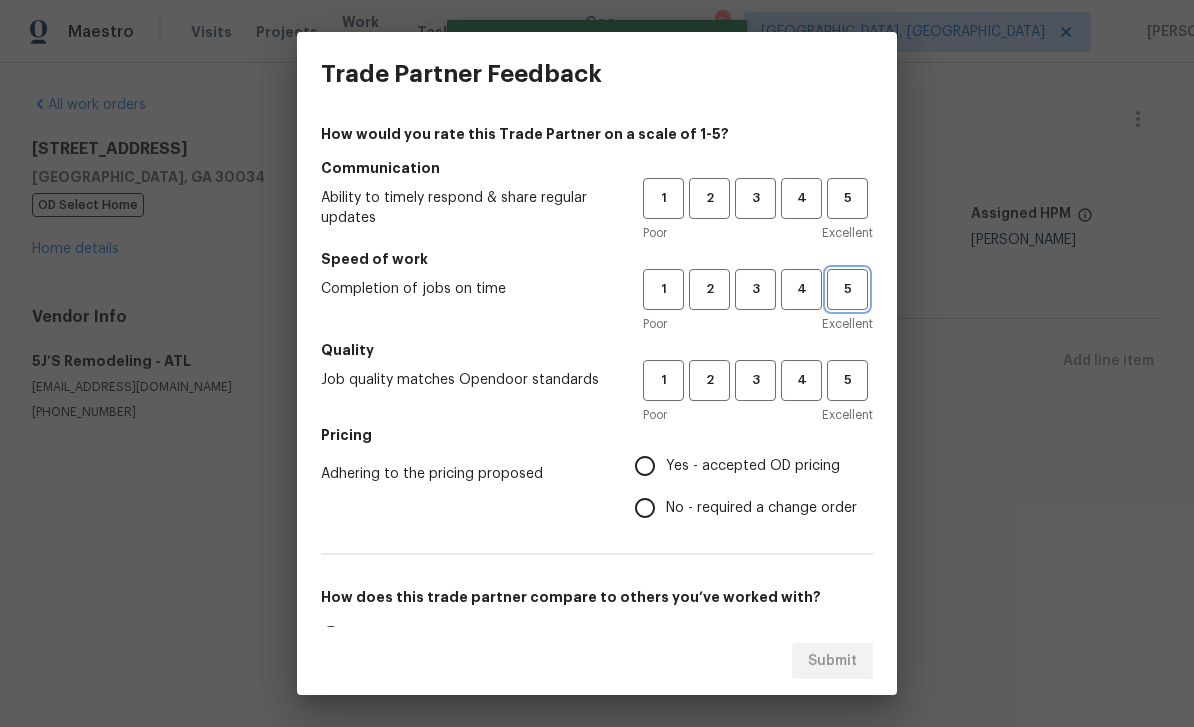 click on "5" at bounding box center [847, 289] 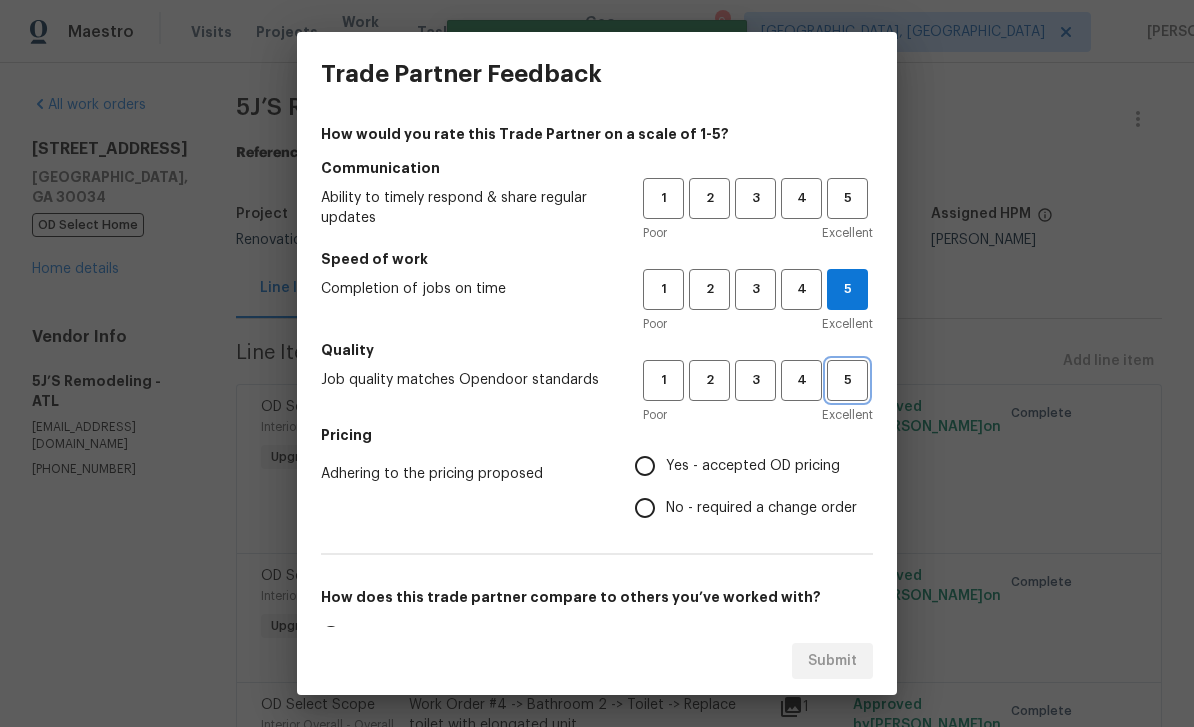 click on "5" at bounding box center (847, 380) 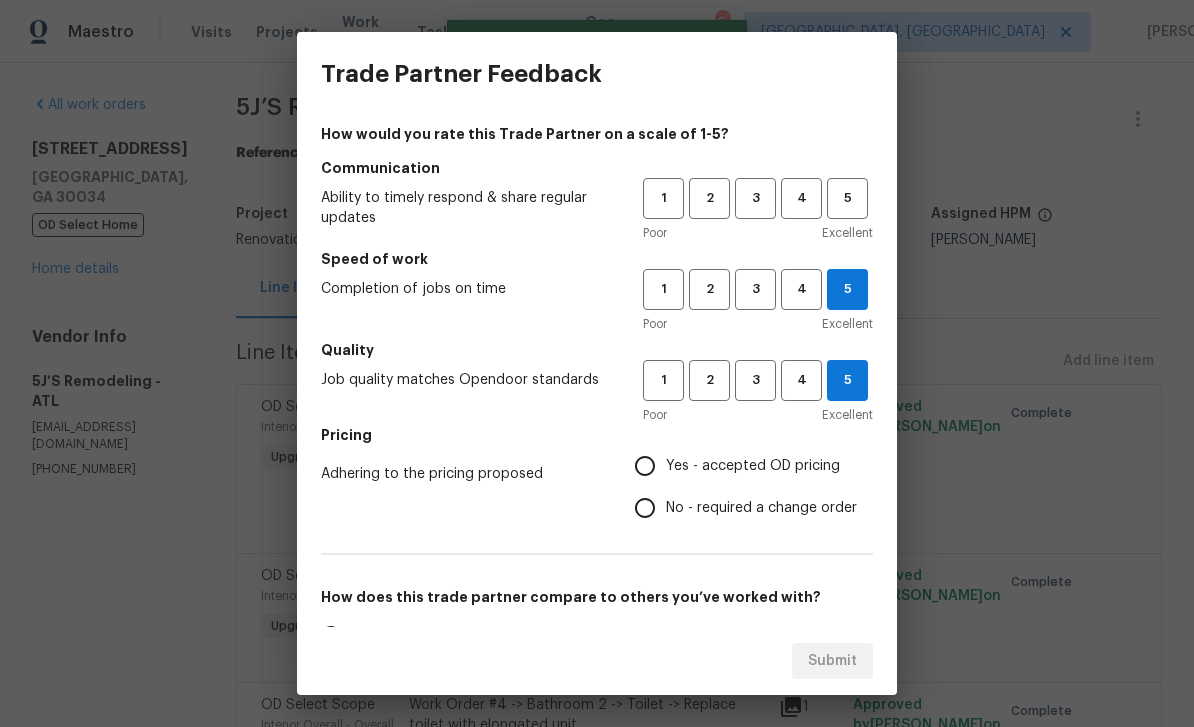 click on "Yes - accepted OD pricing" at bounding box center [645, 466] 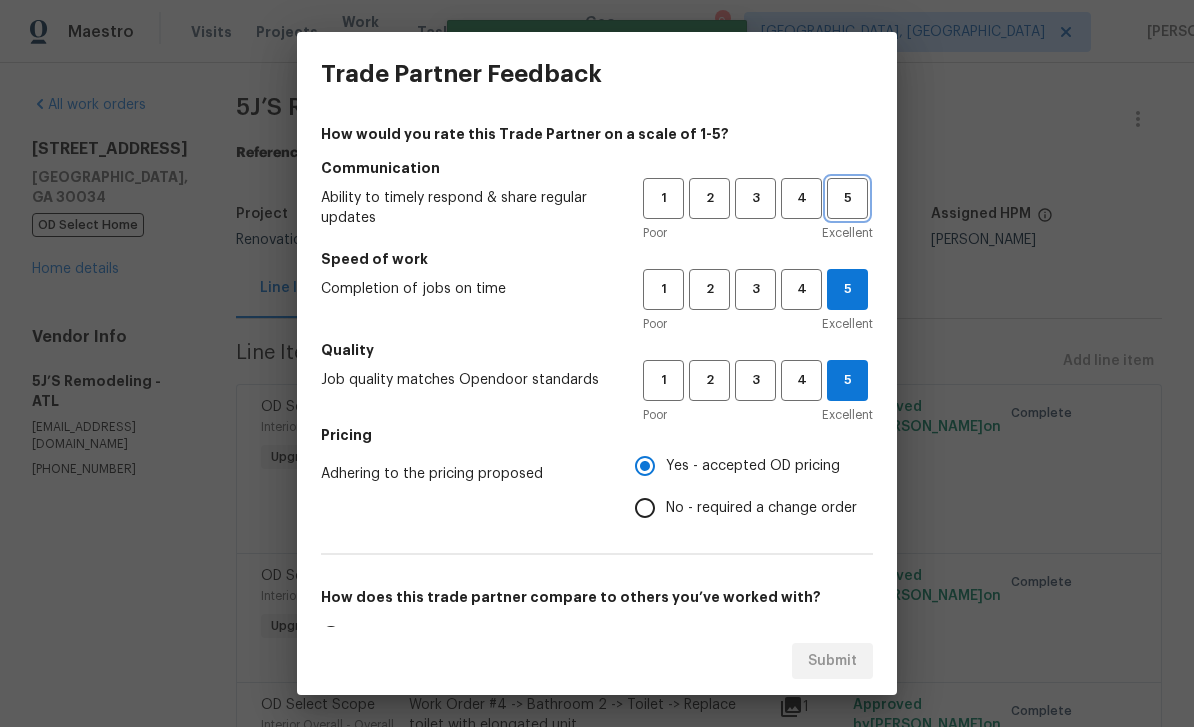 click on "5" at bounding box center (847, 198) 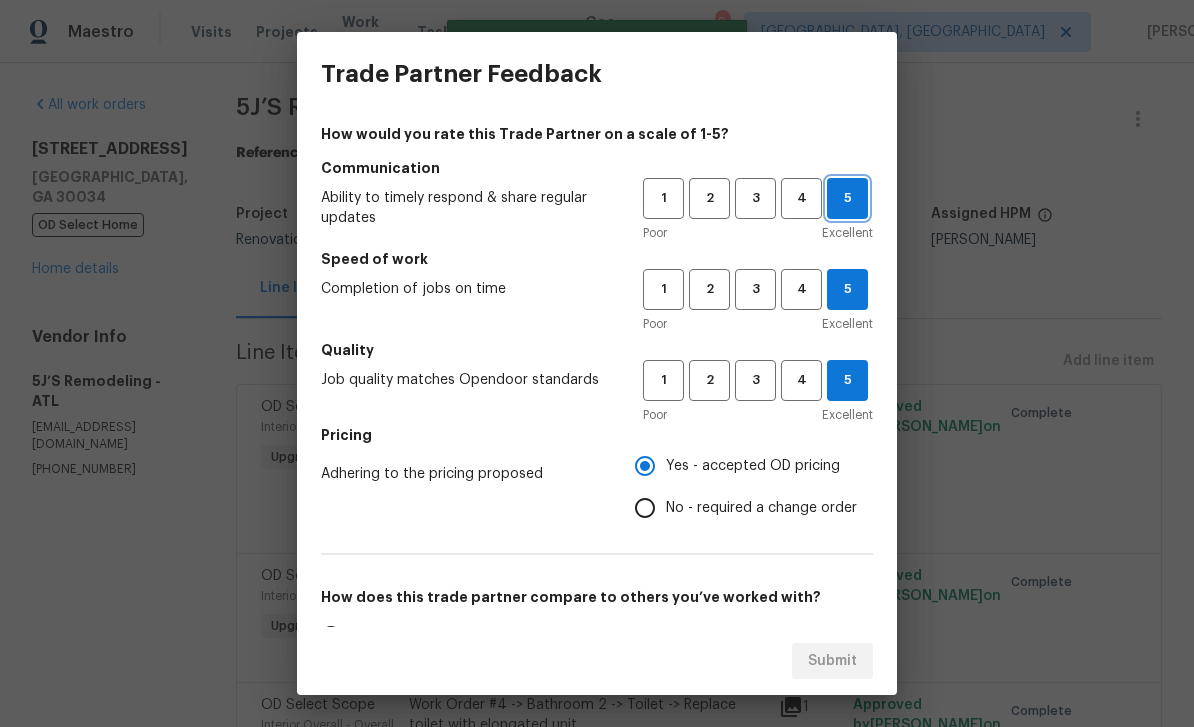 scroll, scrollTop: 22, scrollLeft: 0, axis: vertical 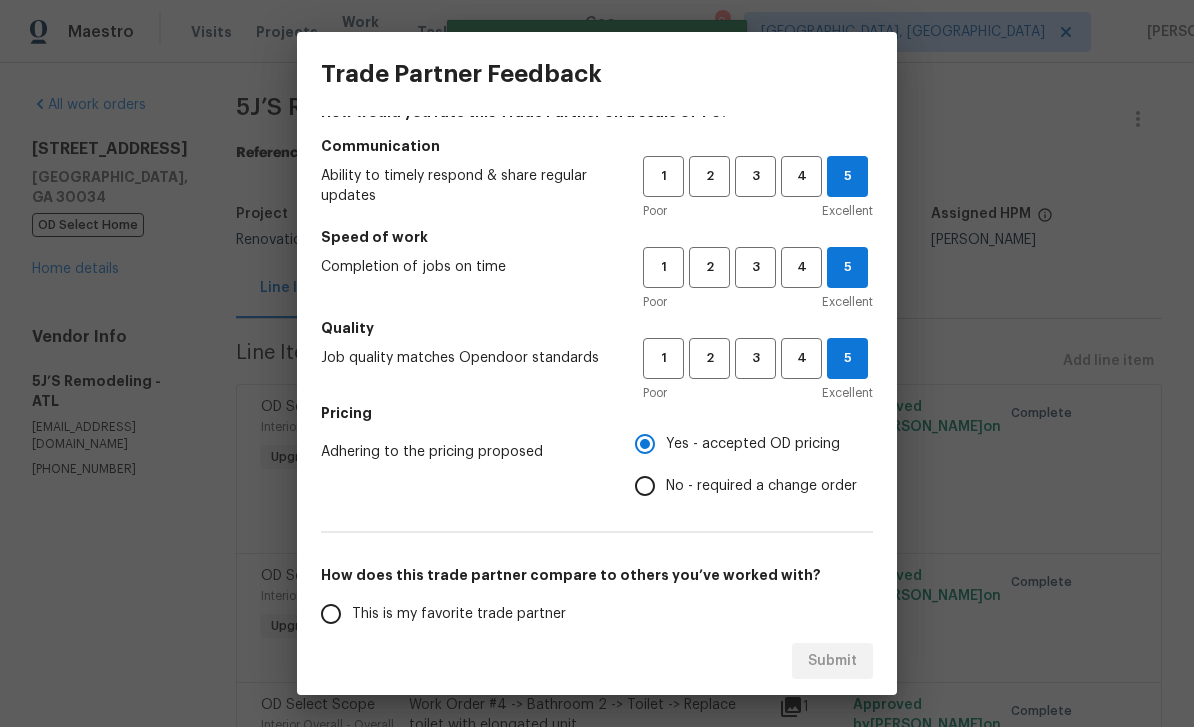 click on "This is my favorite trade partner" at bounding box center [331, 614] 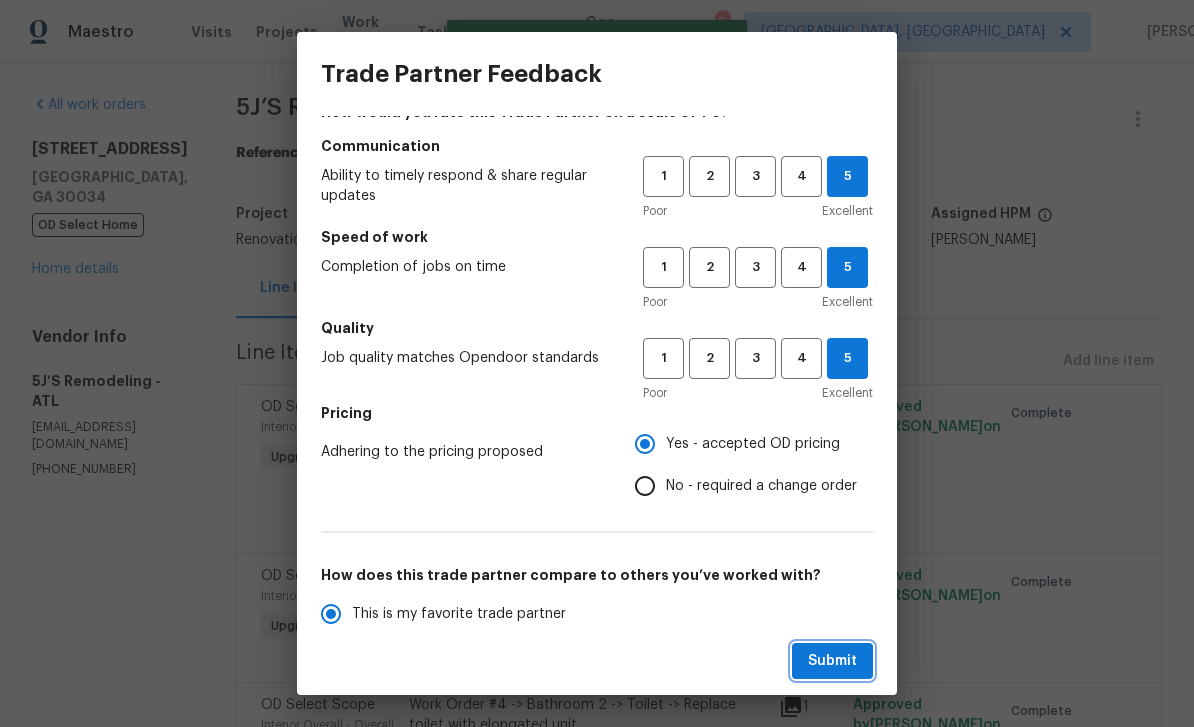click on "Submit" at bounding box center (832, 661) 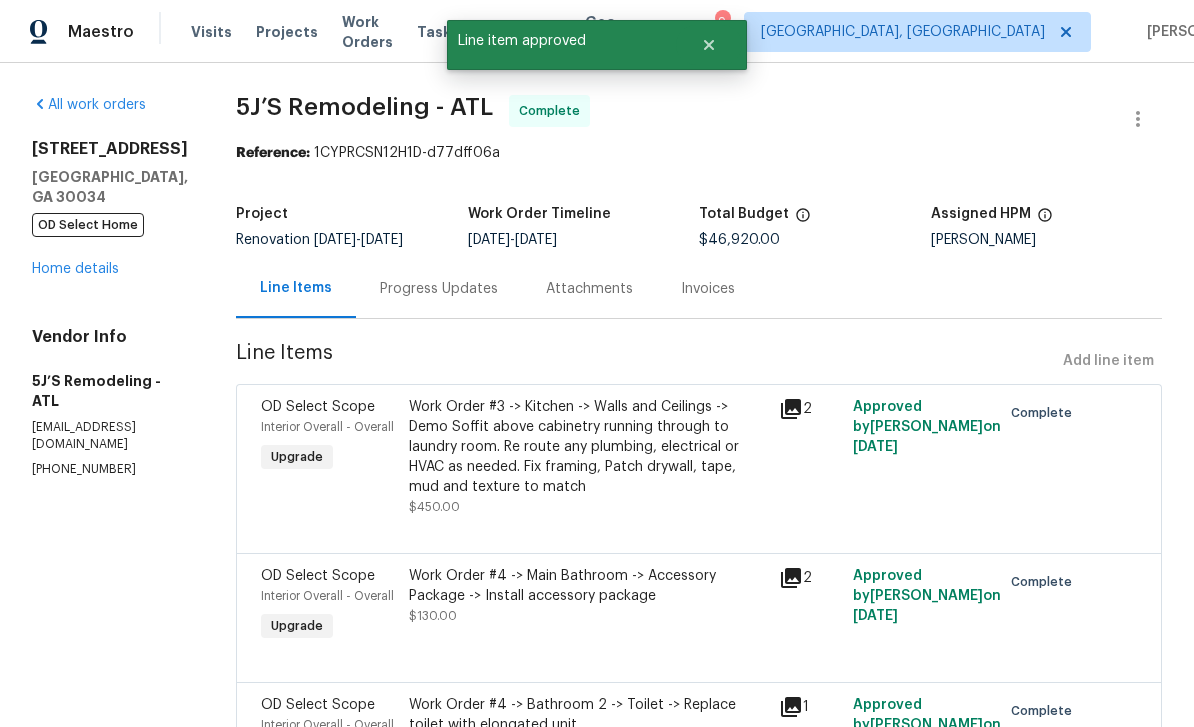 radio on "false" 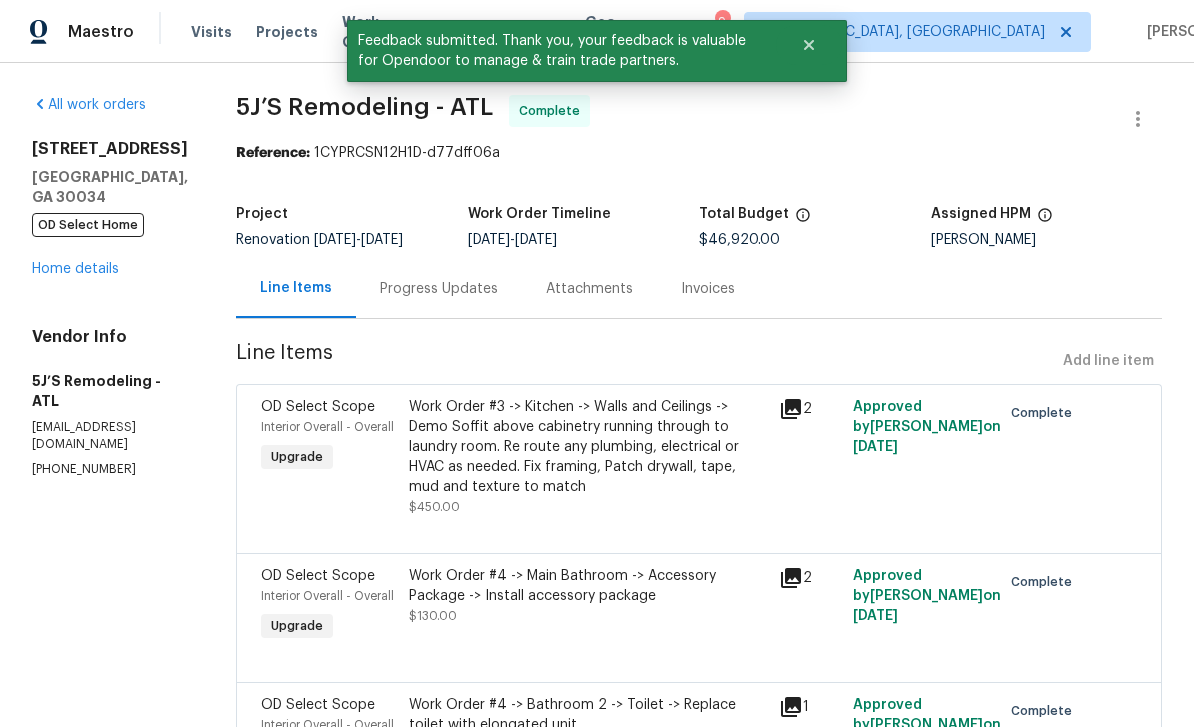 scroll, scrollTop: 0, scrollLeft: 0, axis: both 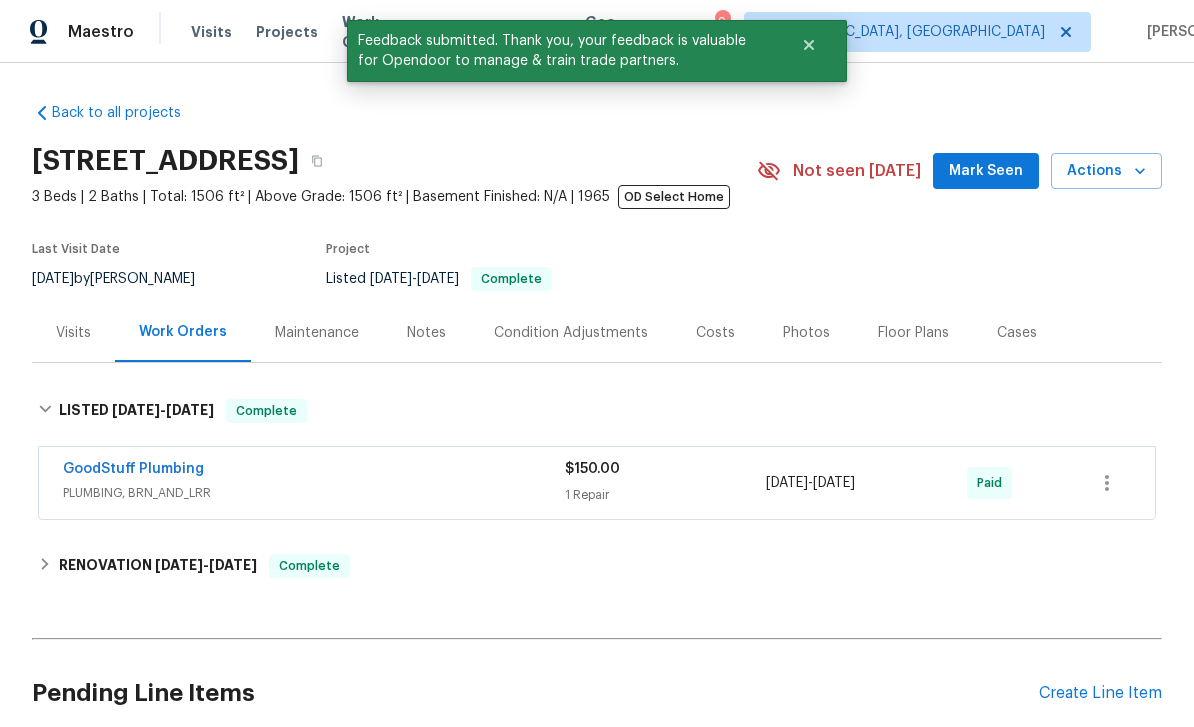 click on "Photos" at bounding box center (806, 333) 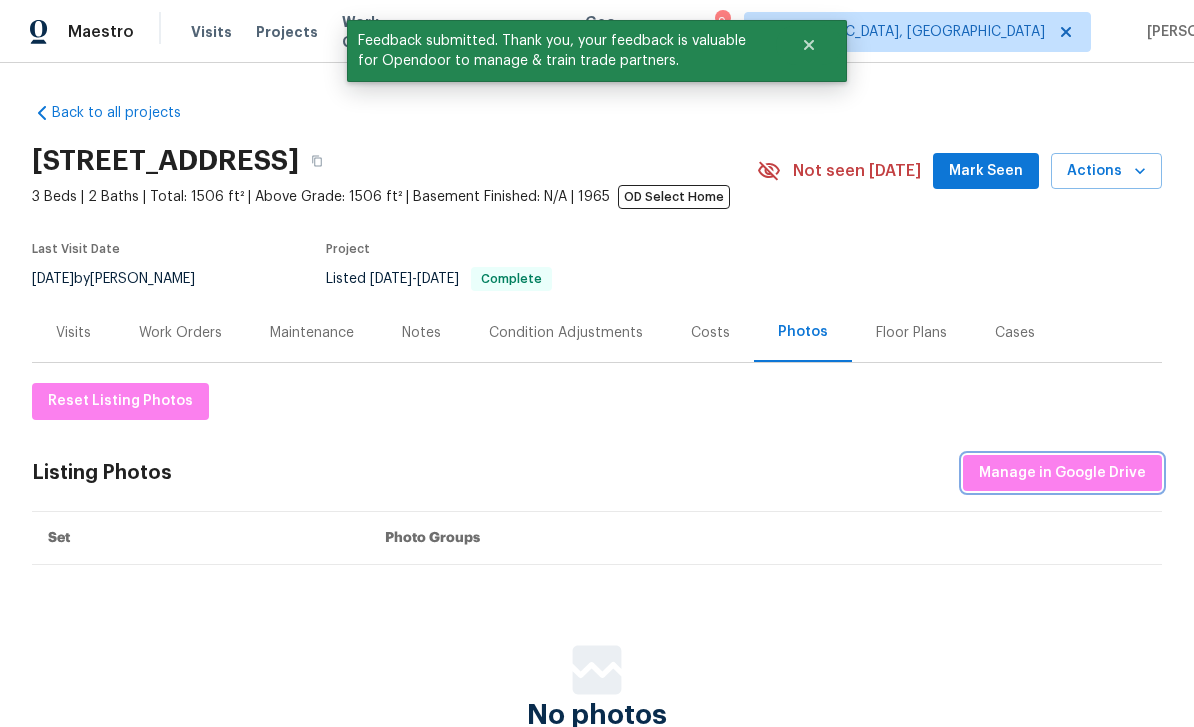 click on "Manage in Google Drive" at bounding box center (1062, 473) 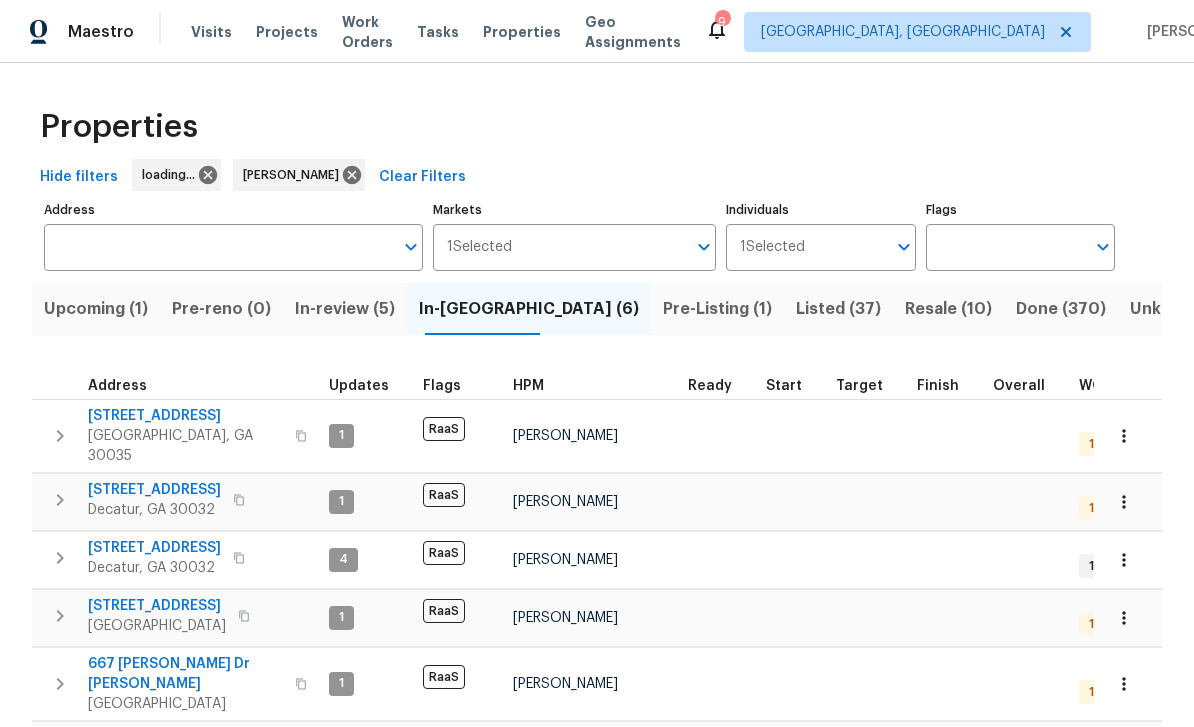 scroll, scrollTop: 0, scrollLeft: 0, axis: both 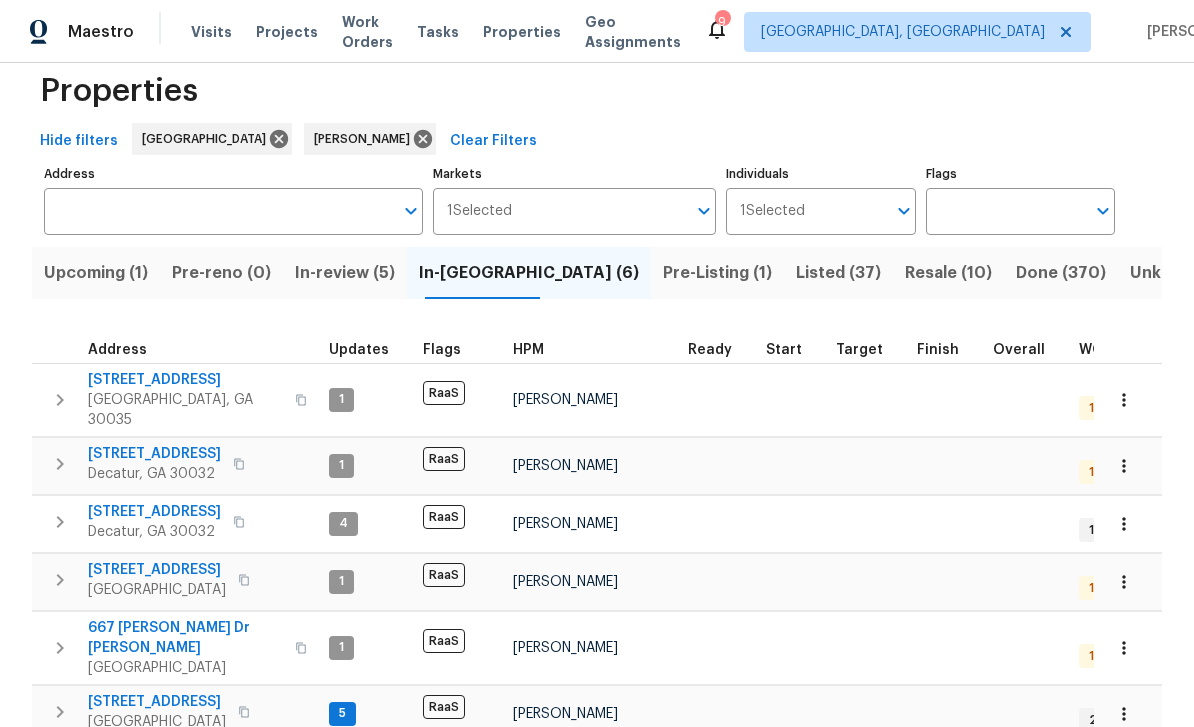 click on "In-review (5)" at bounding box center (345, 273) 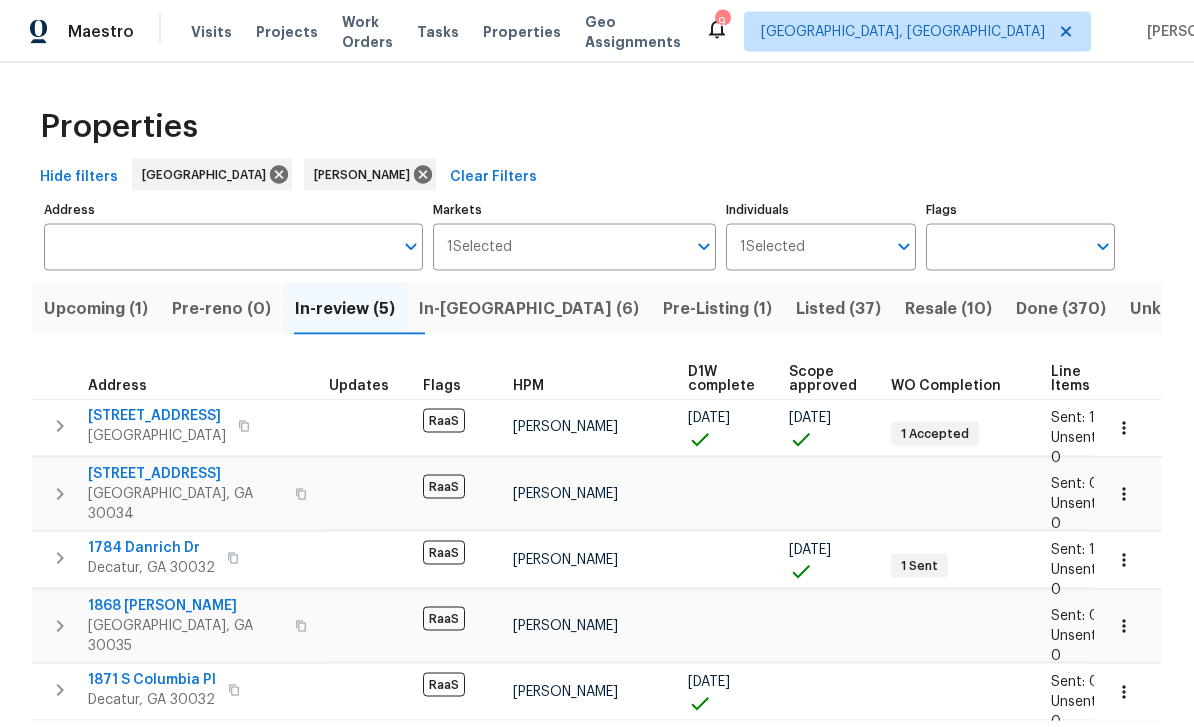 scroll, scrollTop: 44, scrollLeft: 0, axis: vertical 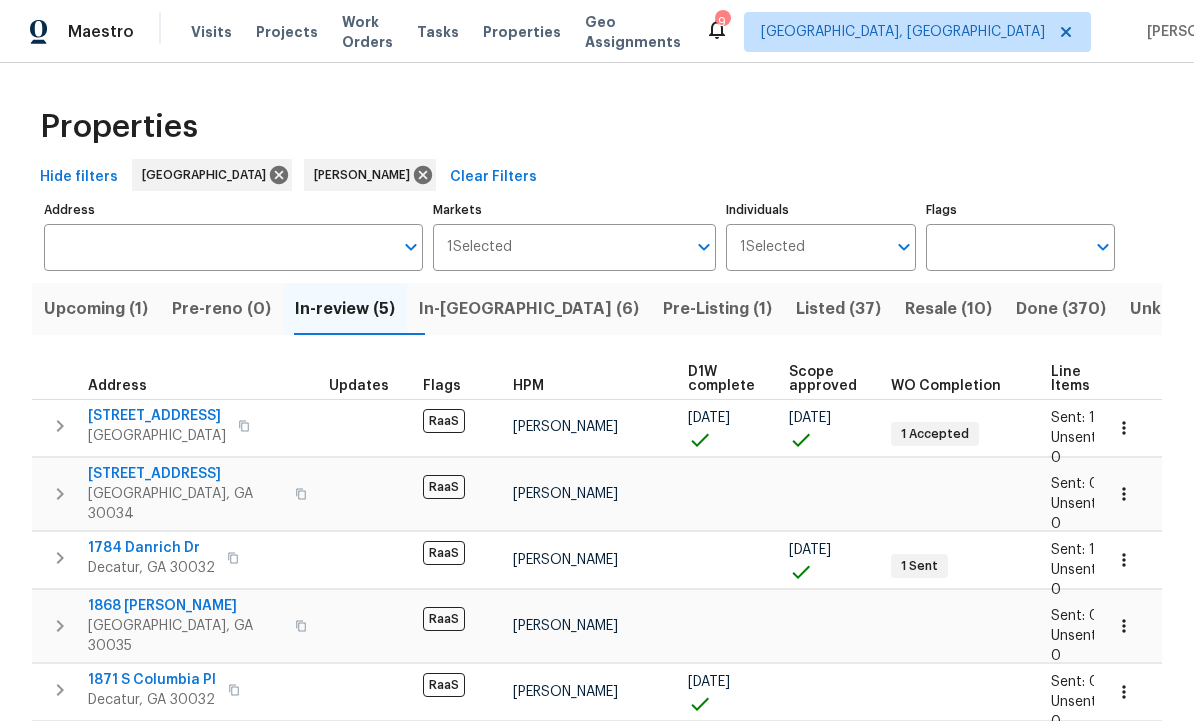click on "1784 Danrich Dr" at bounding box center [151, 548] 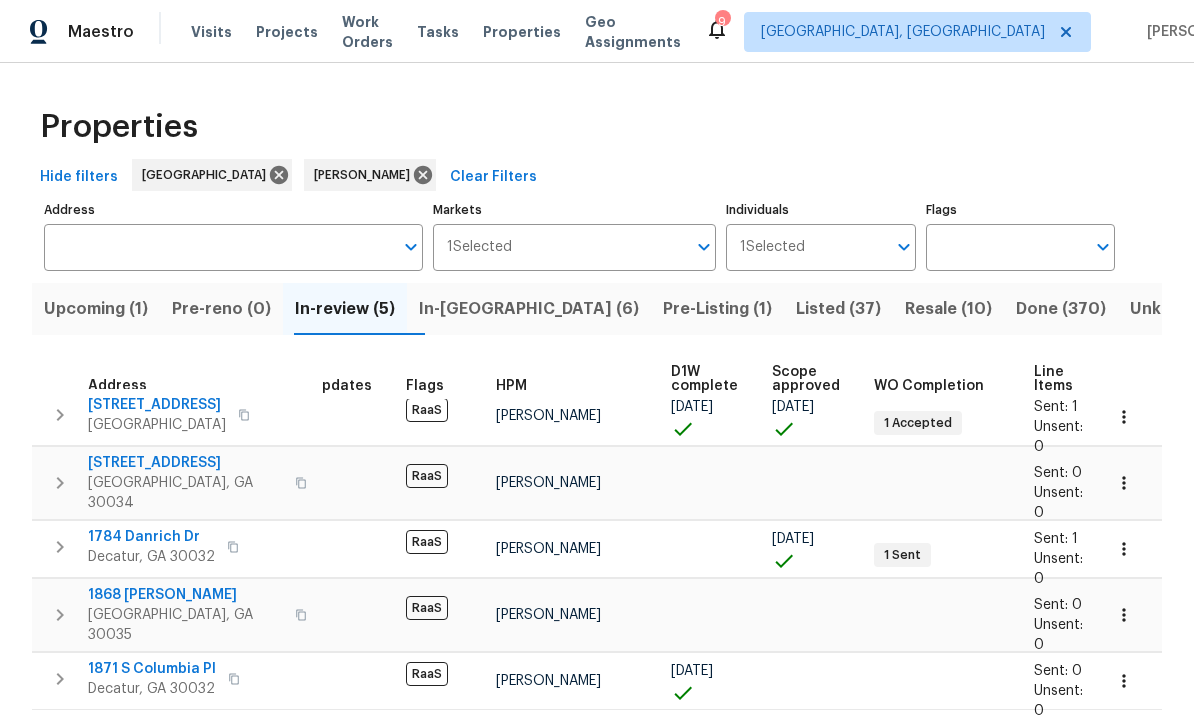 scroll, scrollTop: 11, scrollLeft: 19, axis: both 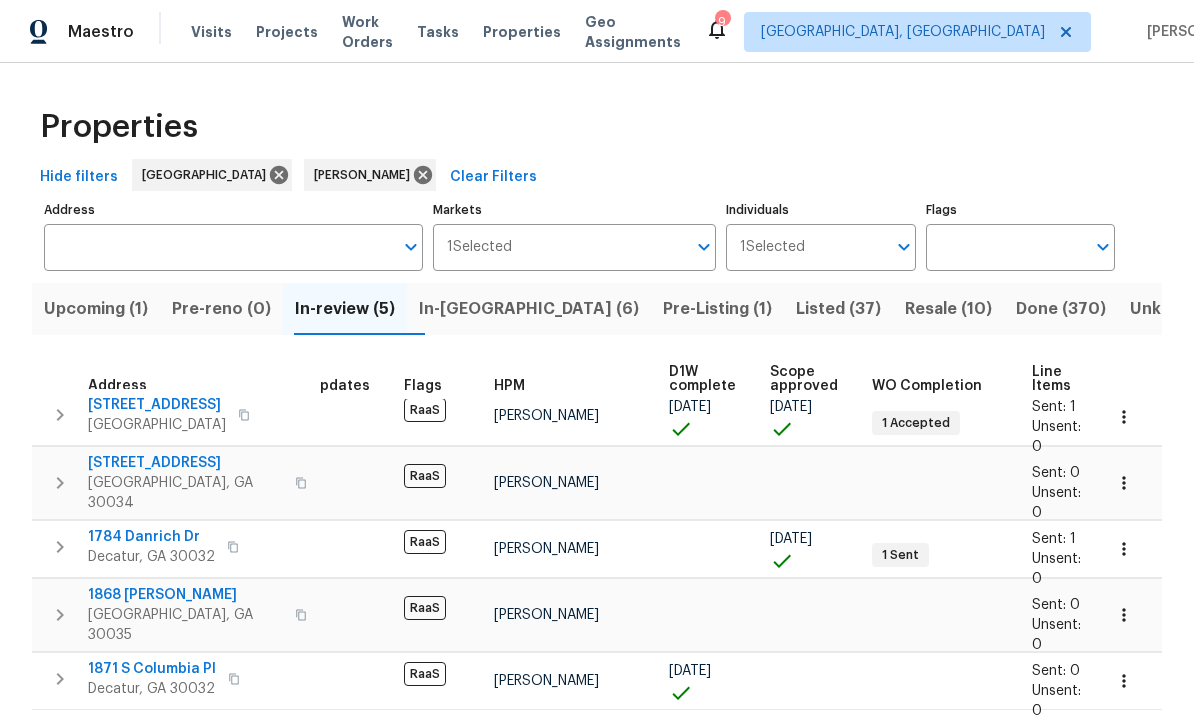 click on "Line Items" at bounding box center [1051, 379] 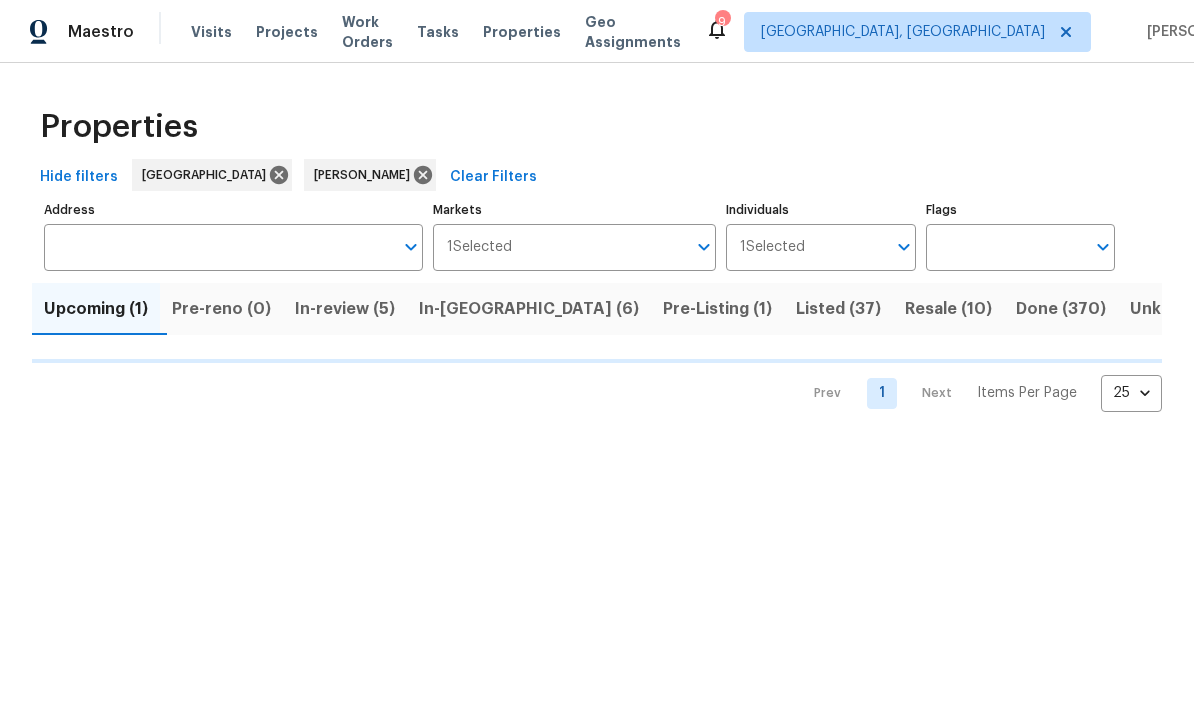 scroll, scrollTop: 0, scrollLeft: 0, axis: both 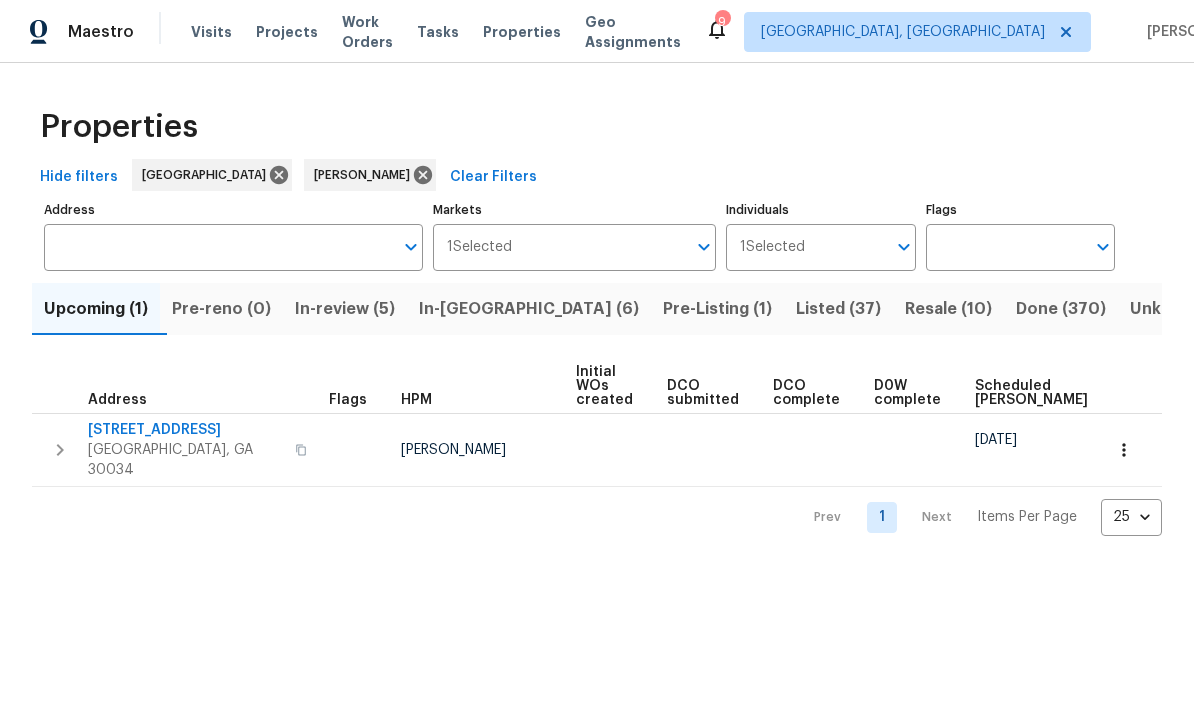 click on "In-reno (6)" at bounding box center [529, 309] 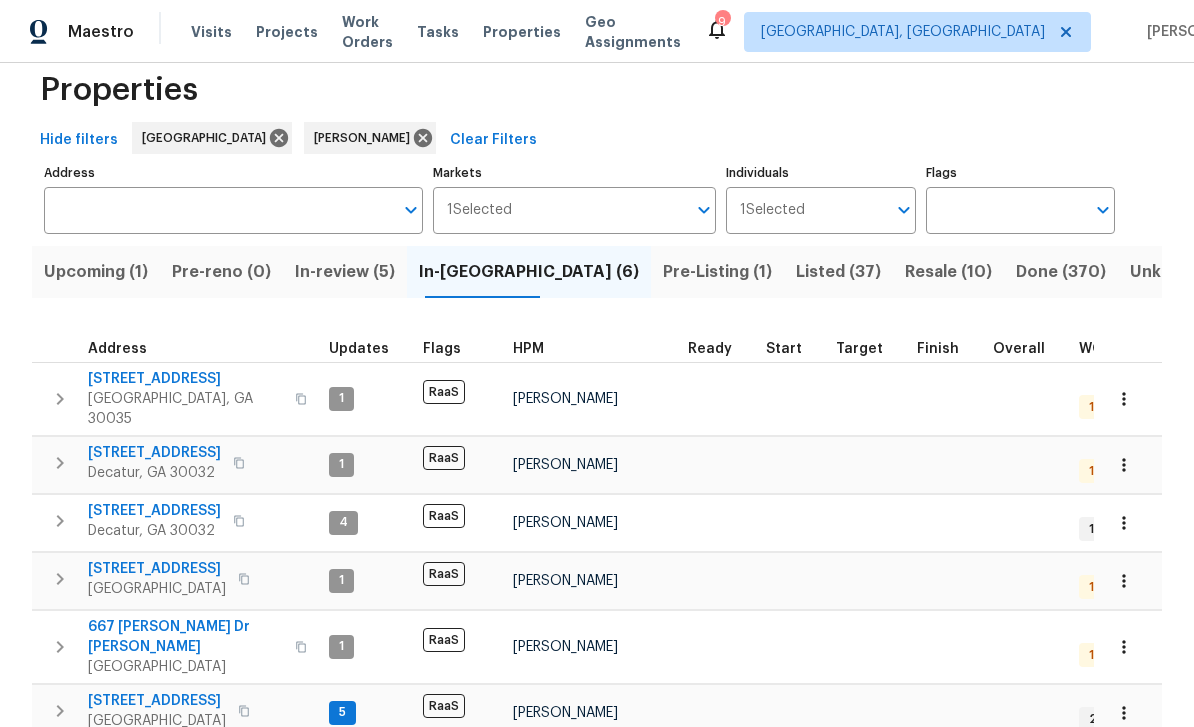 scroll, scrollTop: 36, scrollLeft: 0, axis: vertical 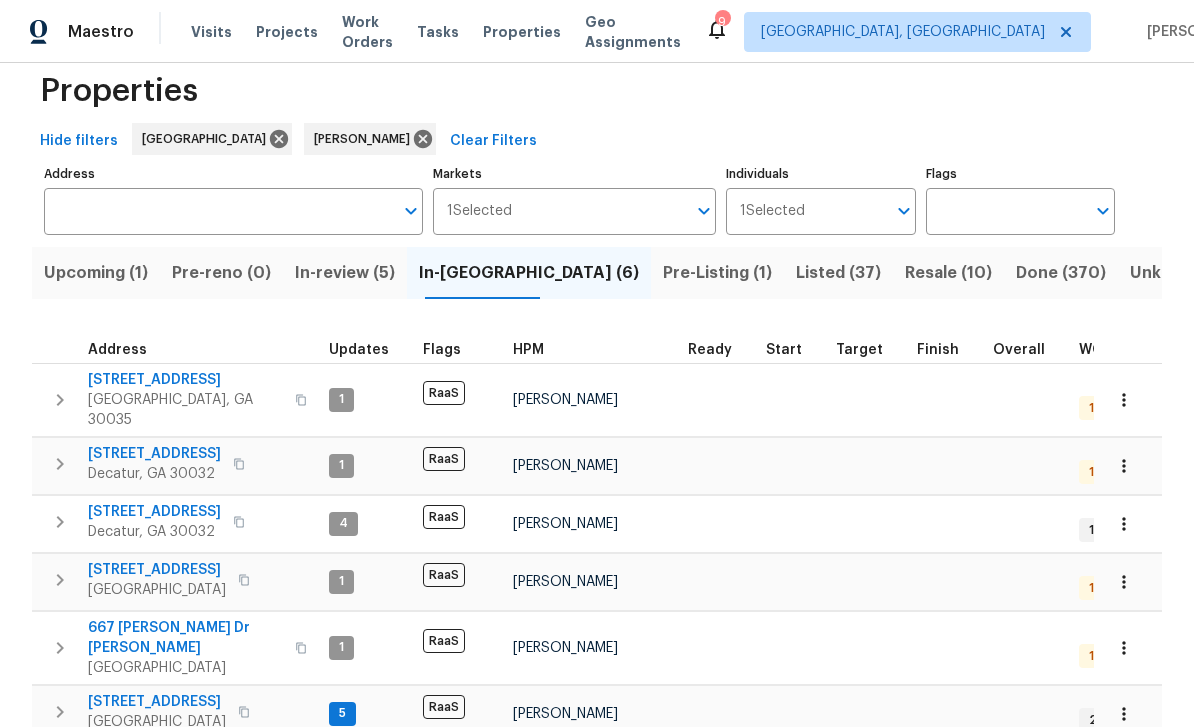 click on "1123 Redan Way" at bounding box center (157, 702) 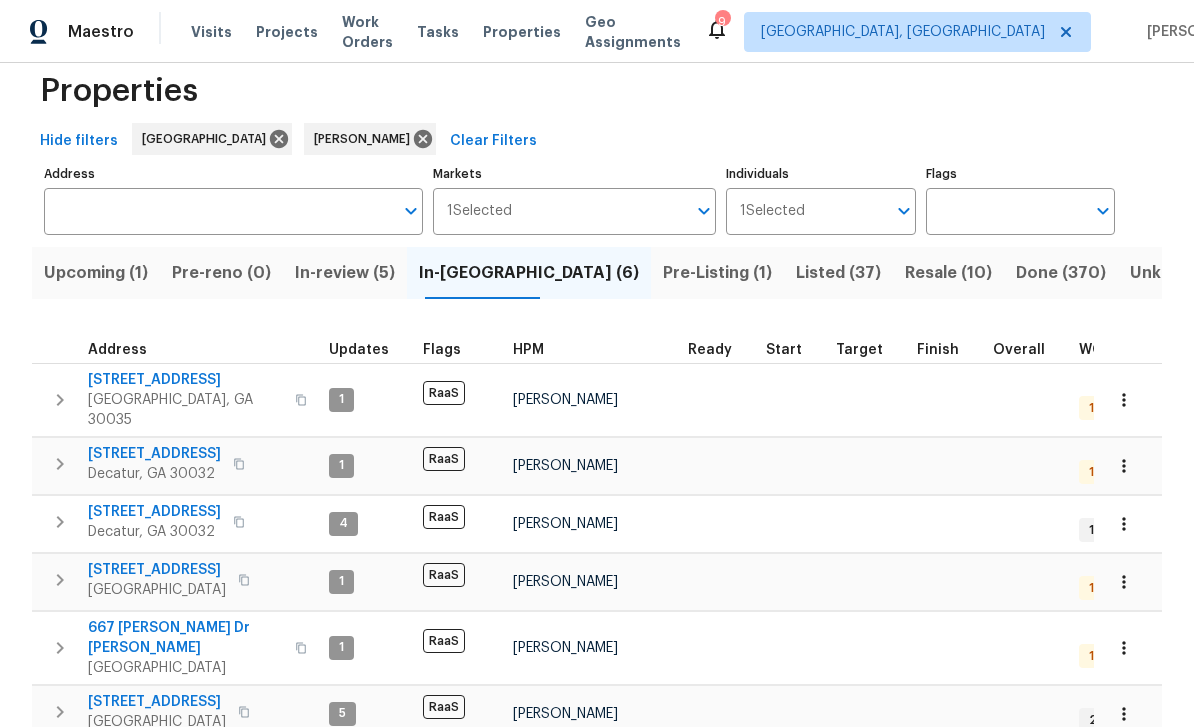 scroll, scrollTop: 0, scrollLeft: 0, axis: both 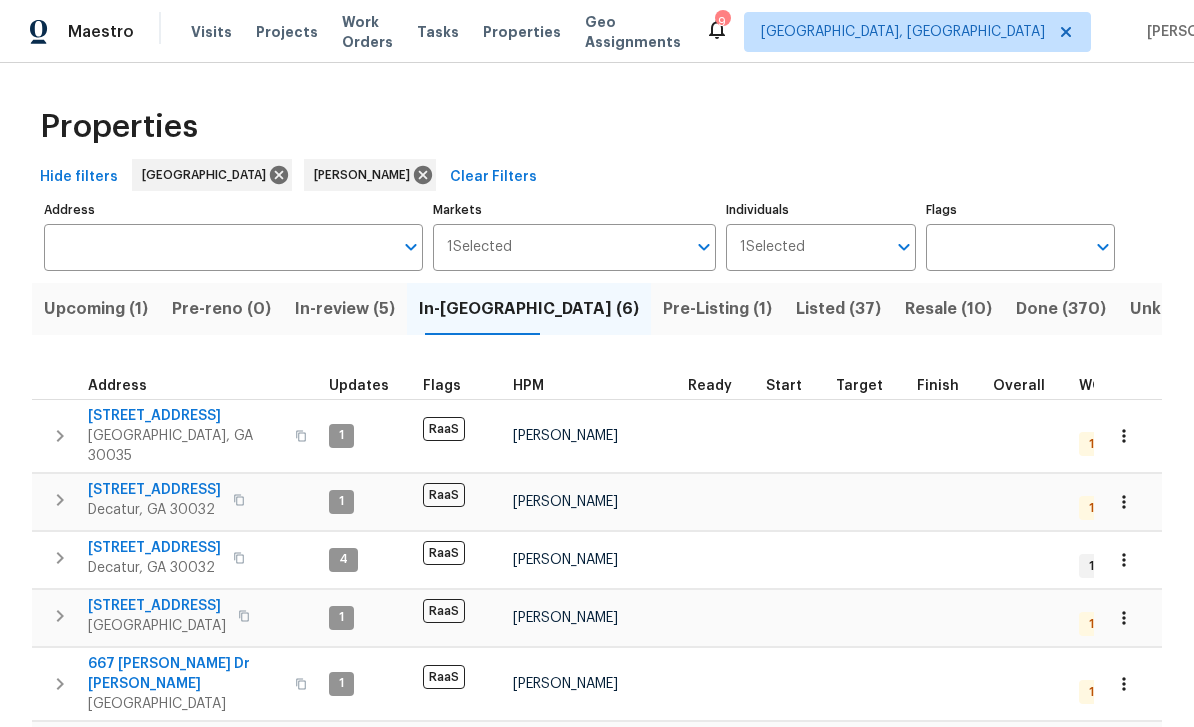 click on "Visits" at bounding box center [211, 32] 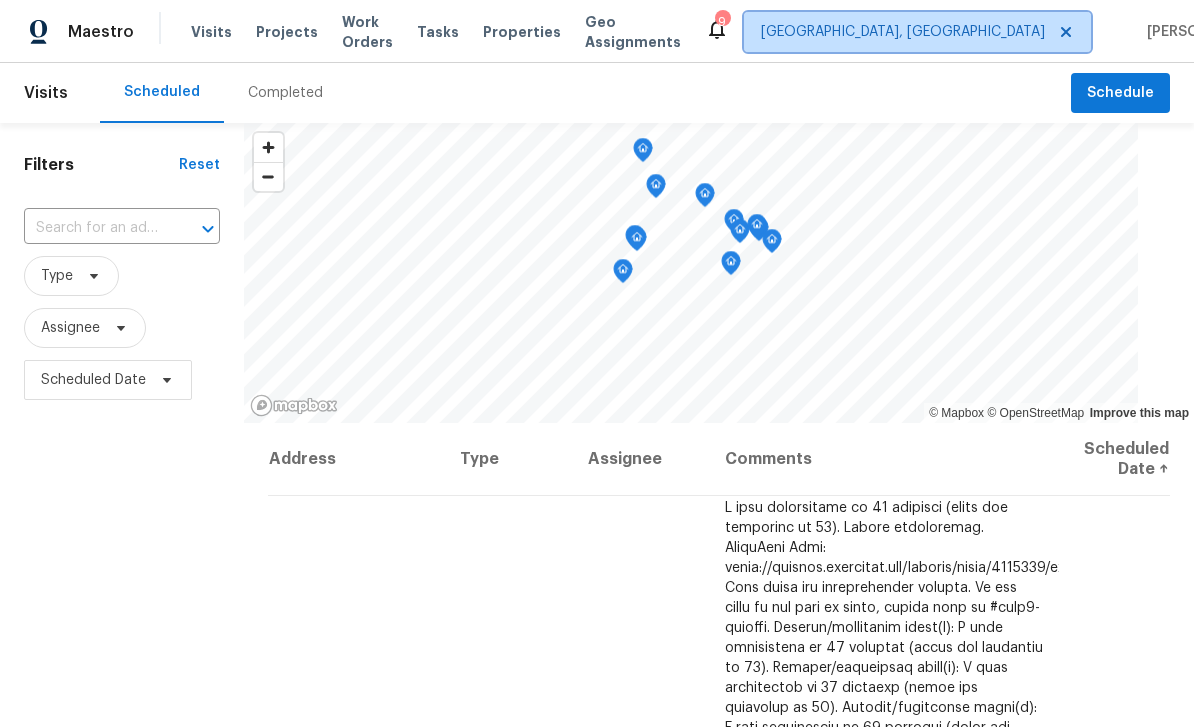 click on "Albuquerque, NM" at bounding box center [903, 32] 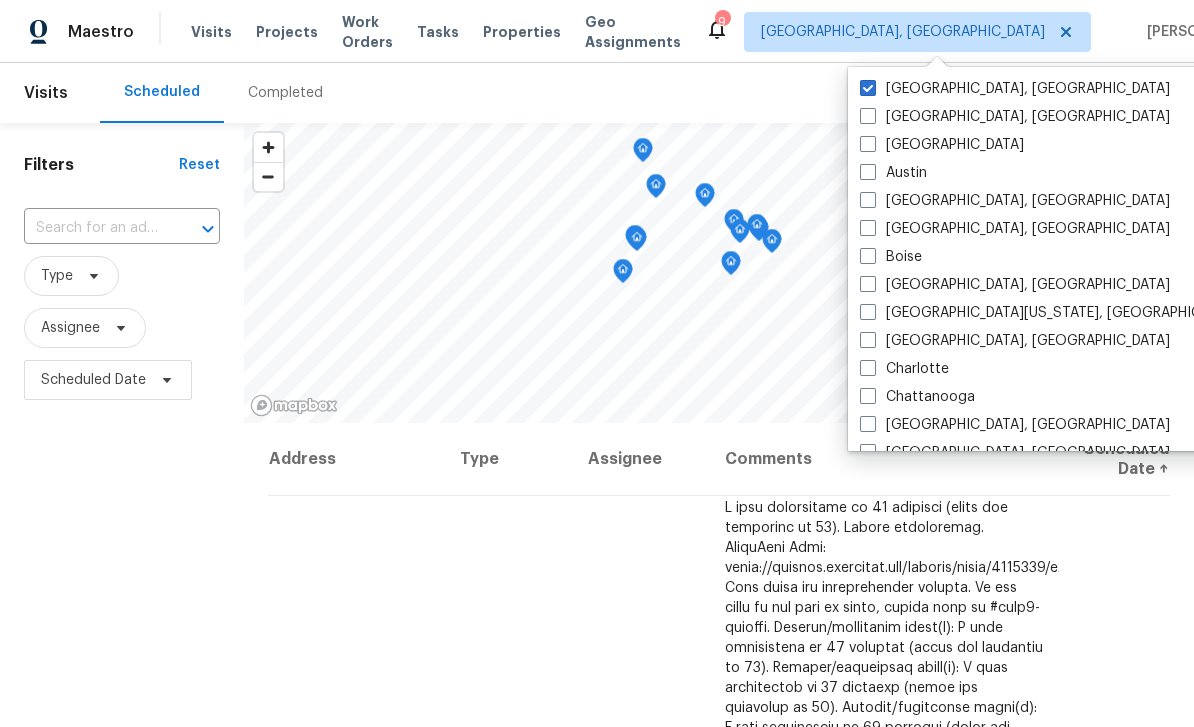 click at bounding box center [868, 144] 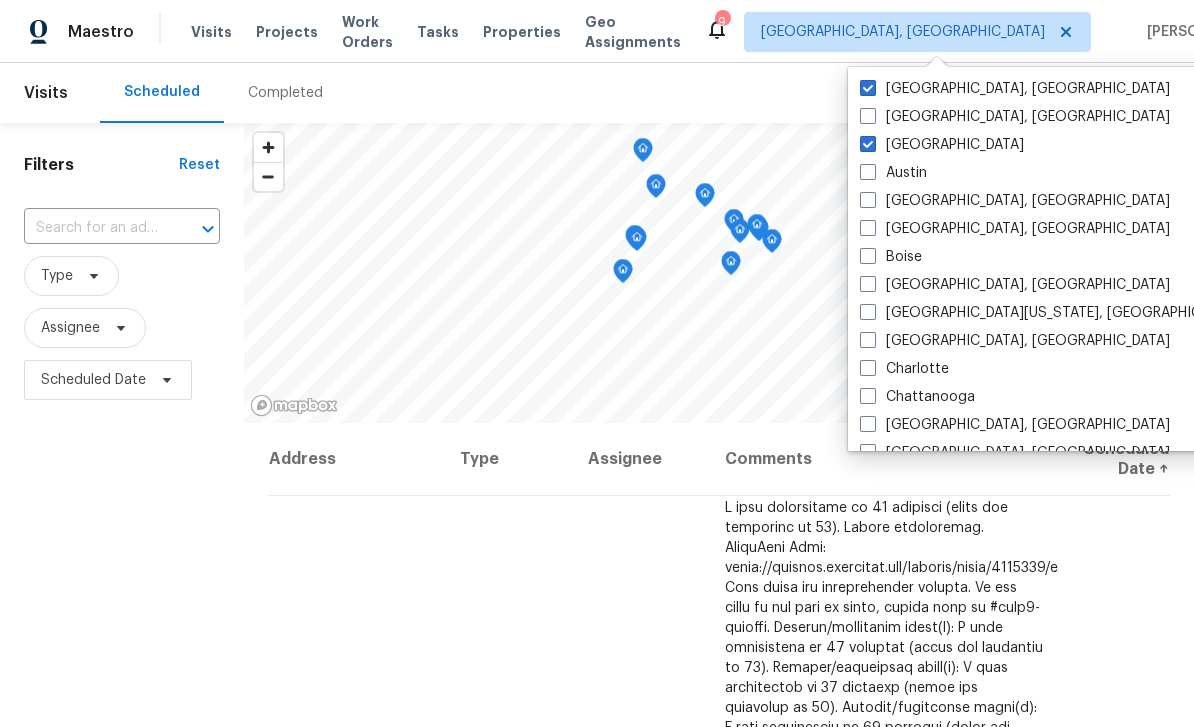checkbox on "true" 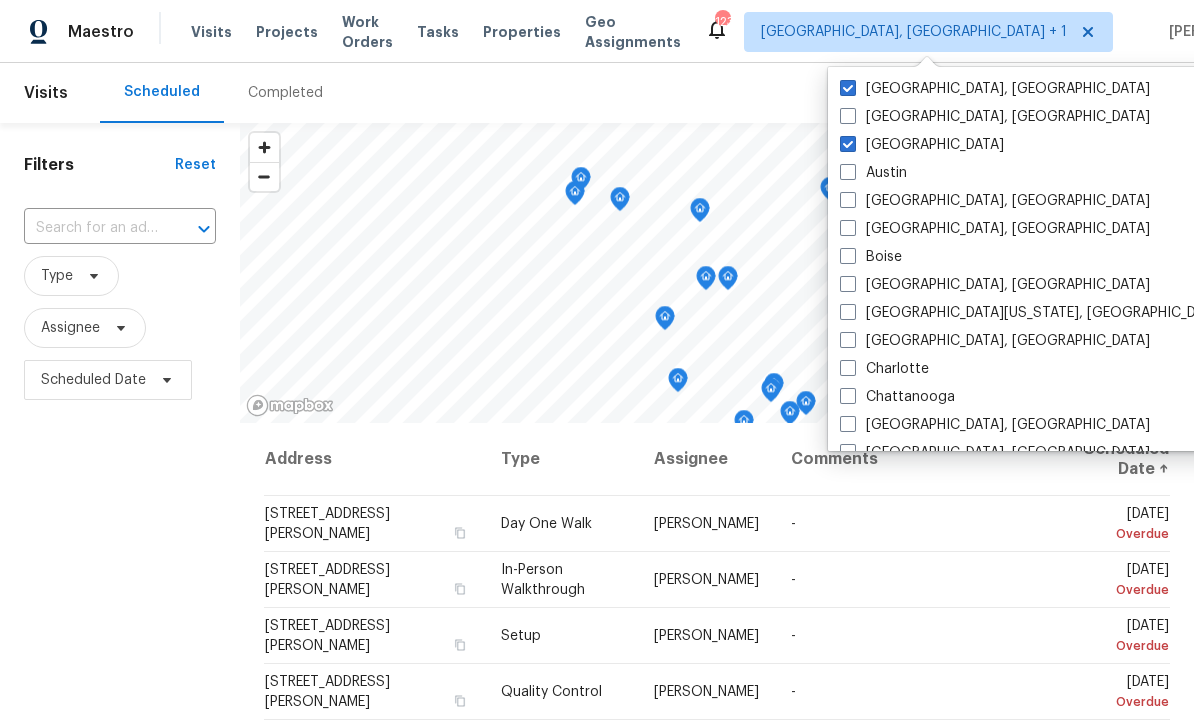 click at bounding box center (848, 88) 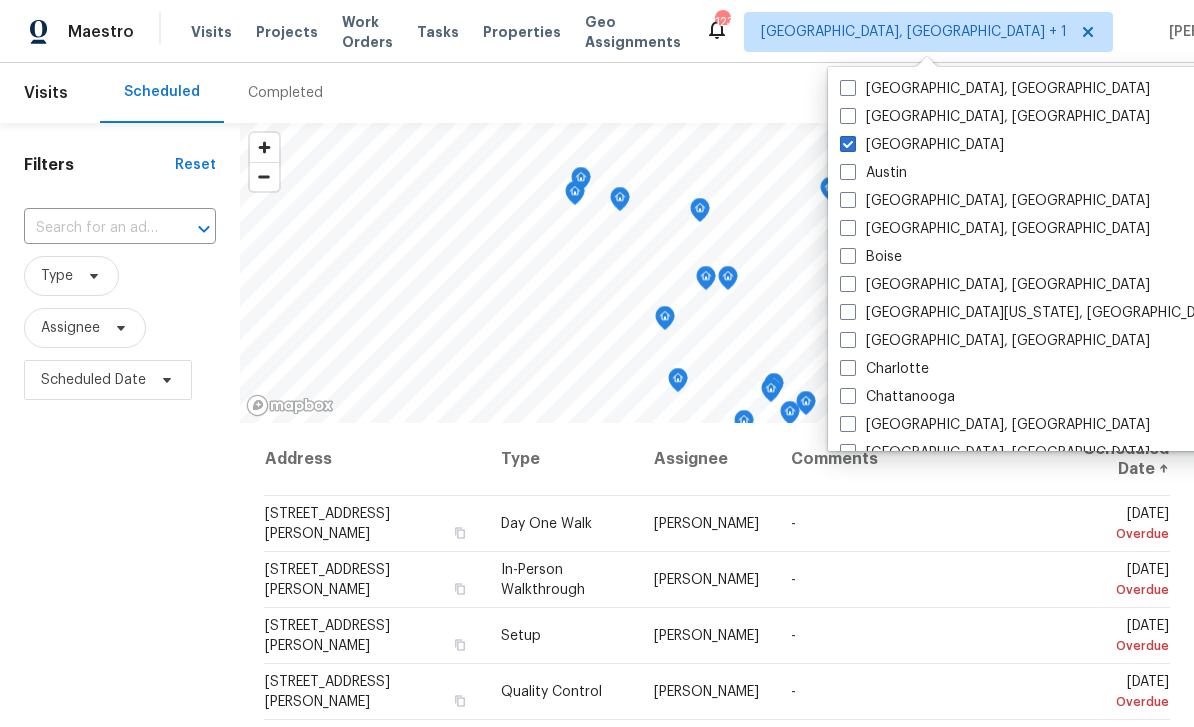 checkbox on "false" 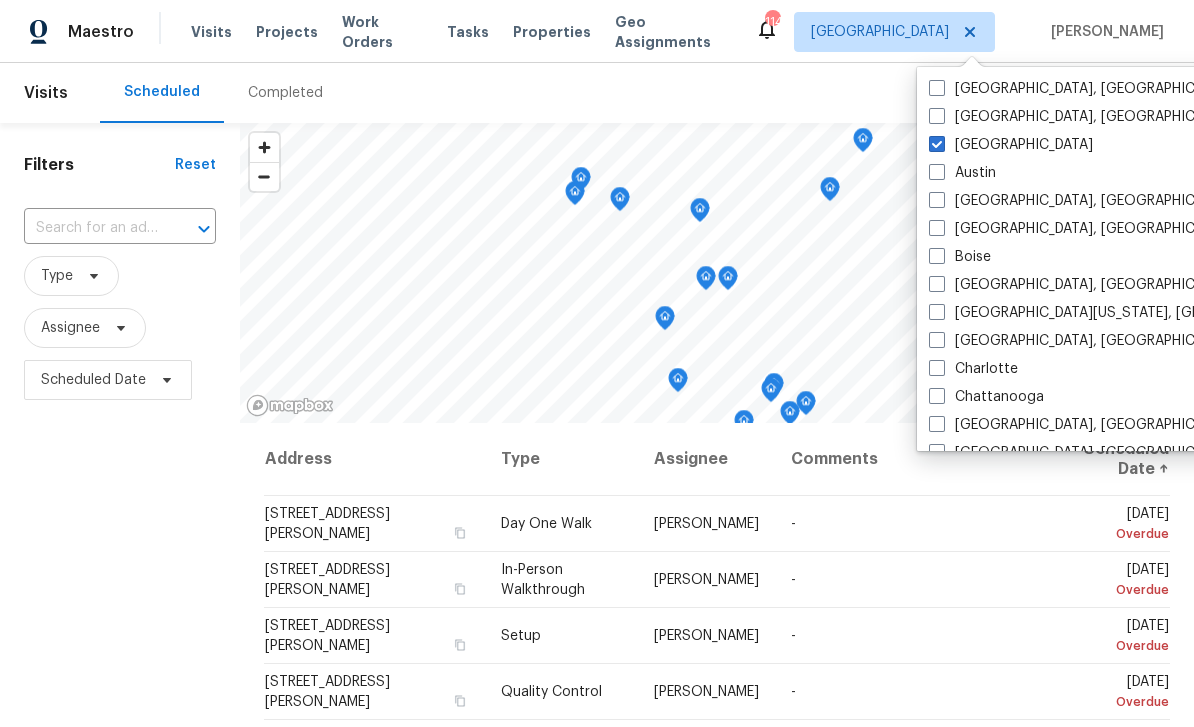 click at bounding box center [92, 228] 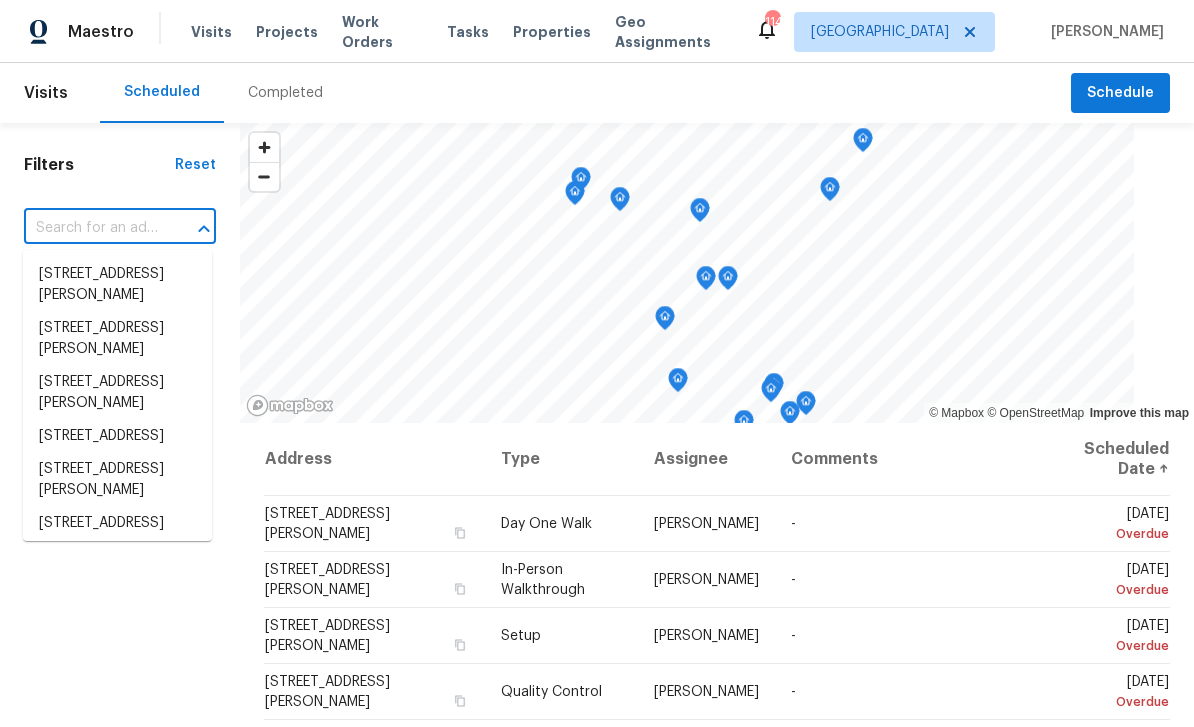 click at bounding box center (92, 228) 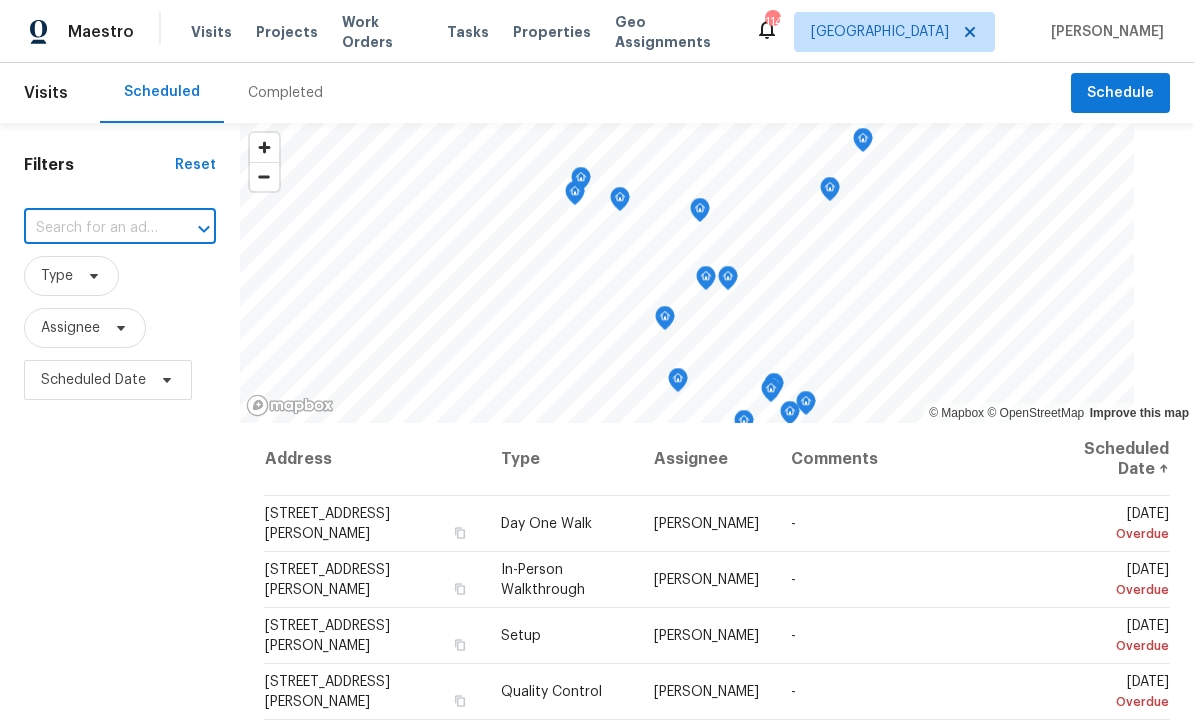 paste on "1886 Akron Dr SE, Atlanta, GA 30315" 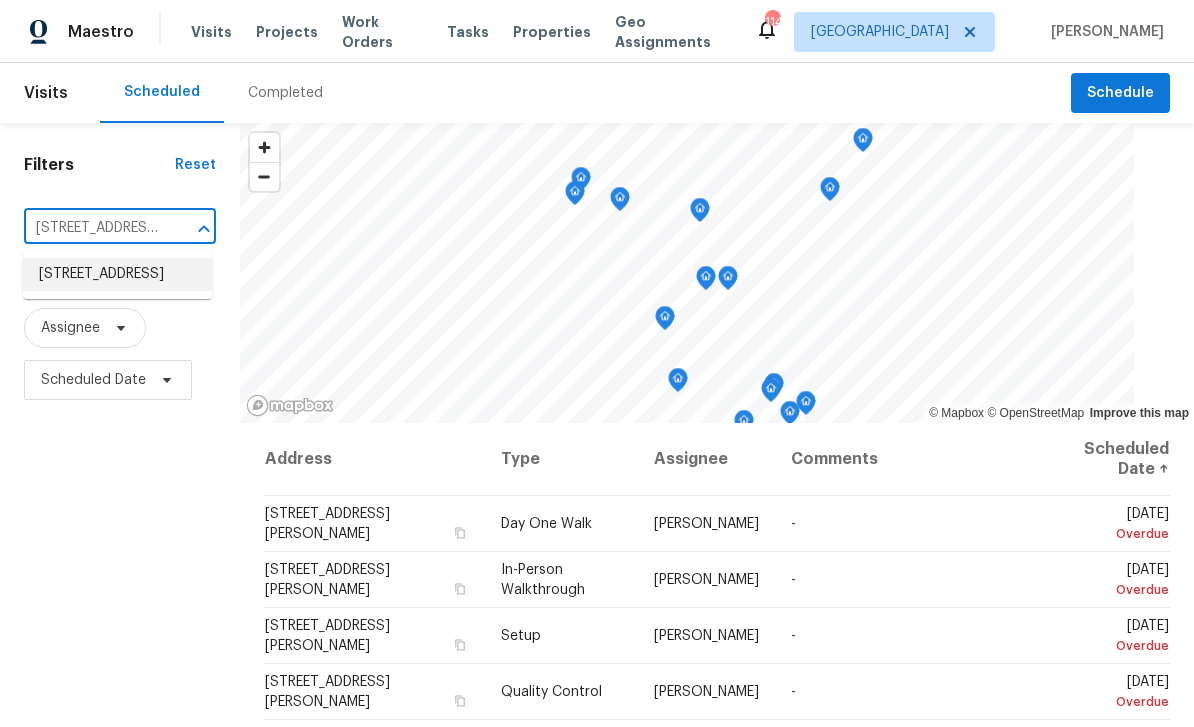 click on "1886 Akron Dr SE, Atlanta, GA 30315" at bounding box center [117, 274] 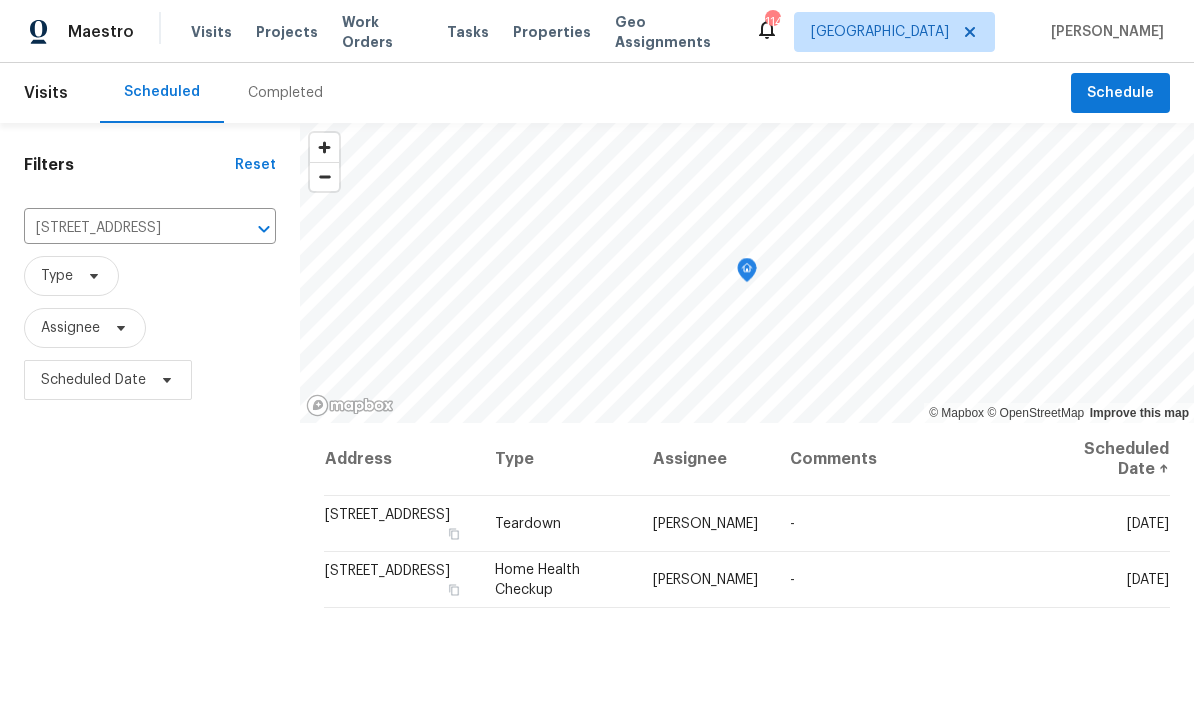 click 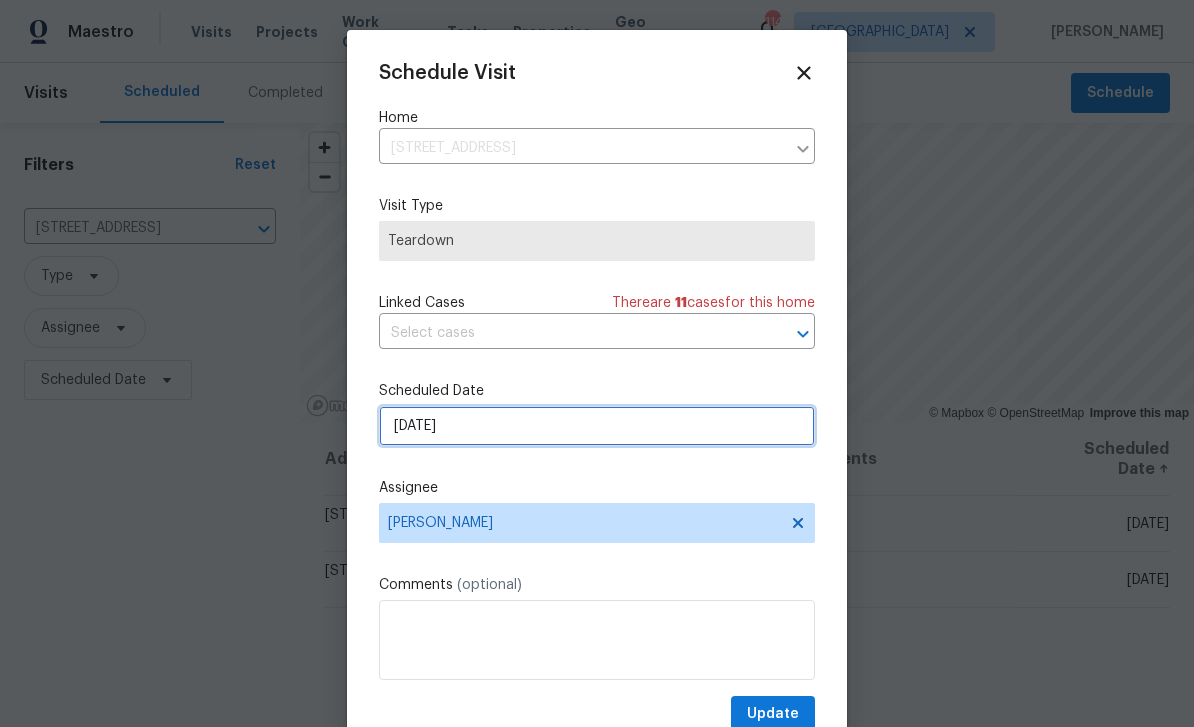 click on "[DATE]" at bounding box center (597, 426) 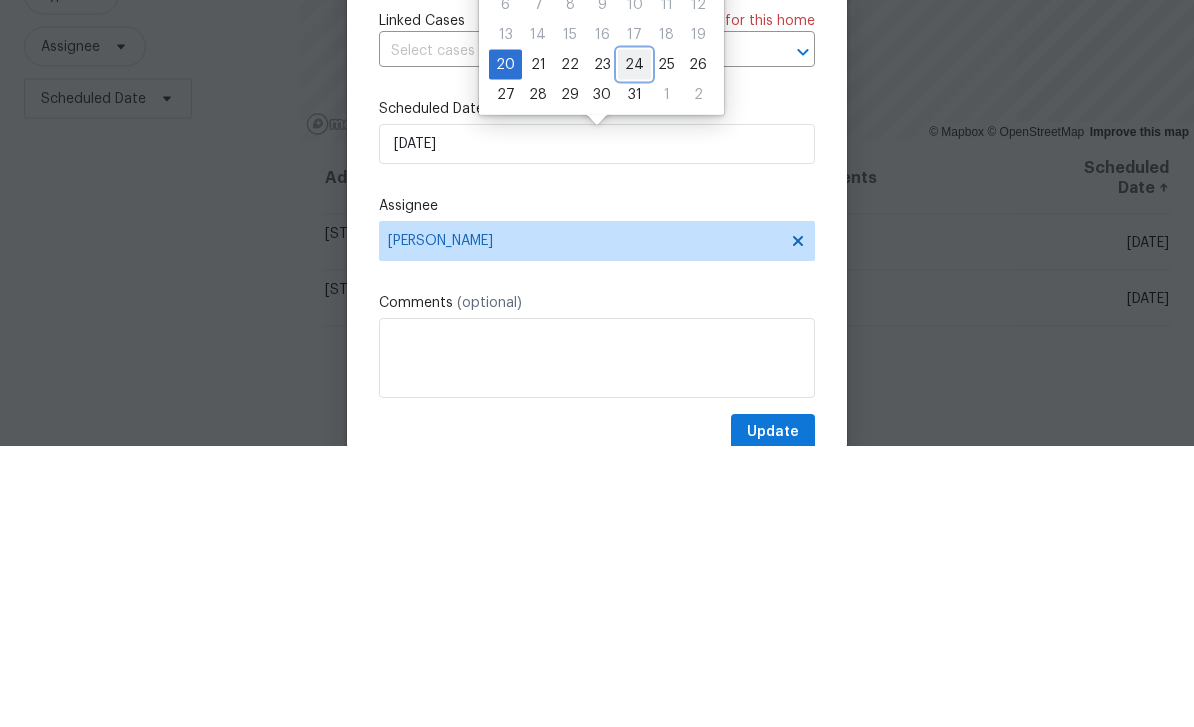 click on "24" at bounding box center (634, 346) 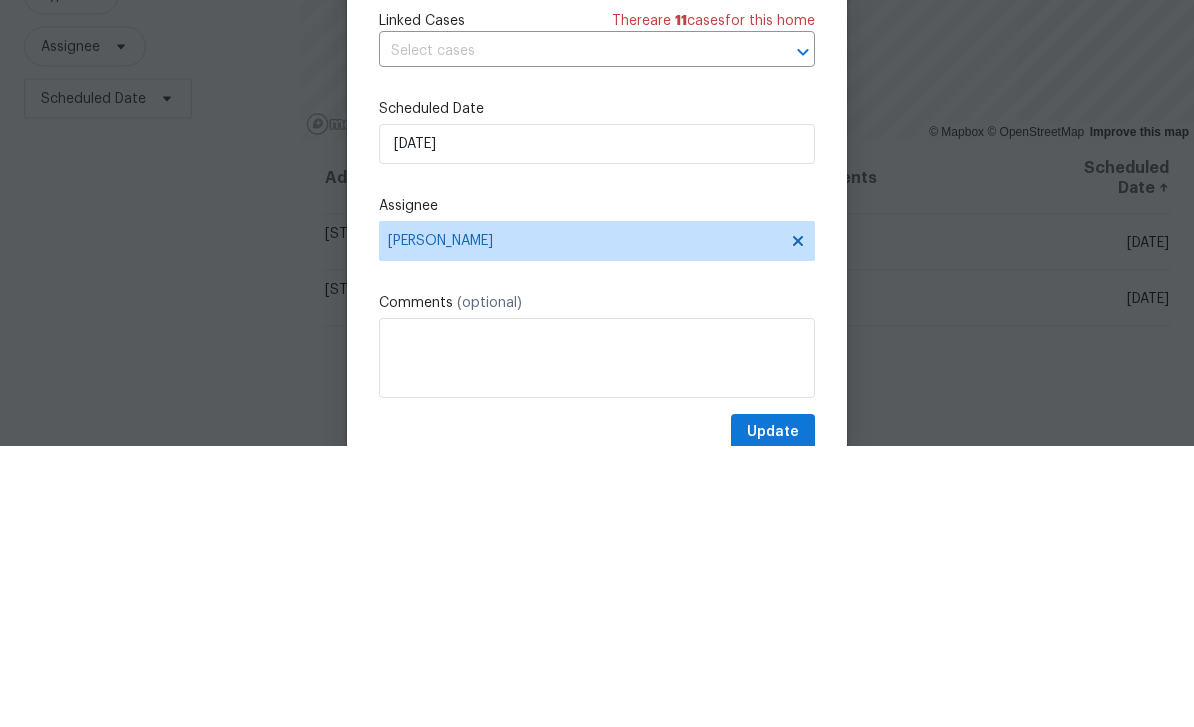 scroll, scrollTop: 64, scrollLeft: 0, axis: vertical 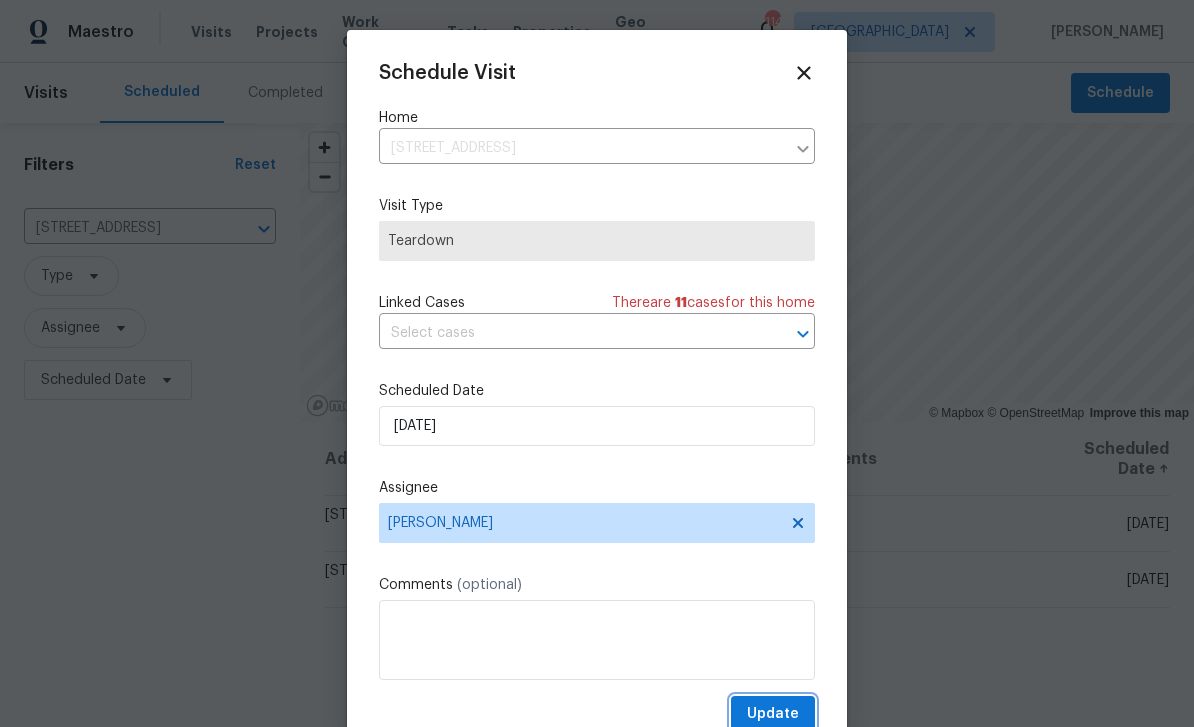 click on "Update" at bounding box center [773, 714] 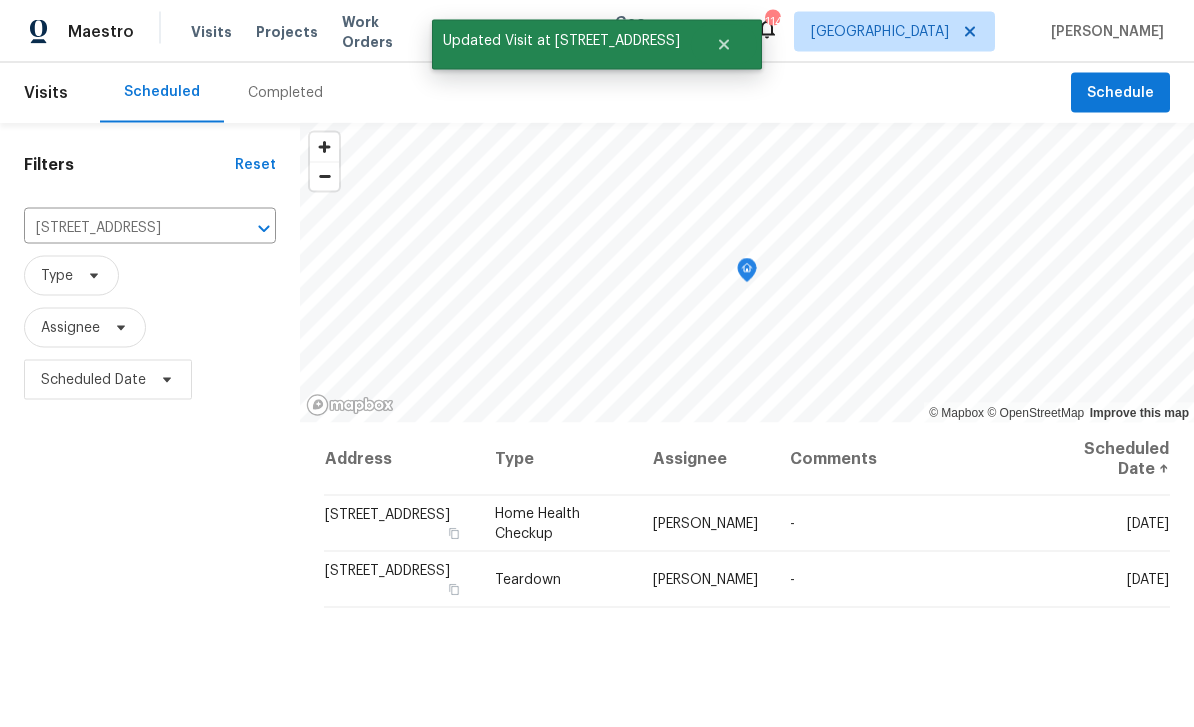 scroll, scrollTop: 0, scrollLeft: 0, axis: both 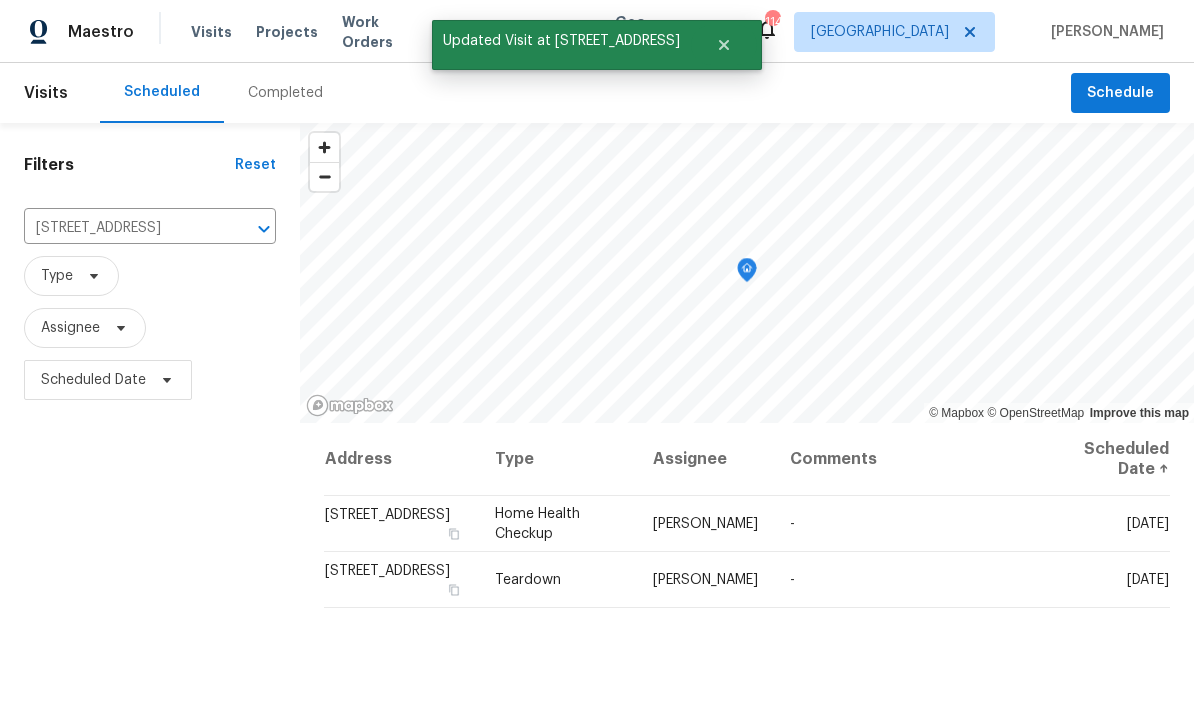 click on "1886 Akron Dr SE, Atlanta, GA 30315" at bounding box center (122, 228) 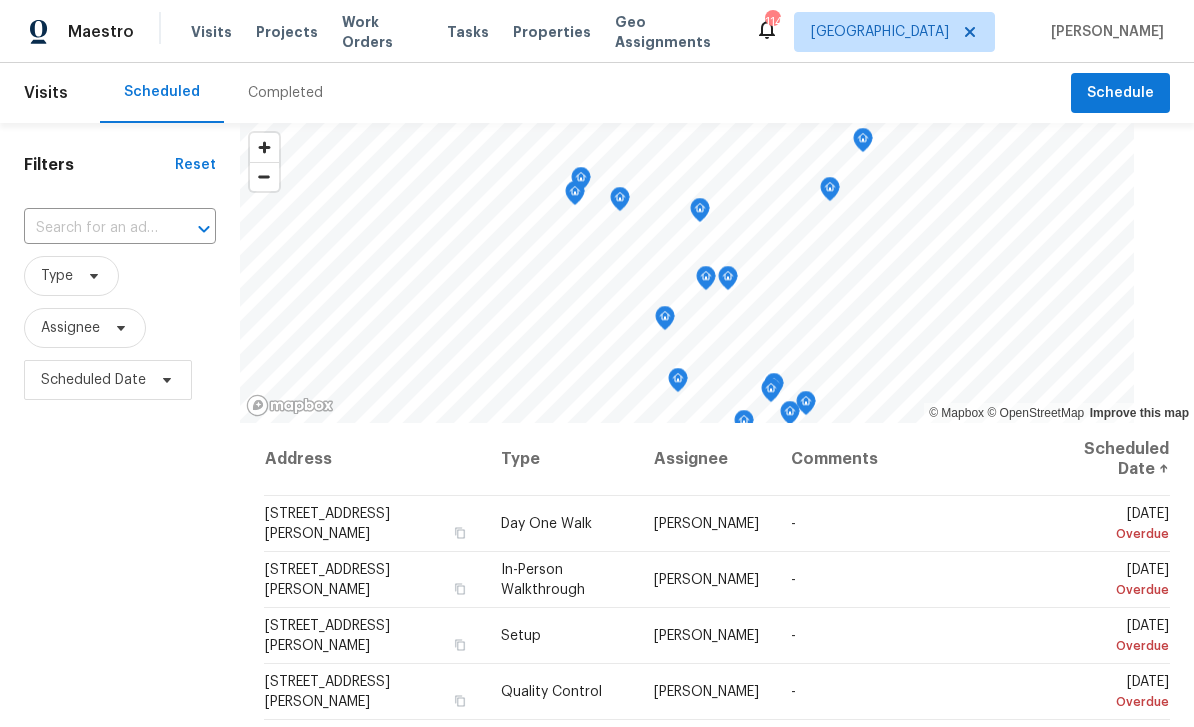 click at bounding box center (92, 228) 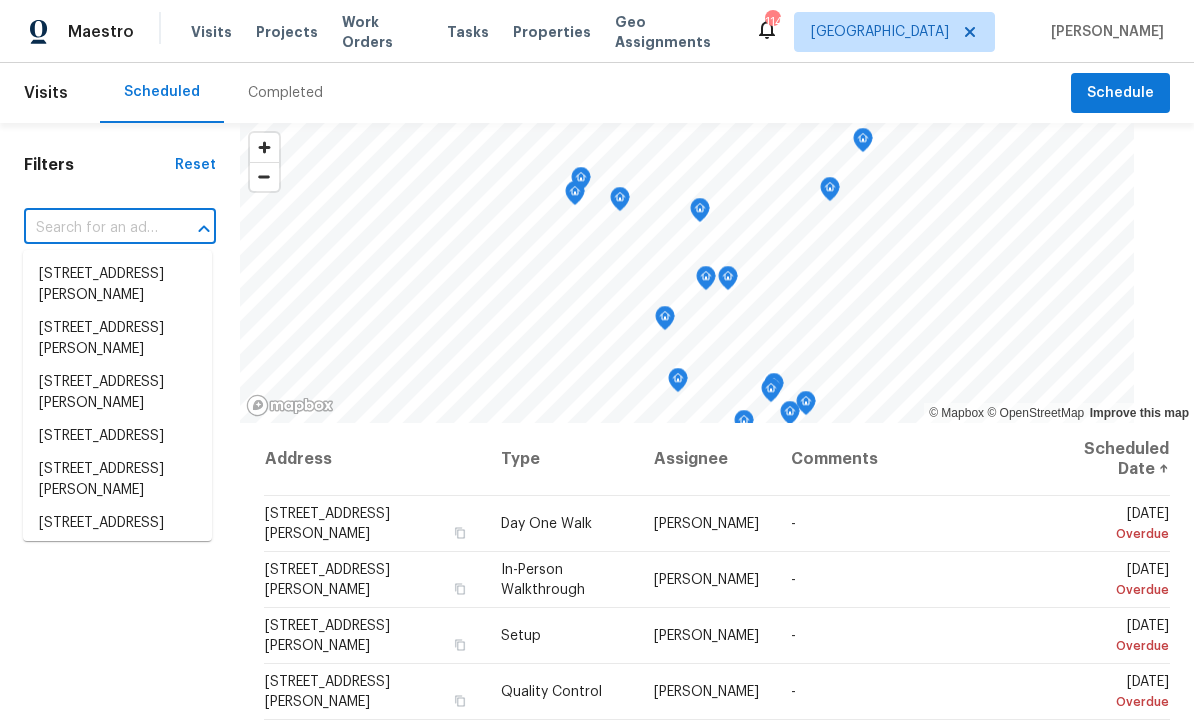 paste on "1879 Shamrock Dr, Decatur, GA 30032" 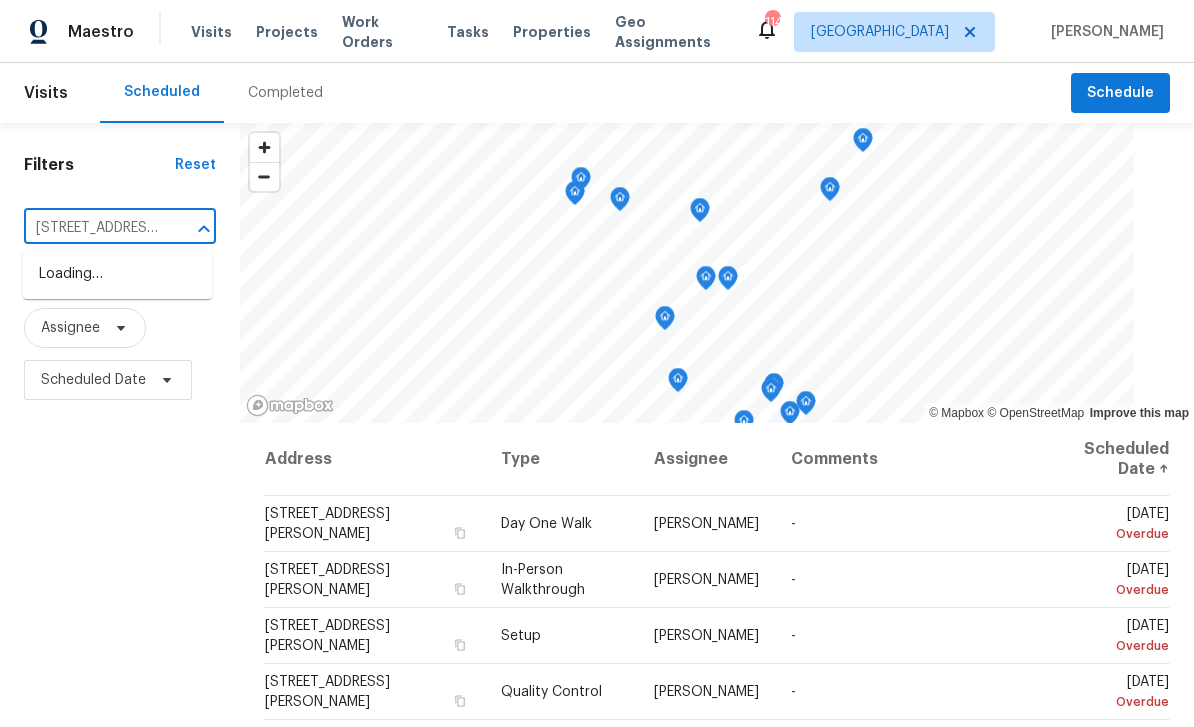 type on "1879 Shamrock Dr, Decatur, GA 30032" 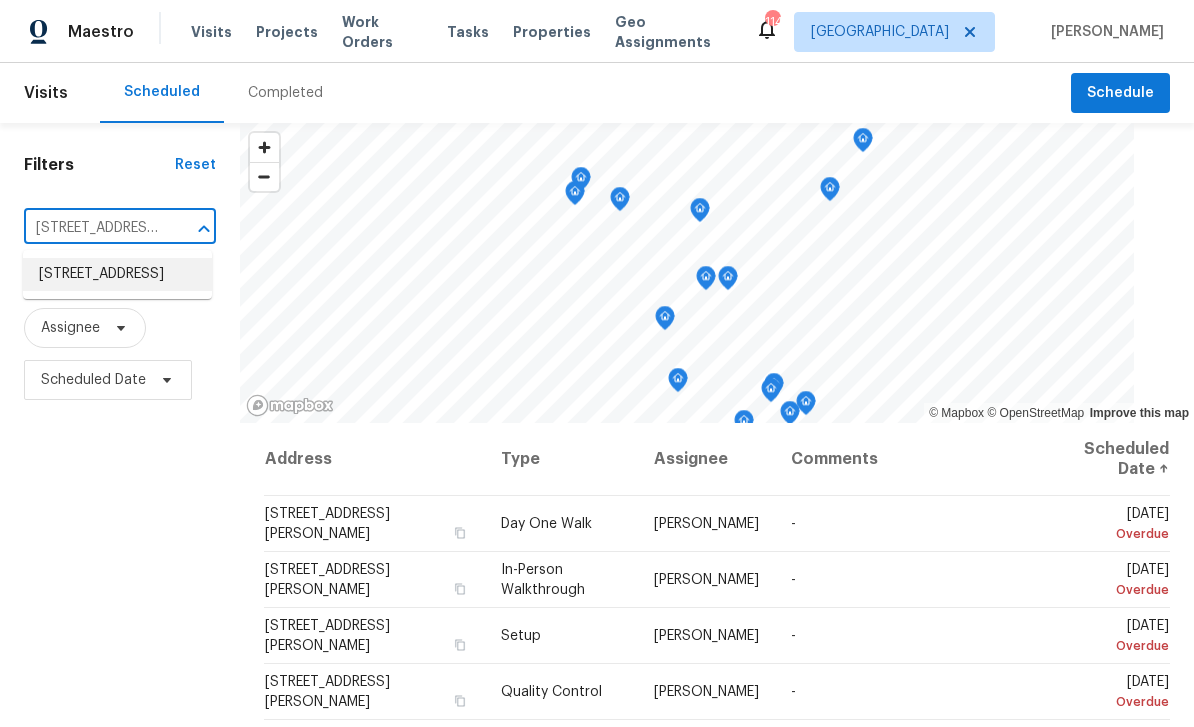 click on "1879 Shamrock Dr, Decatur, GA 30032" at bounding box center [117, 274] 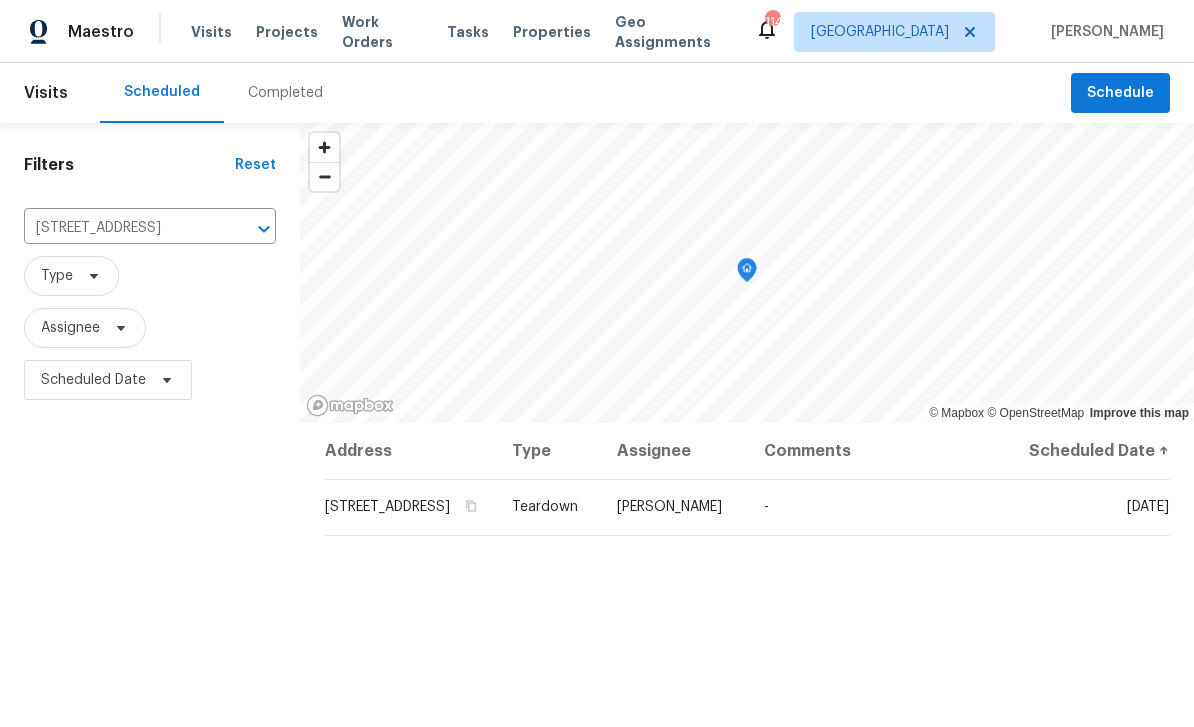 scroll, scrollTop: 1, scrollLeft: 0, axis: vertical 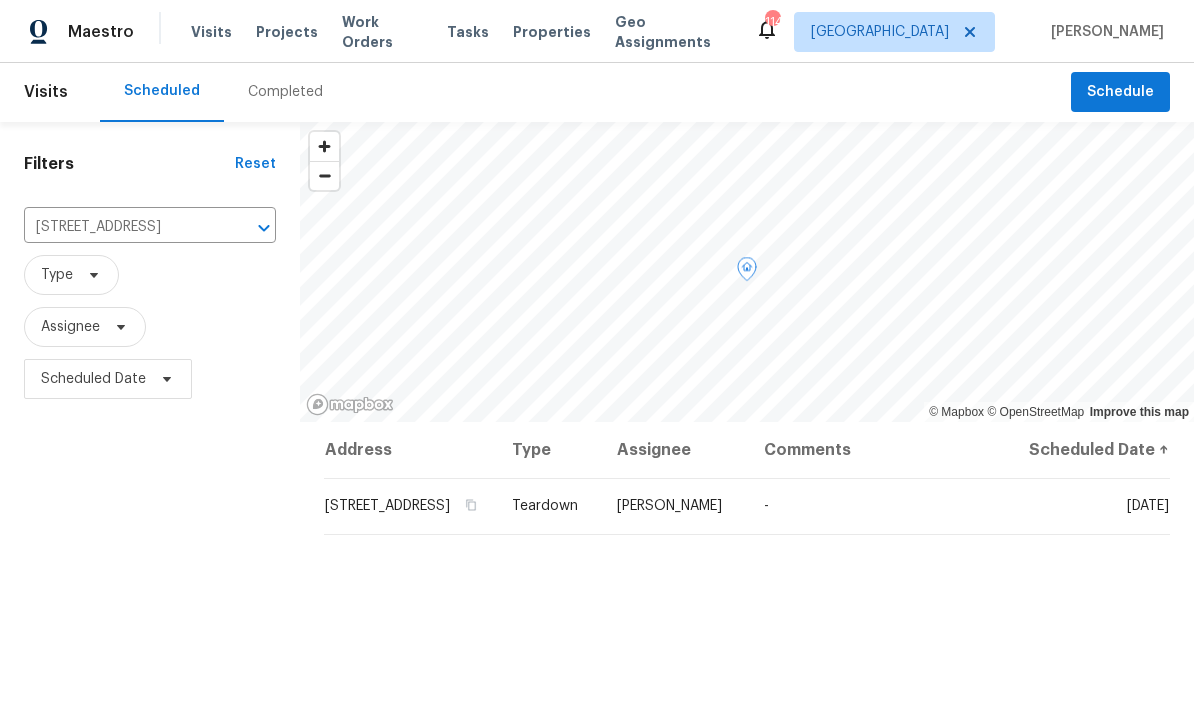 click at bounding box center (0, 0) 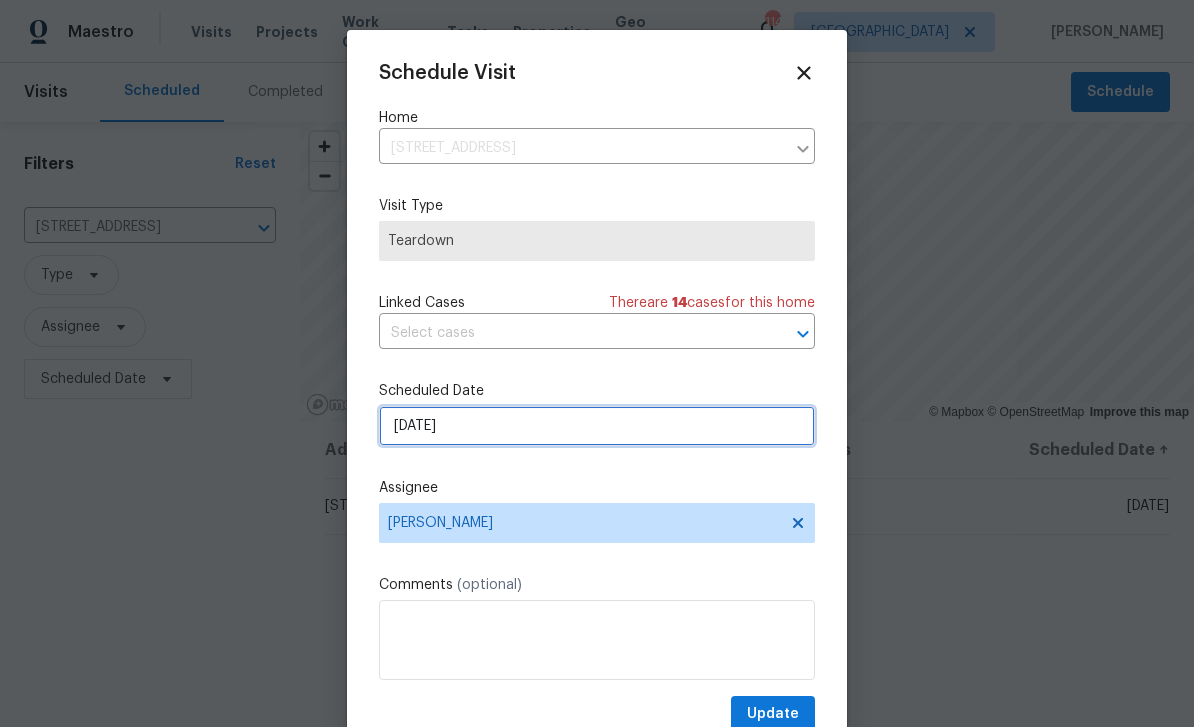 click on "[DATE]" at bounding box center [597, 426] 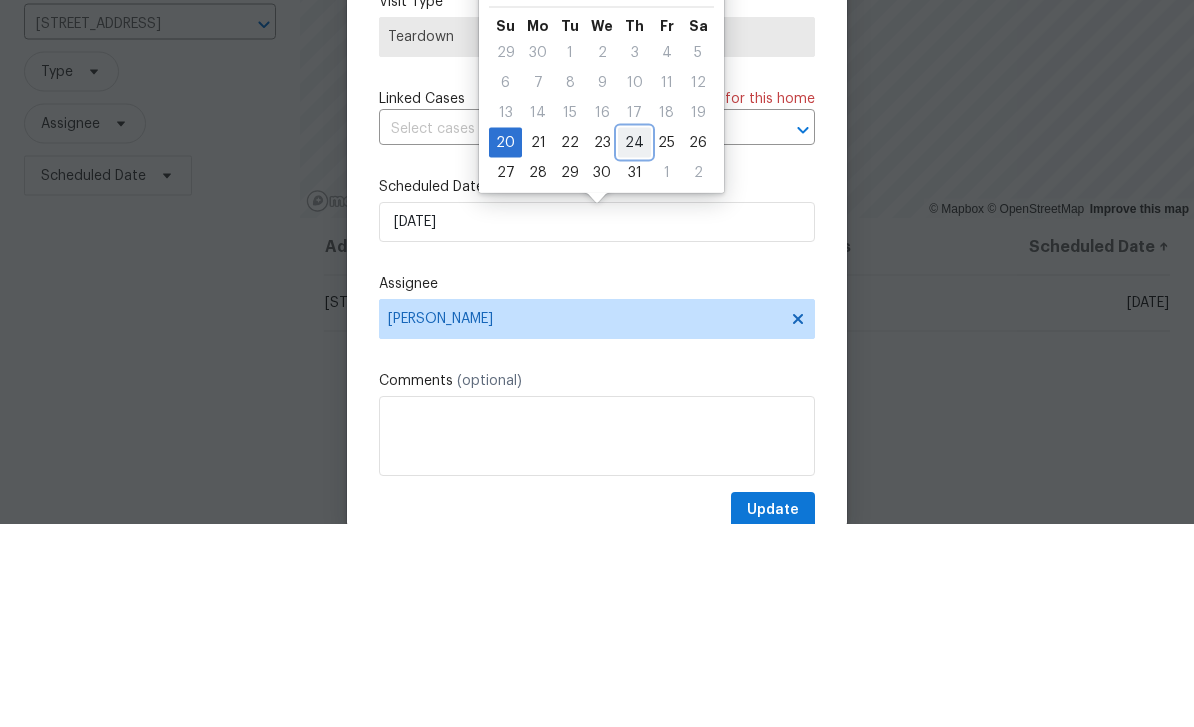 click on "24" at bounding box center [634, 346] 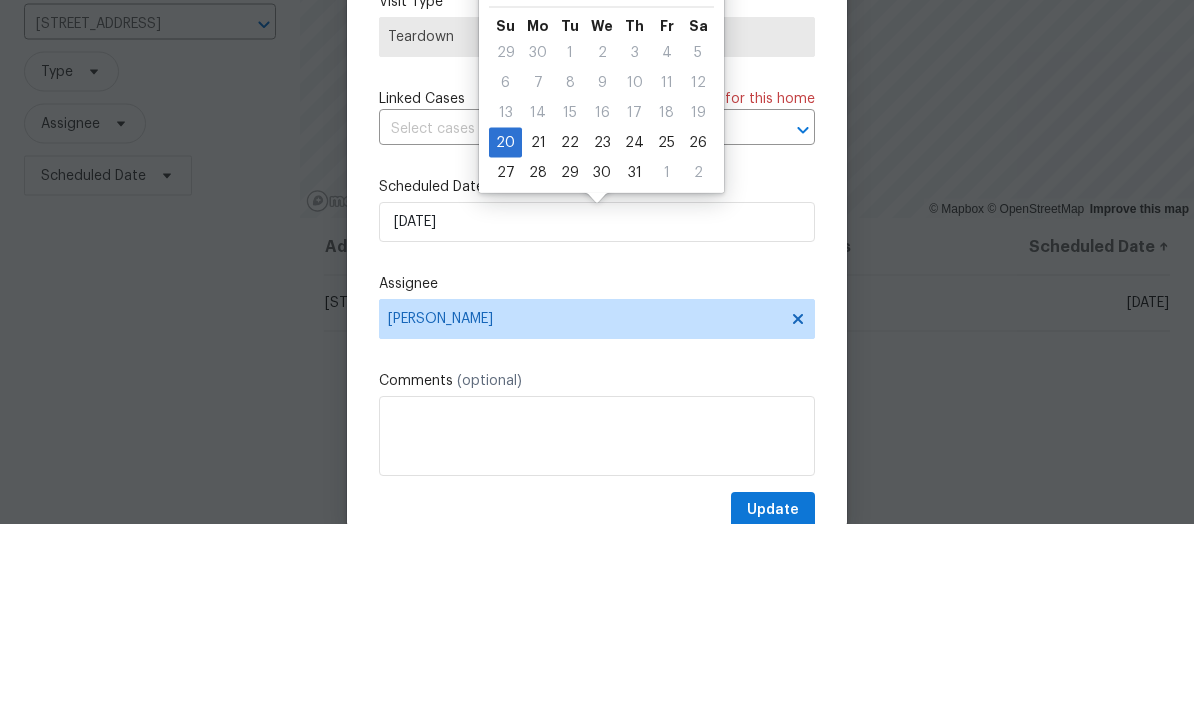 scroll, scrollTop: 64, scrollLeft: 0, axis: vertical 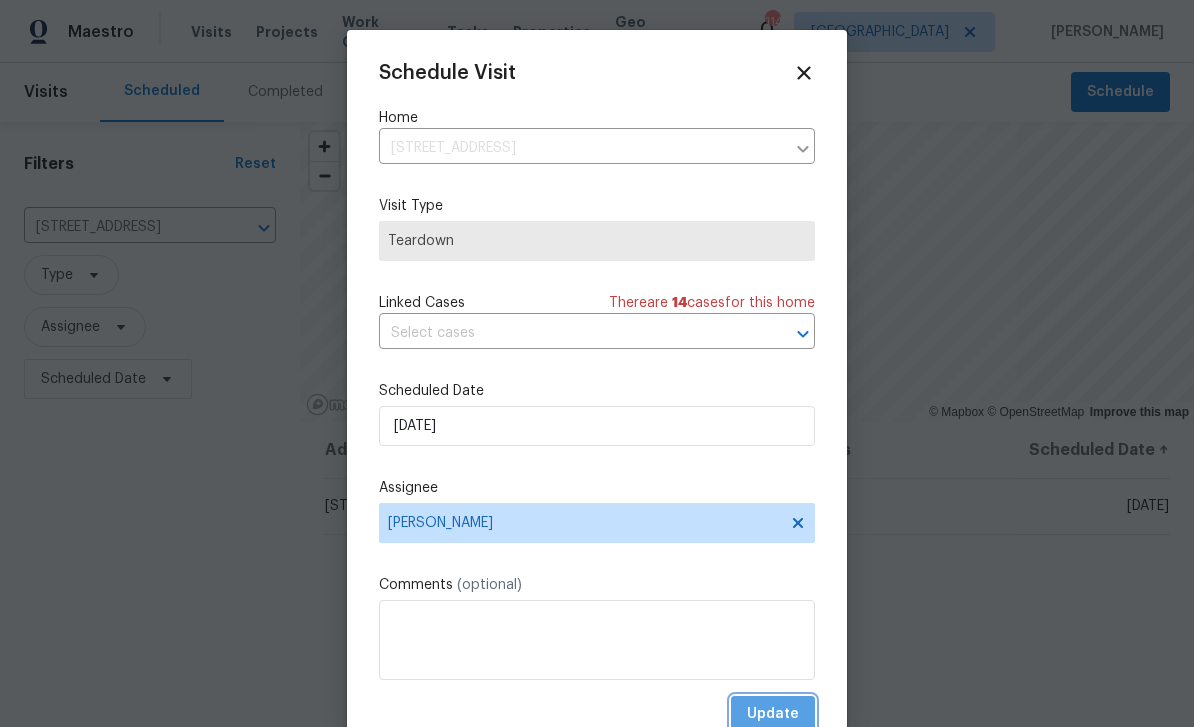 click on "Update" at bounding box center (773, 714) 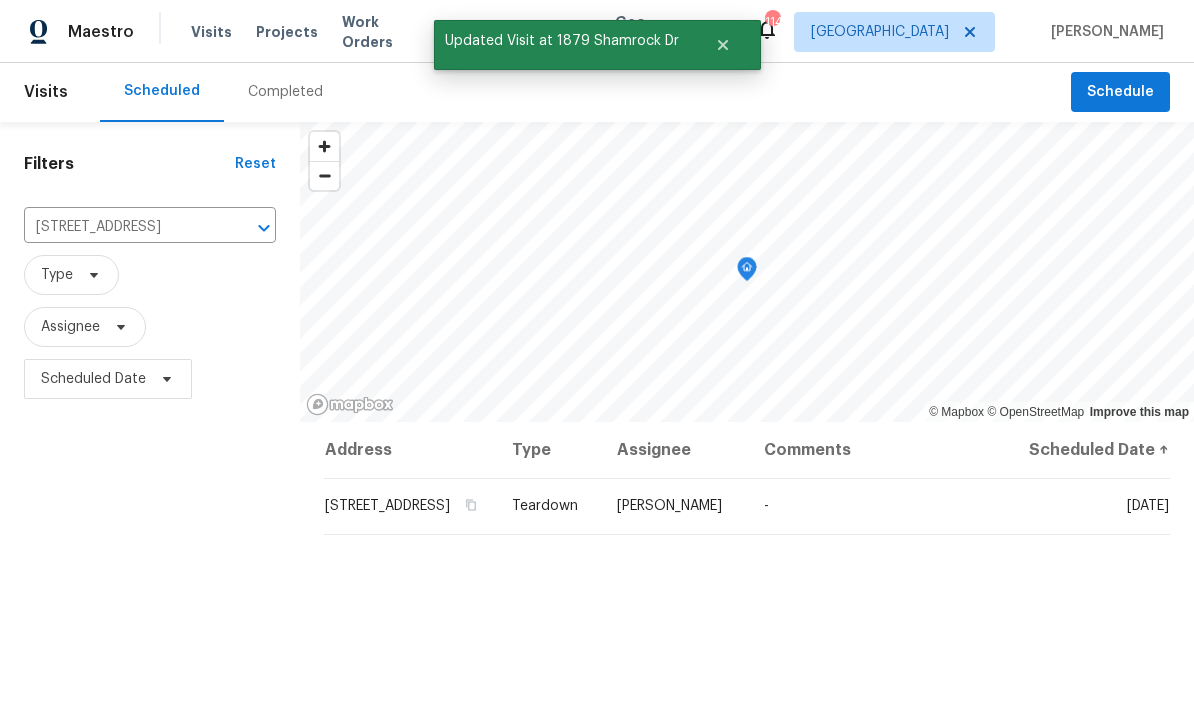 click 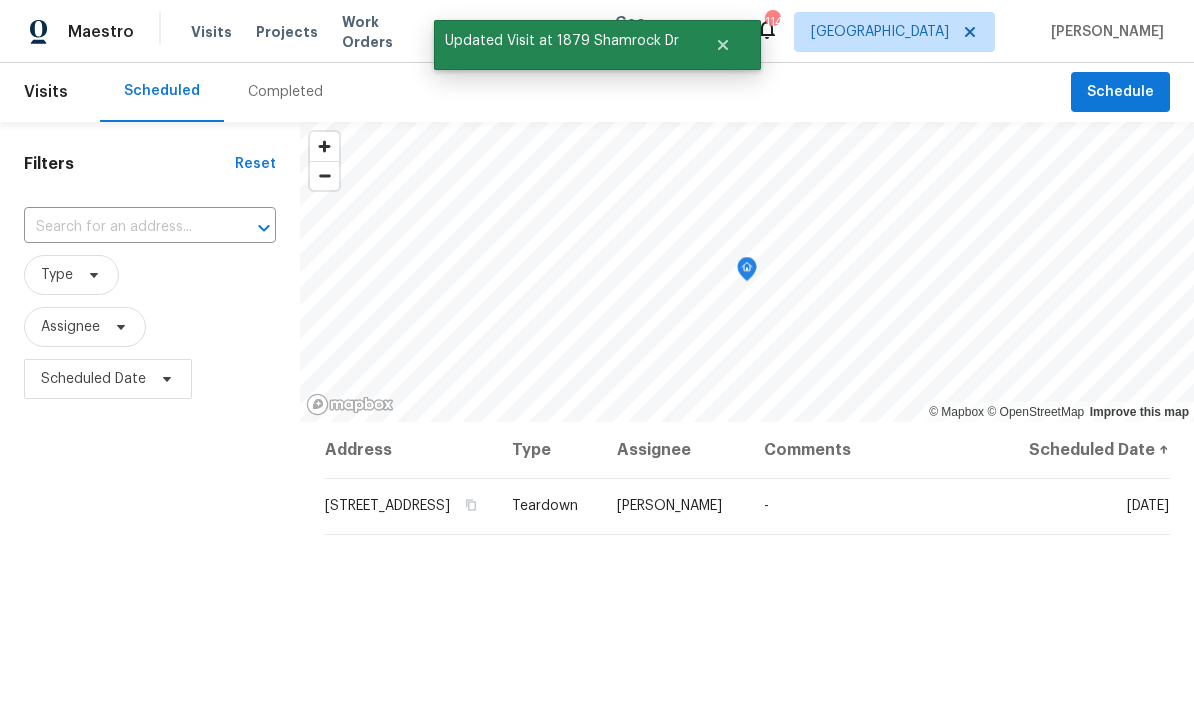 scroll, scrollTop: 0, scrollLeft: 0, axis: both 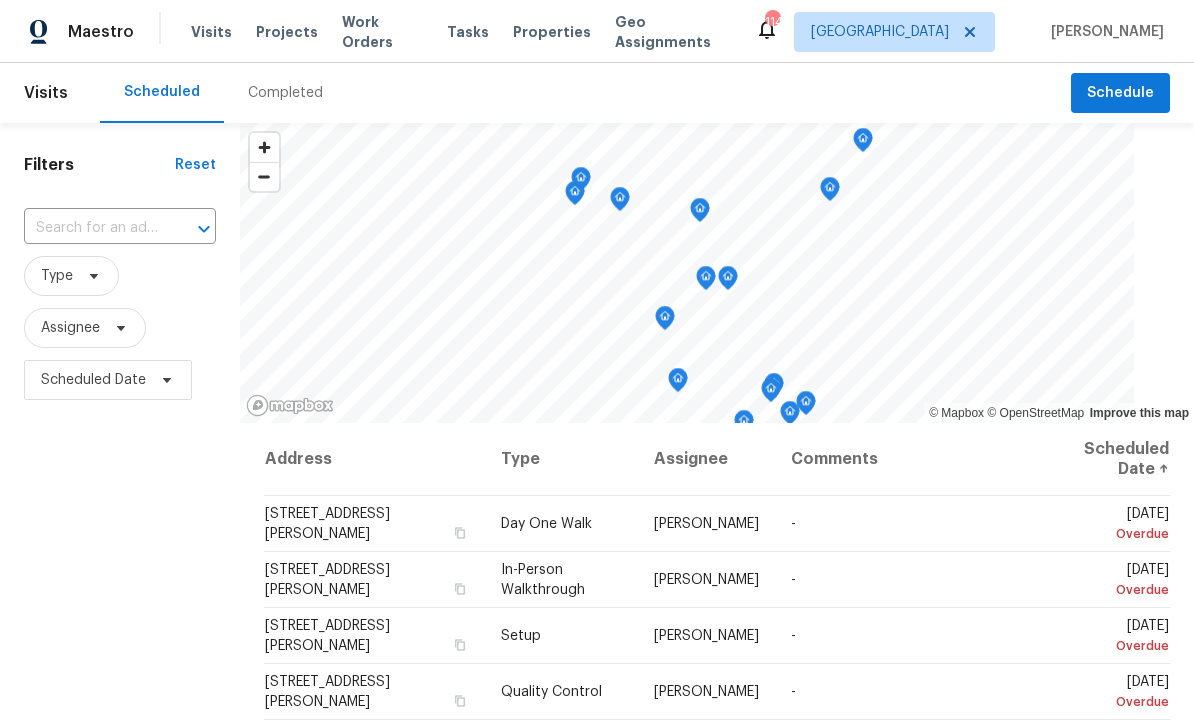 click at bounding box center [92, 228] 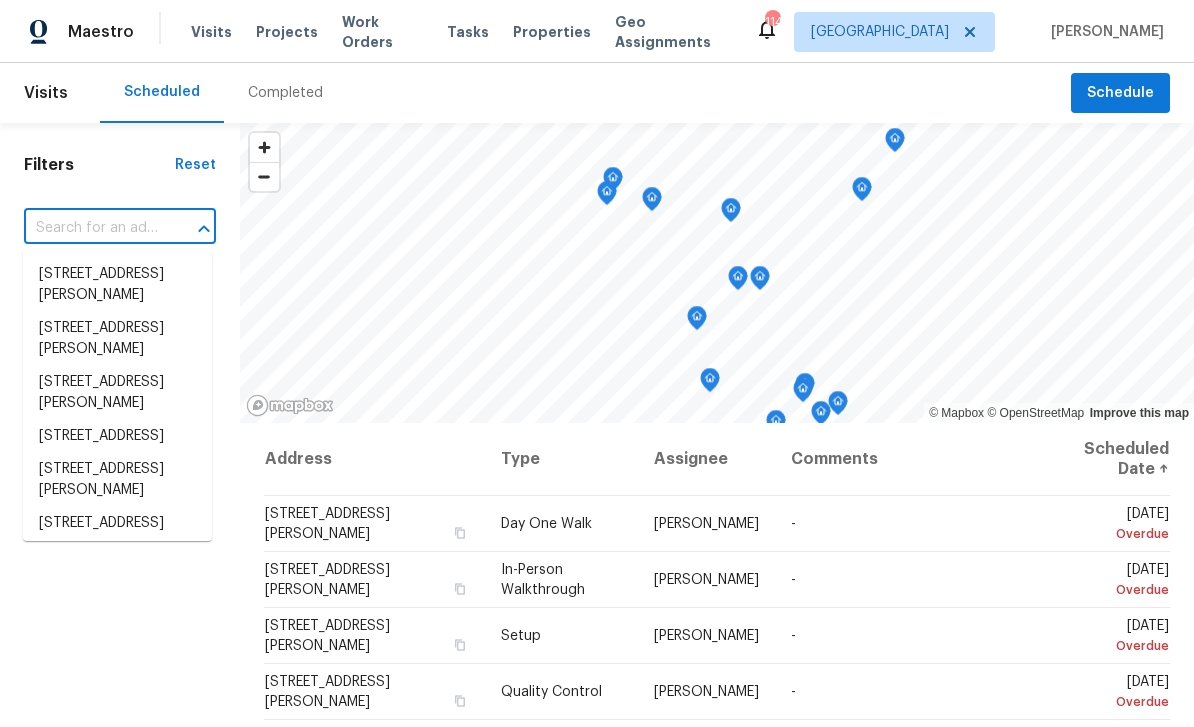 click at bounding box center (92, 228) 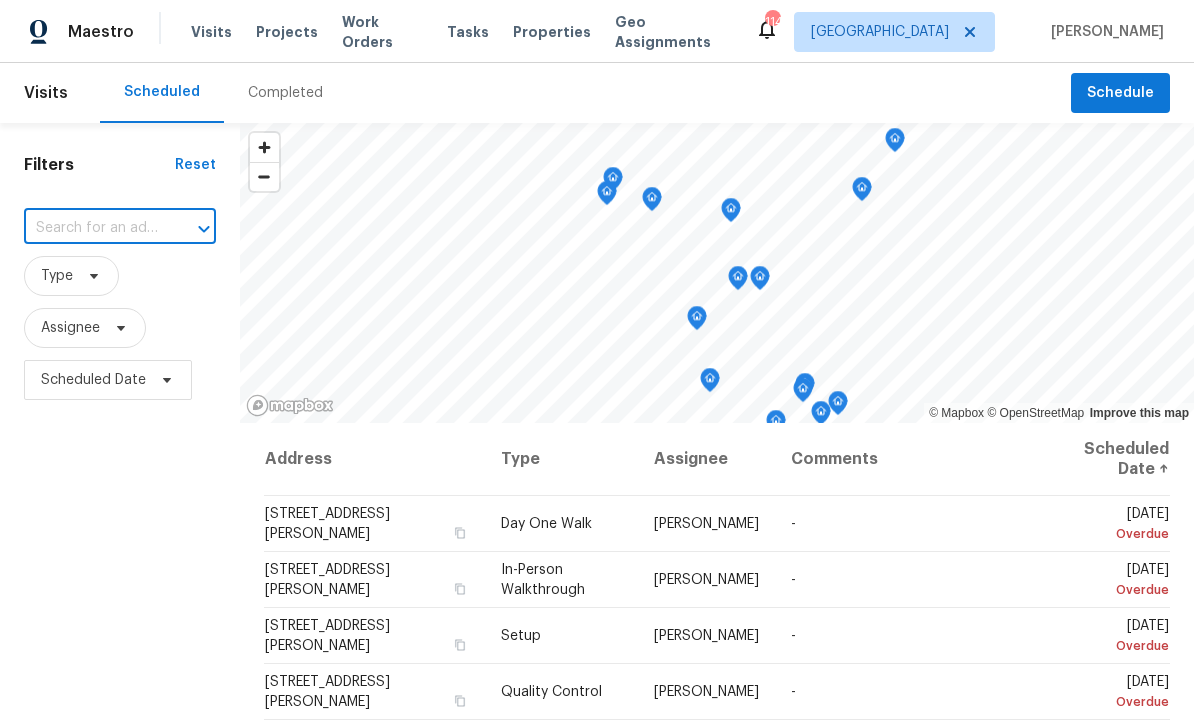 paste on "2397 Charleston Ter, Decatur, GA 30034" 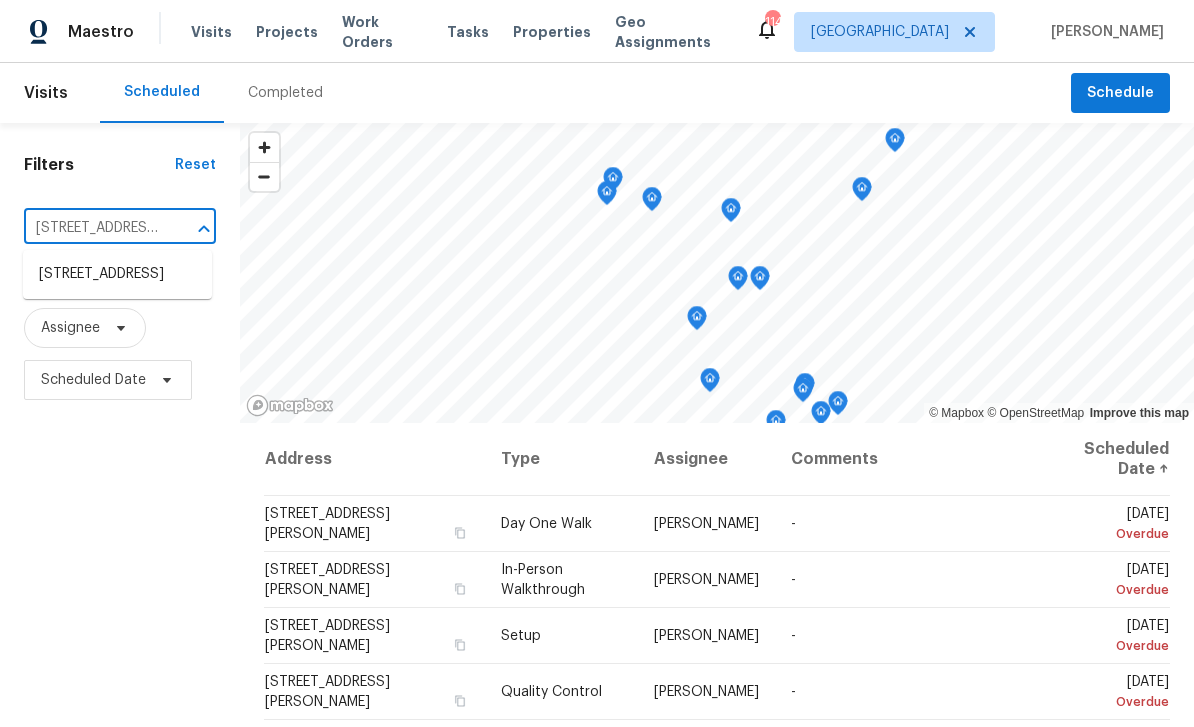 click on "2397 Charleston Ter, Decatur, GA 30034" at bounding box center (117, 274) 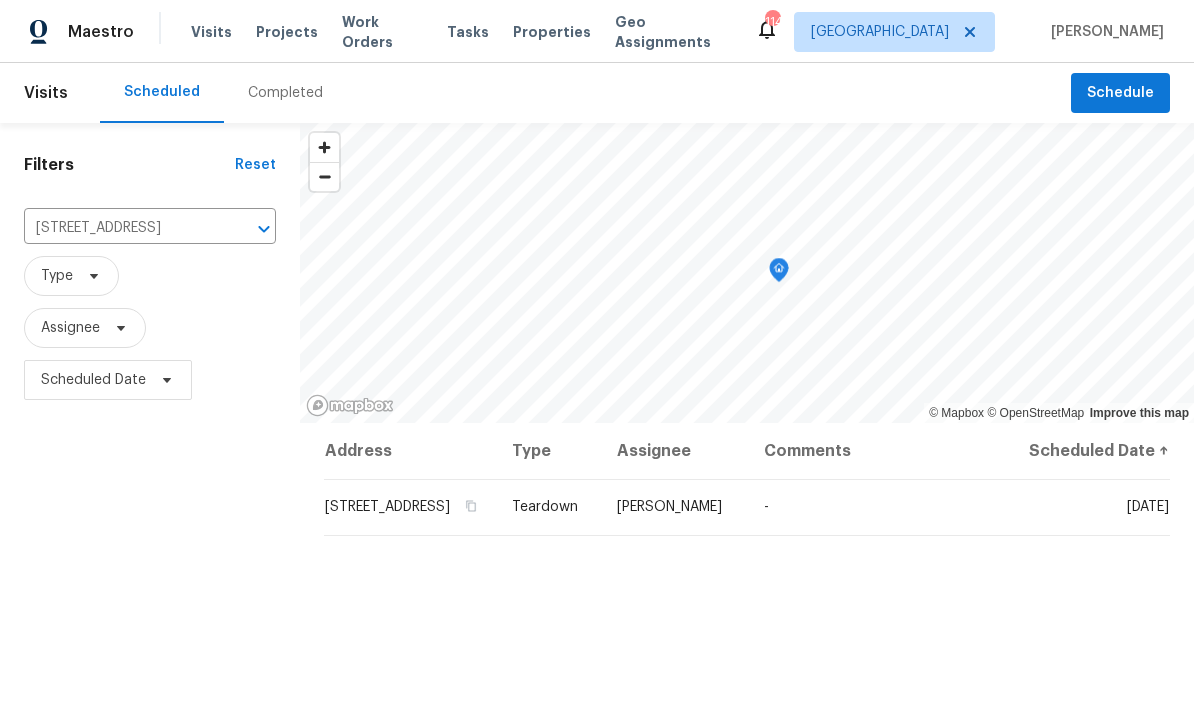 click 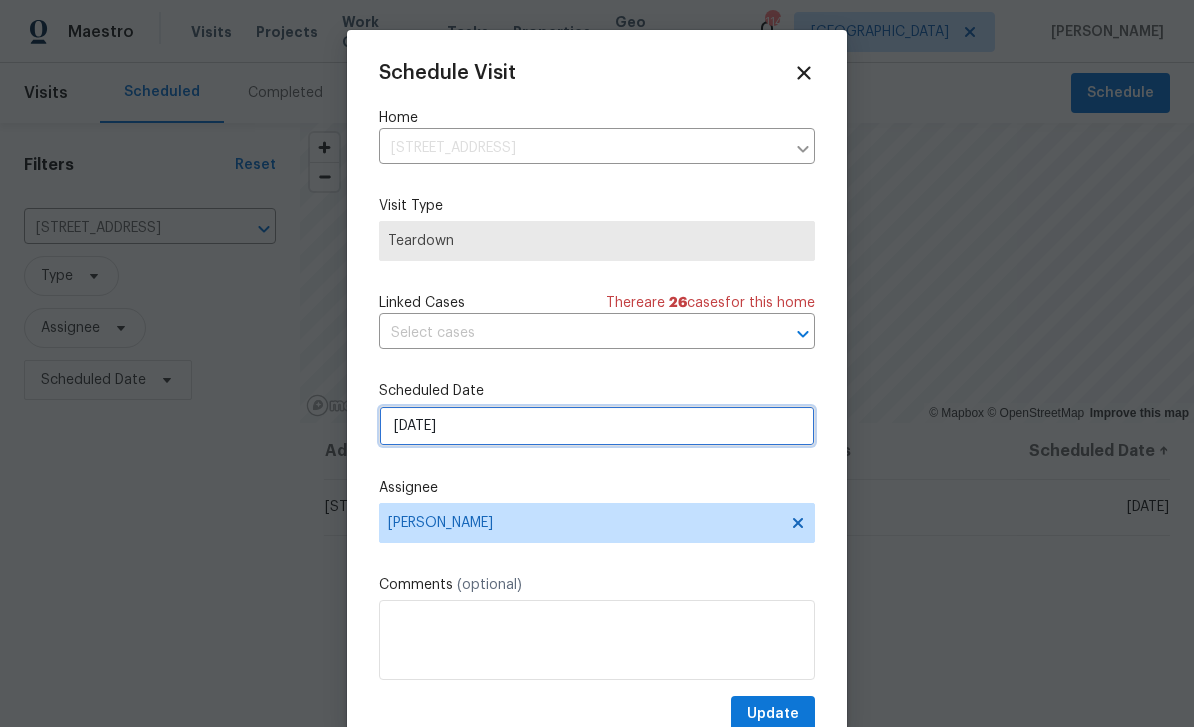 click on "[DATE]" at bounding box center (597, 426) 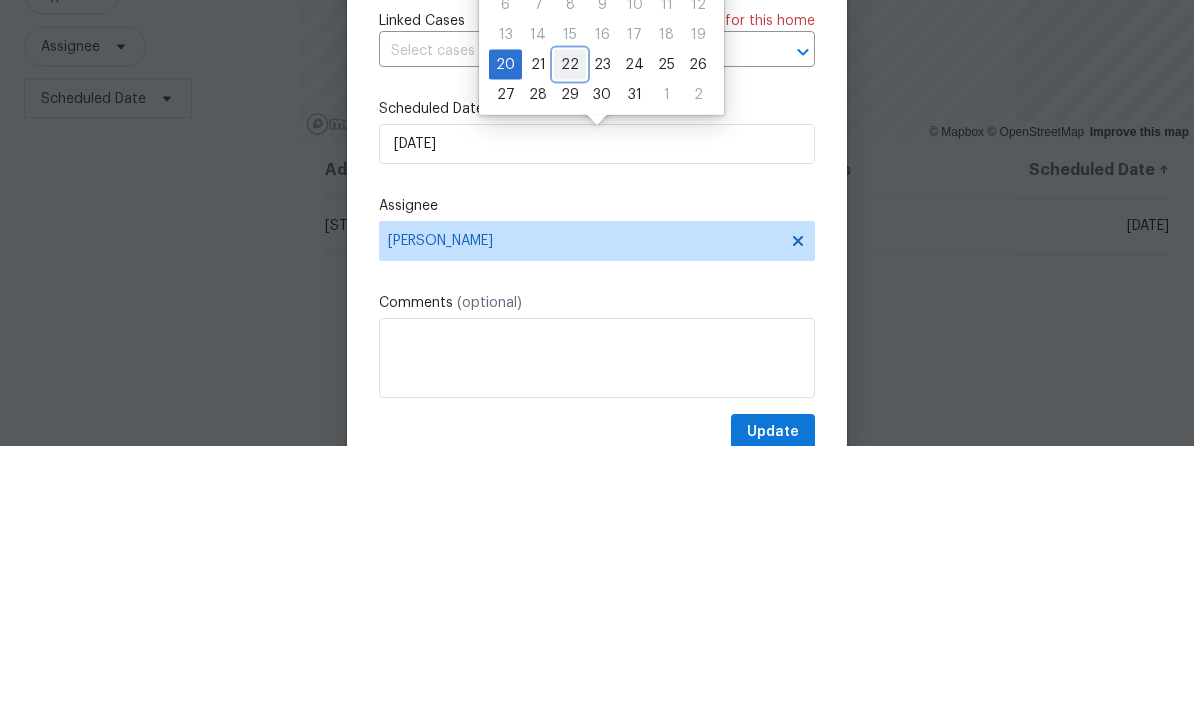 click on "22" at bounding box center [570, 346] 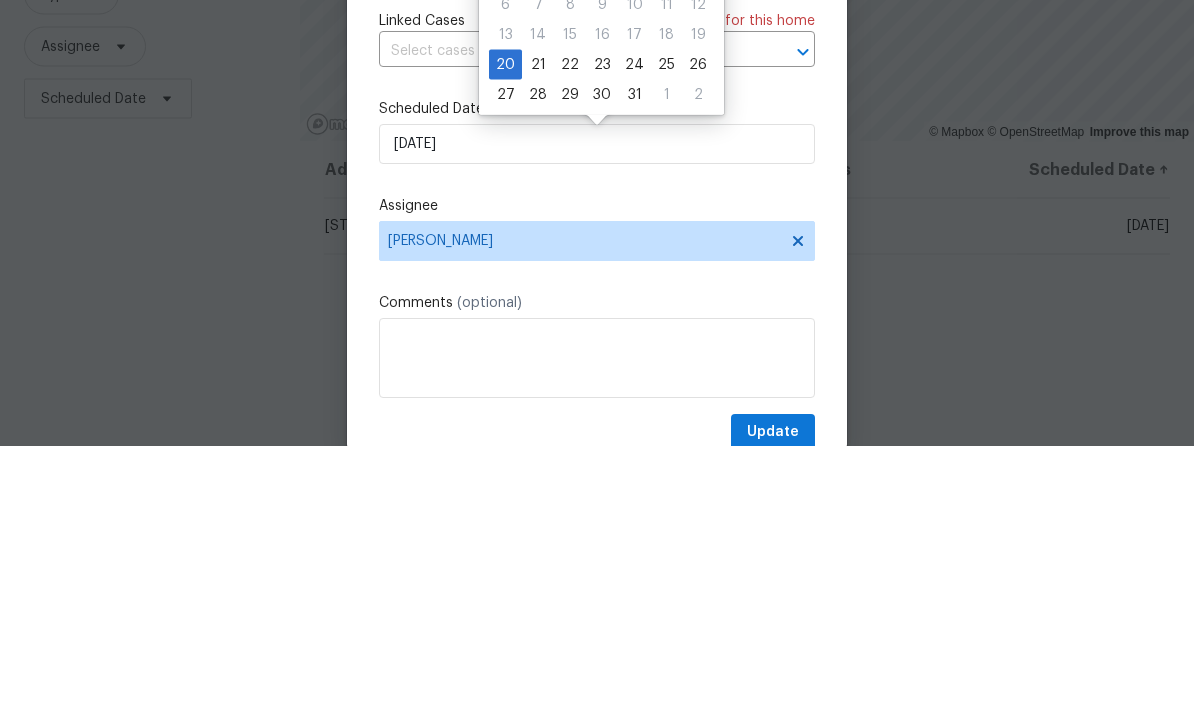 scroll, scrollTop: 64, scrollLeft: 0, axis: vertical 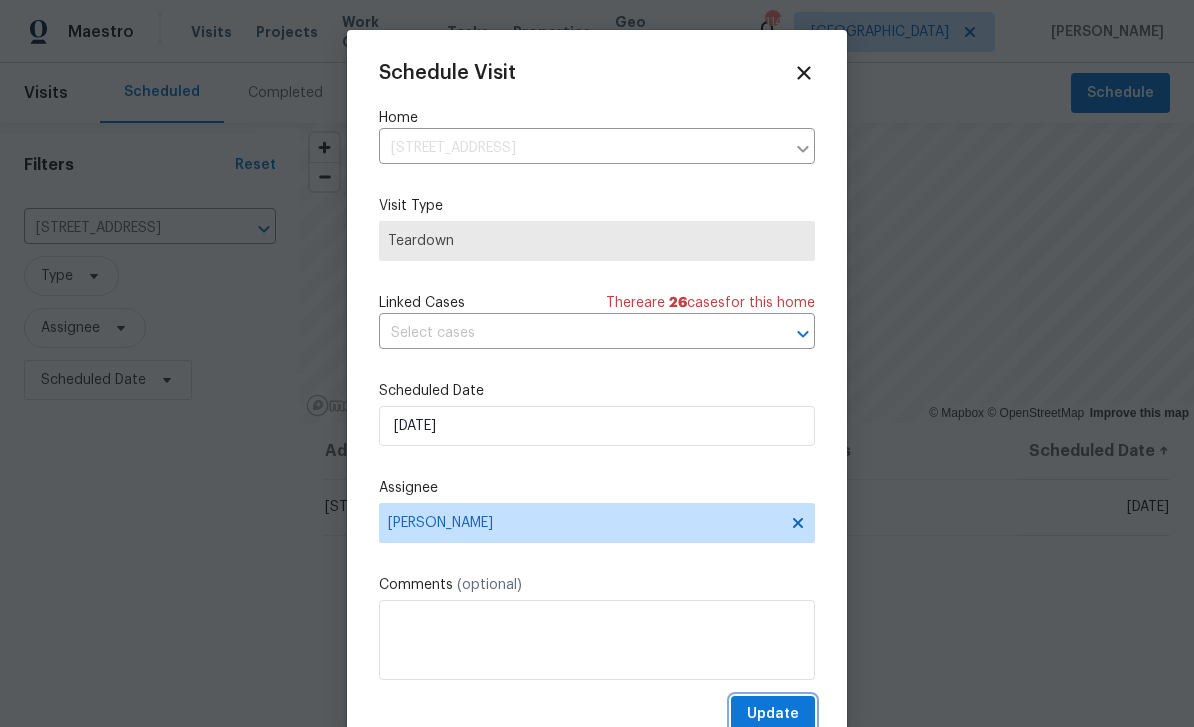 click on "Update" at bounding box center [773, 714] 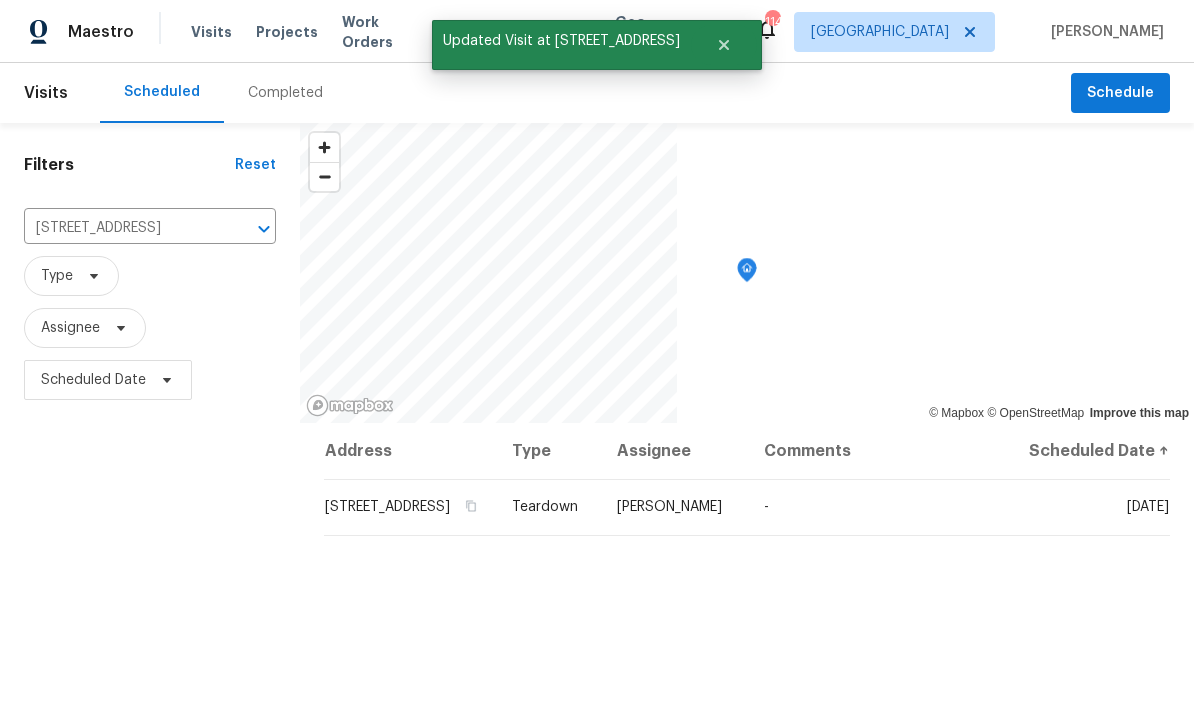scroll, scrollTop: 0, scrollLeft: 0, axis: both 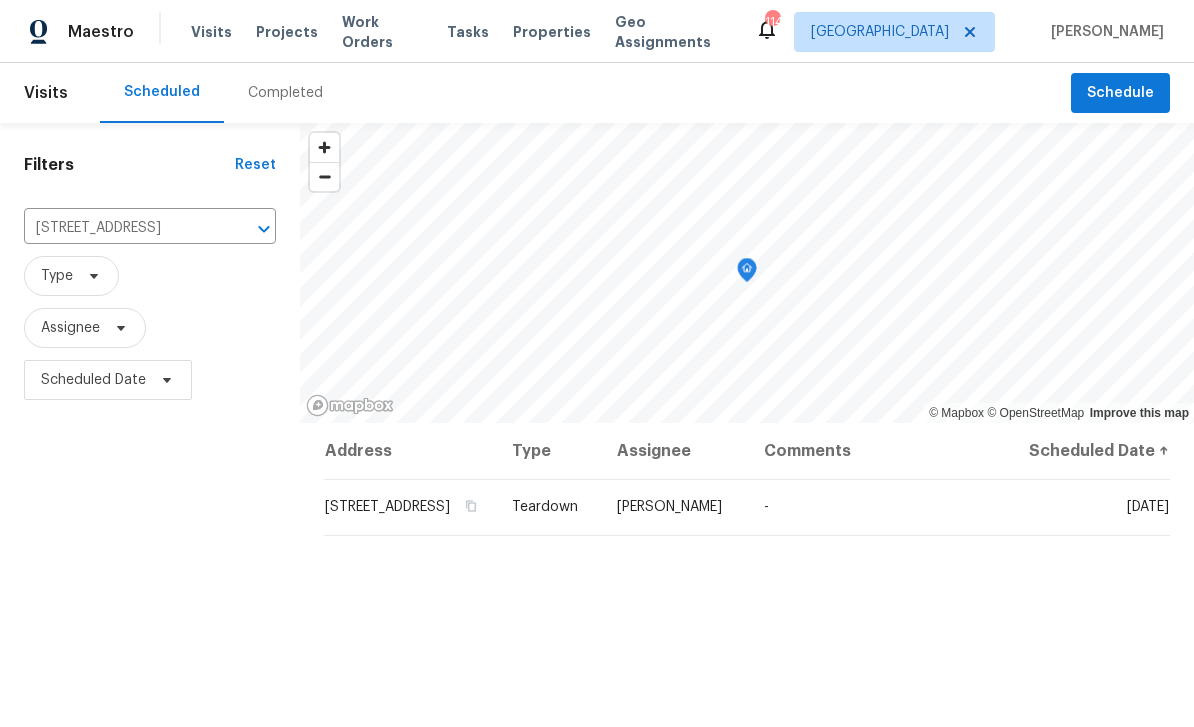 click on "Work Orders" at bounding box center [382, 32] 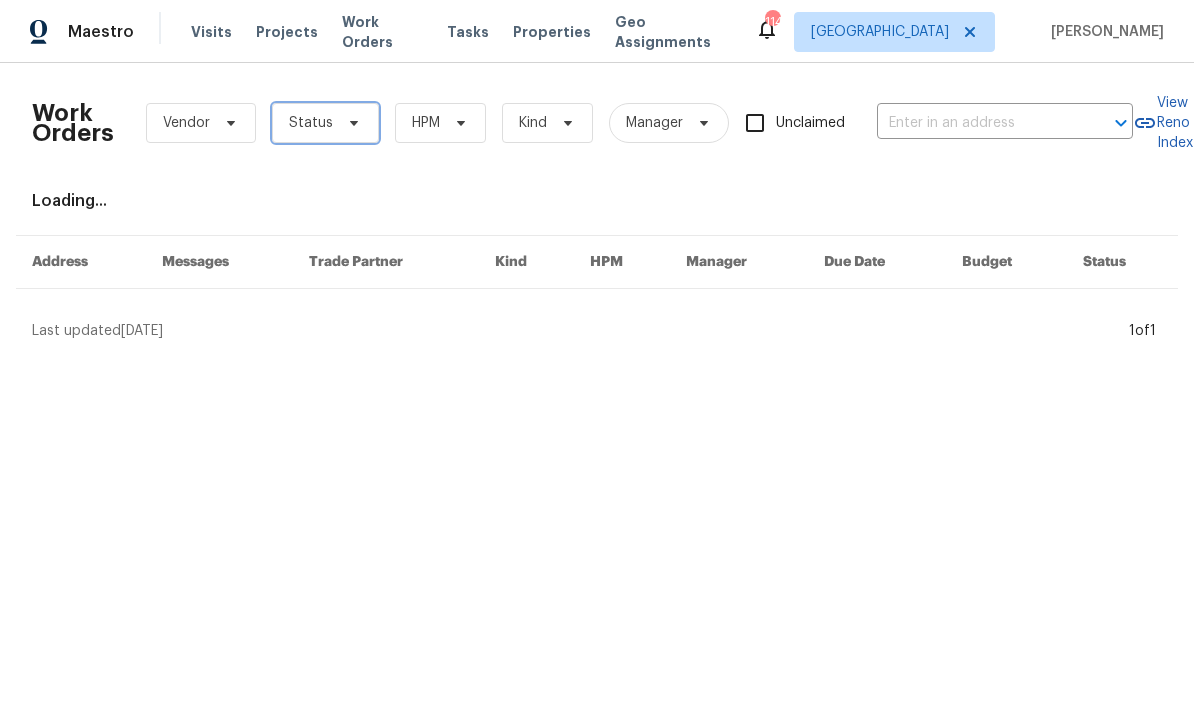 click on "Status" at bounding box center (325, 123) 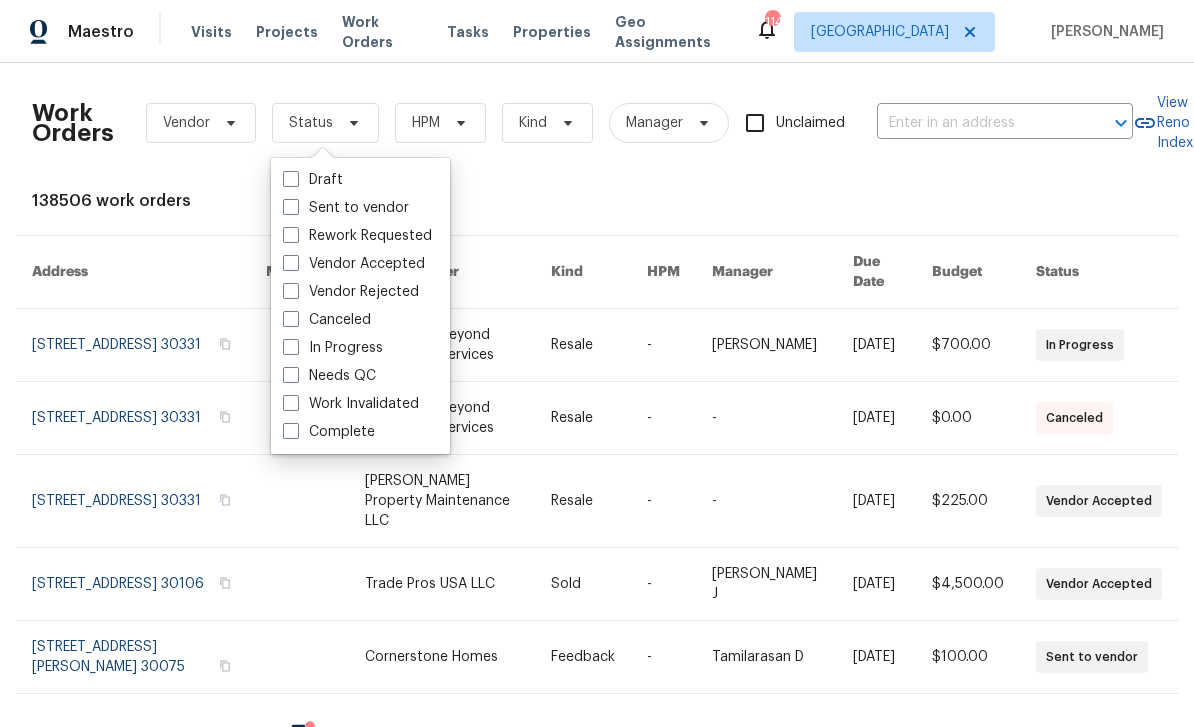 click at bounding box center (291, 375) 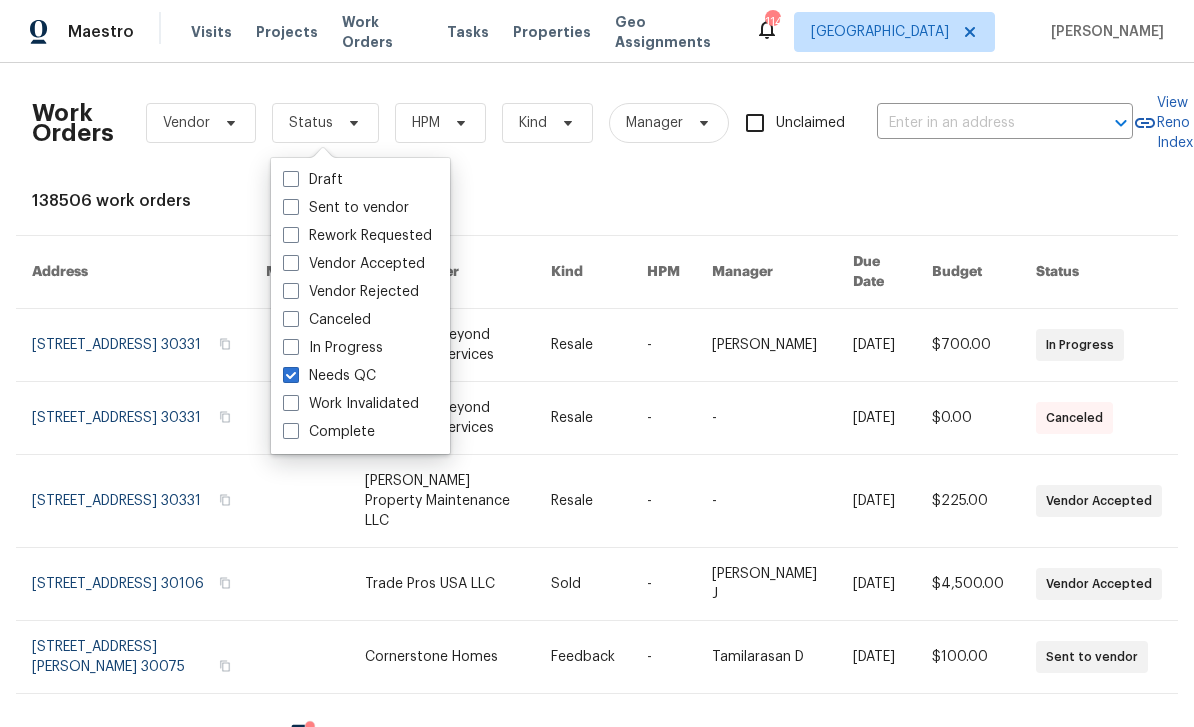 checkbox on "true" 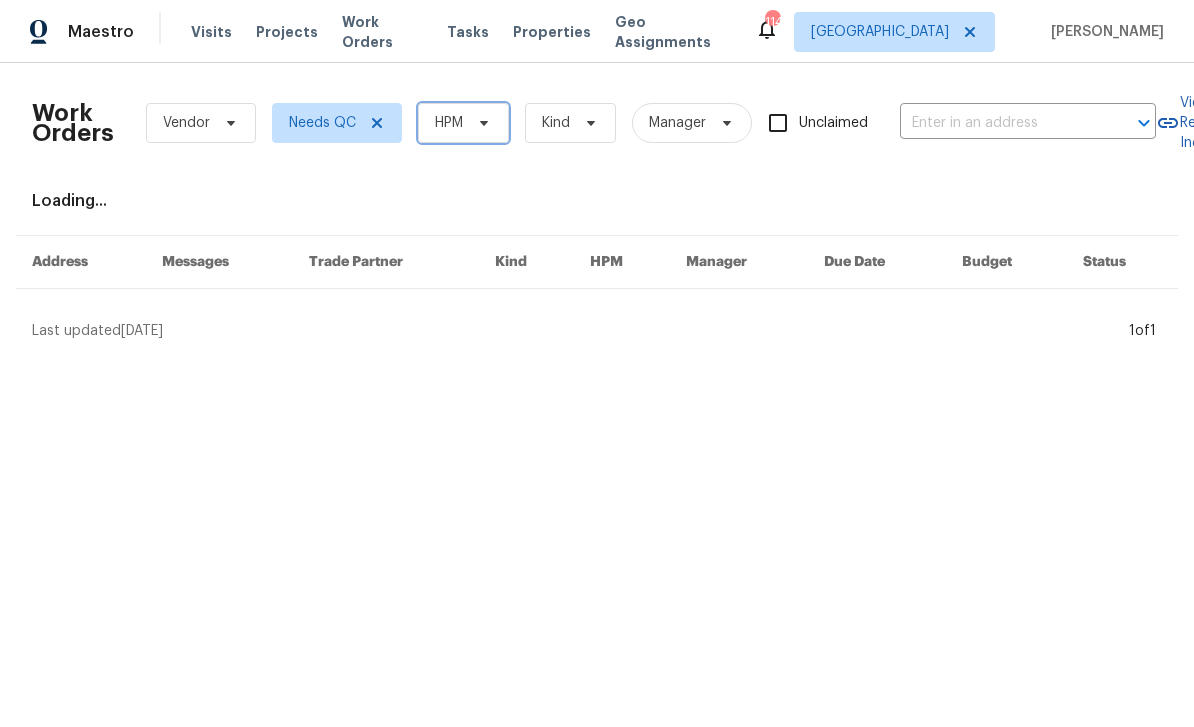 click 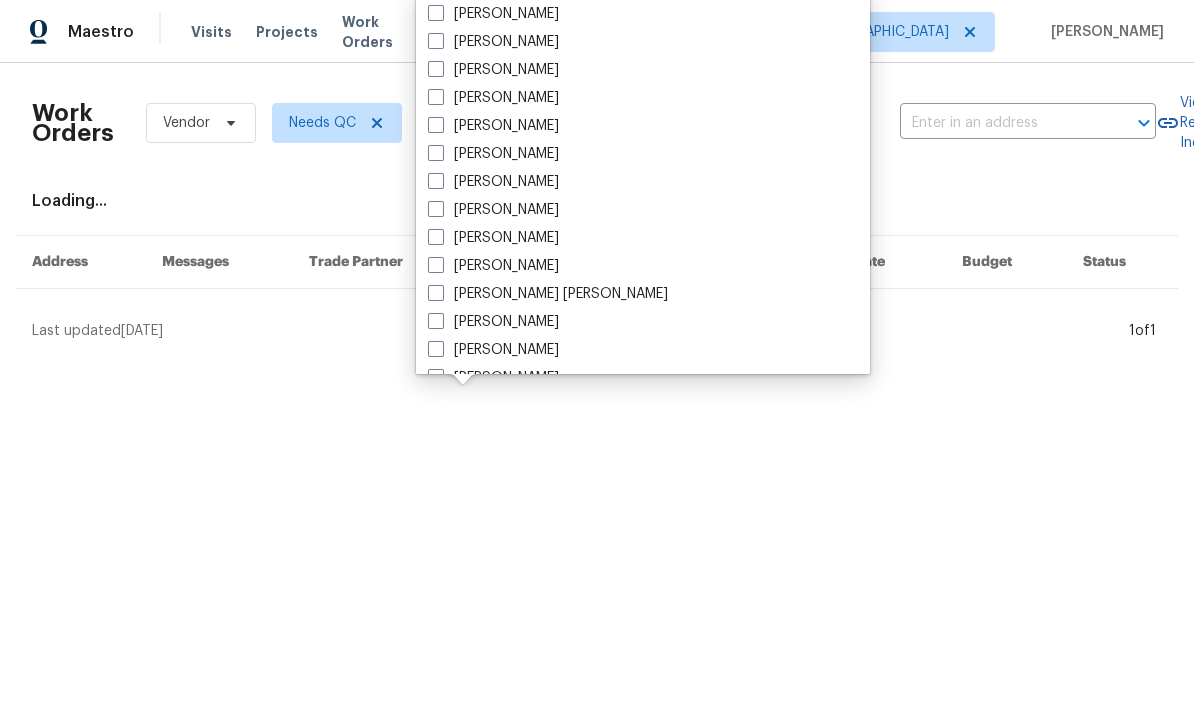 scroll, scrollTop: 800, scrollLeft: 0, axis: vertical 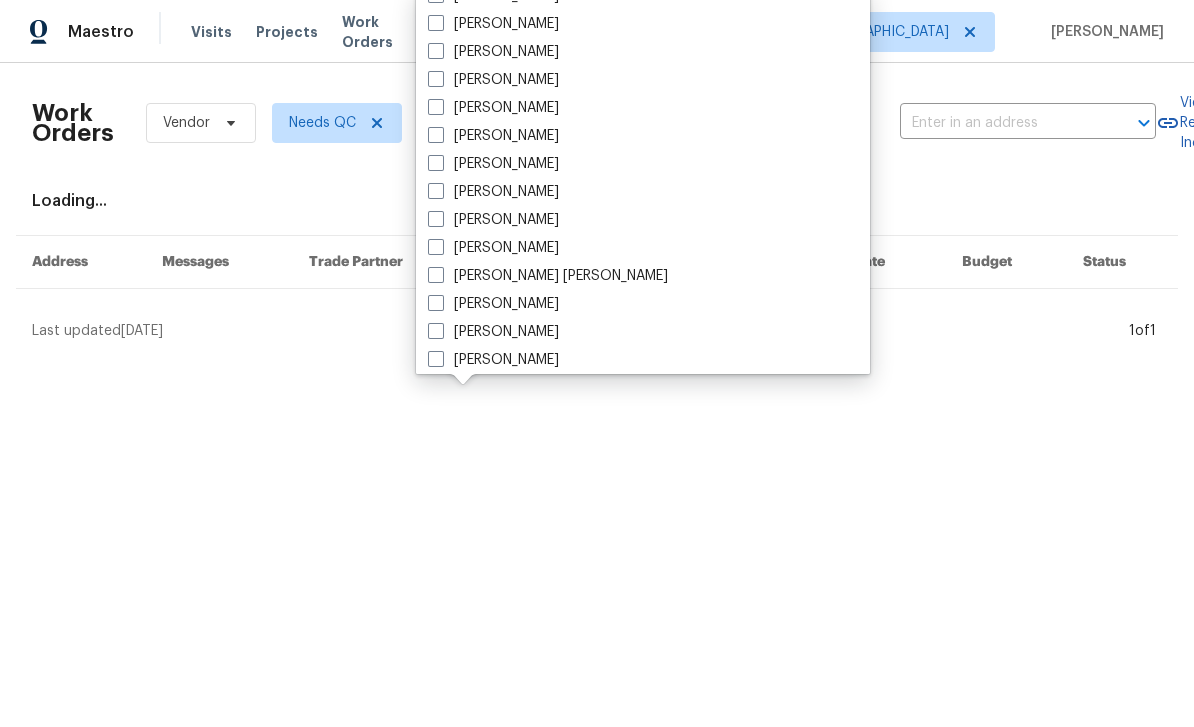 click on "[PERSON_NAME]" at bounding box center [493, 136] 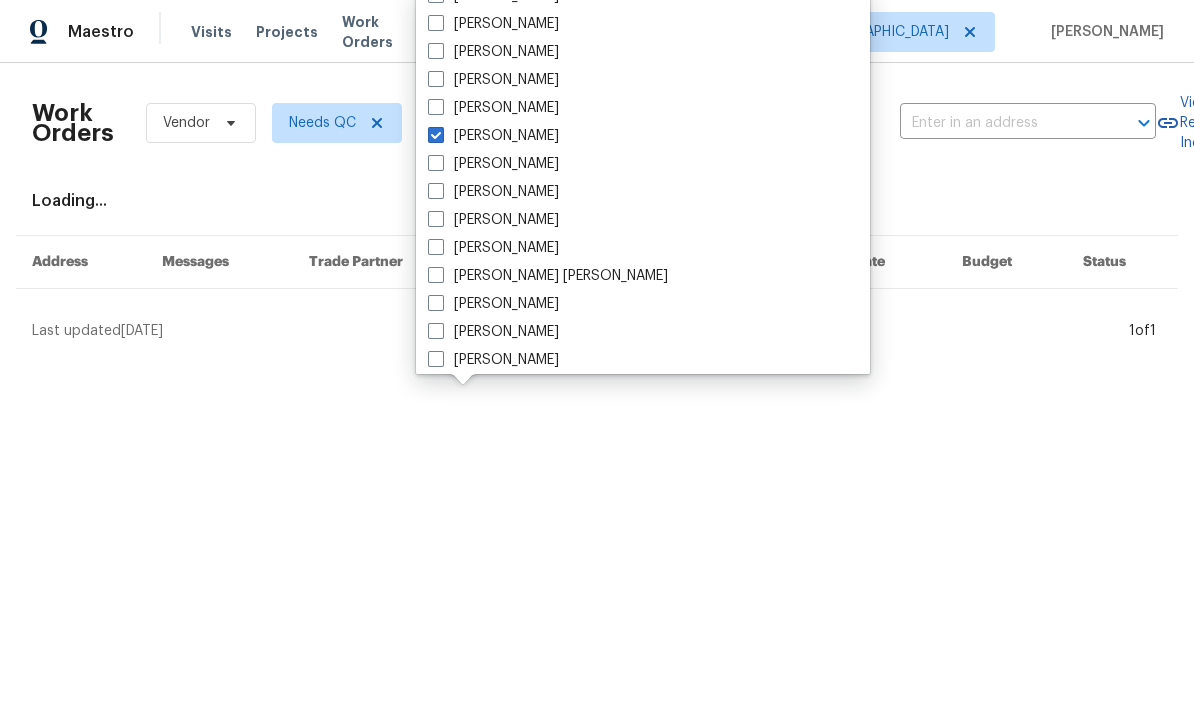 checkbox on "true" 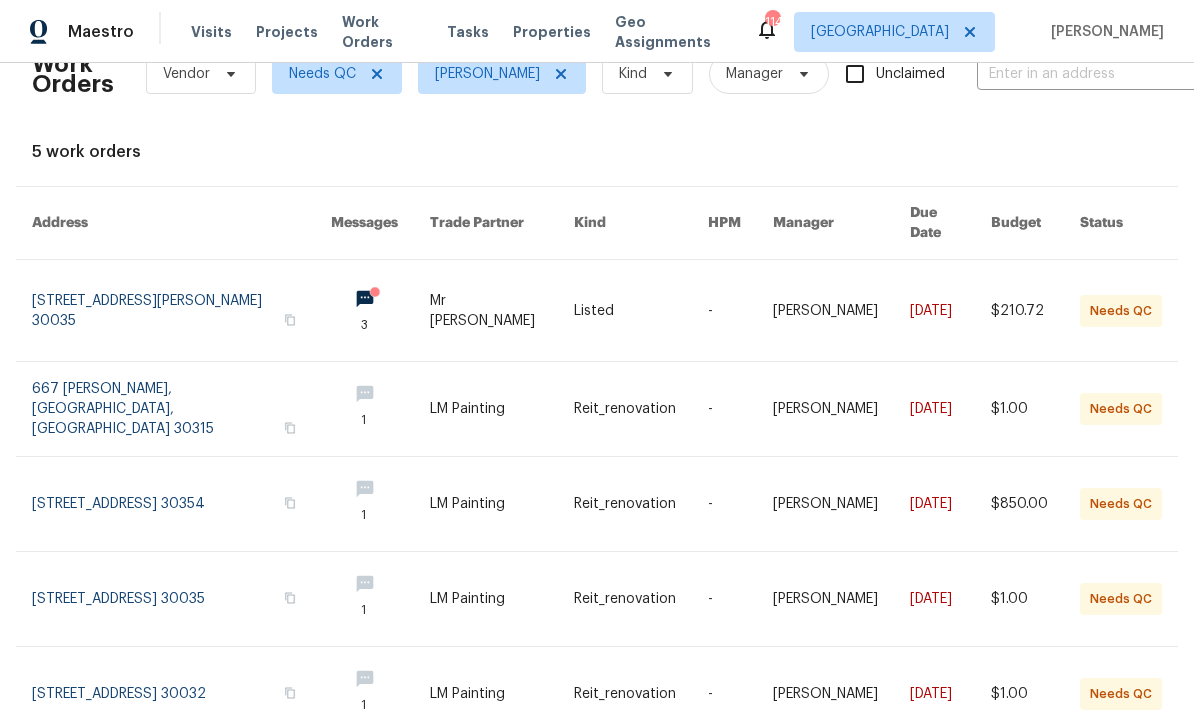 scroll, scrollTop: 48, scrollLeft: 0, axis: vertical 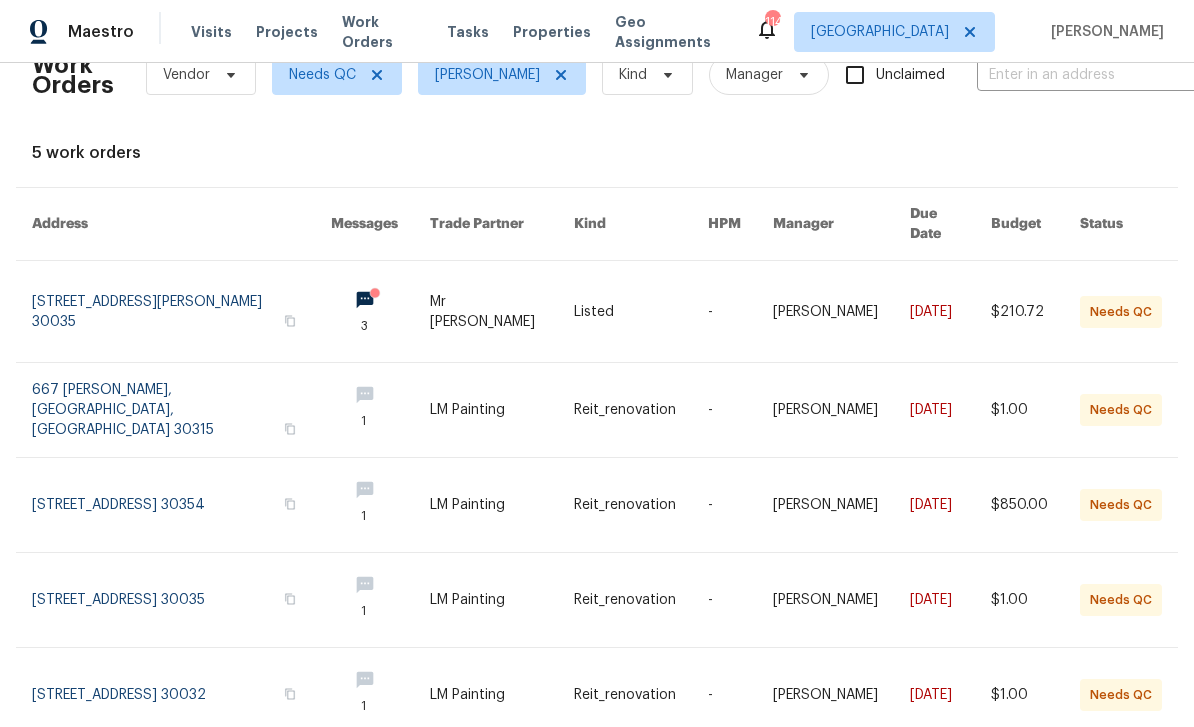 click at bounding box center (181, 311) 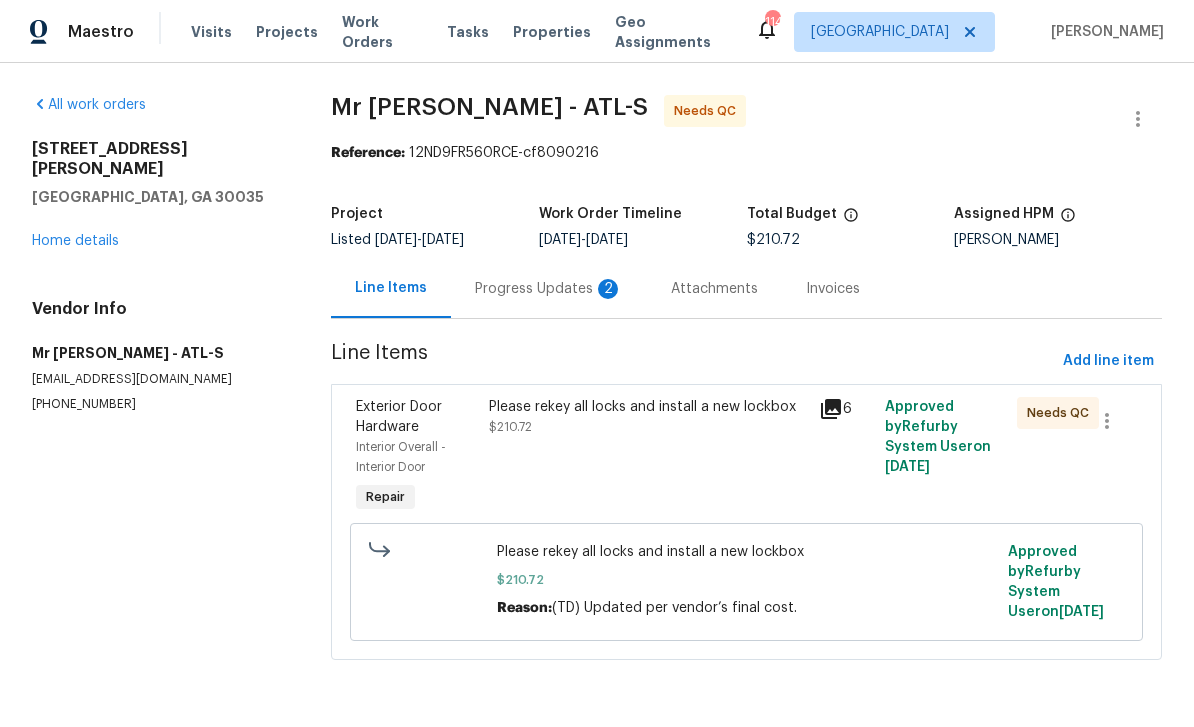 click on "2" at bounding box center [608, 289] 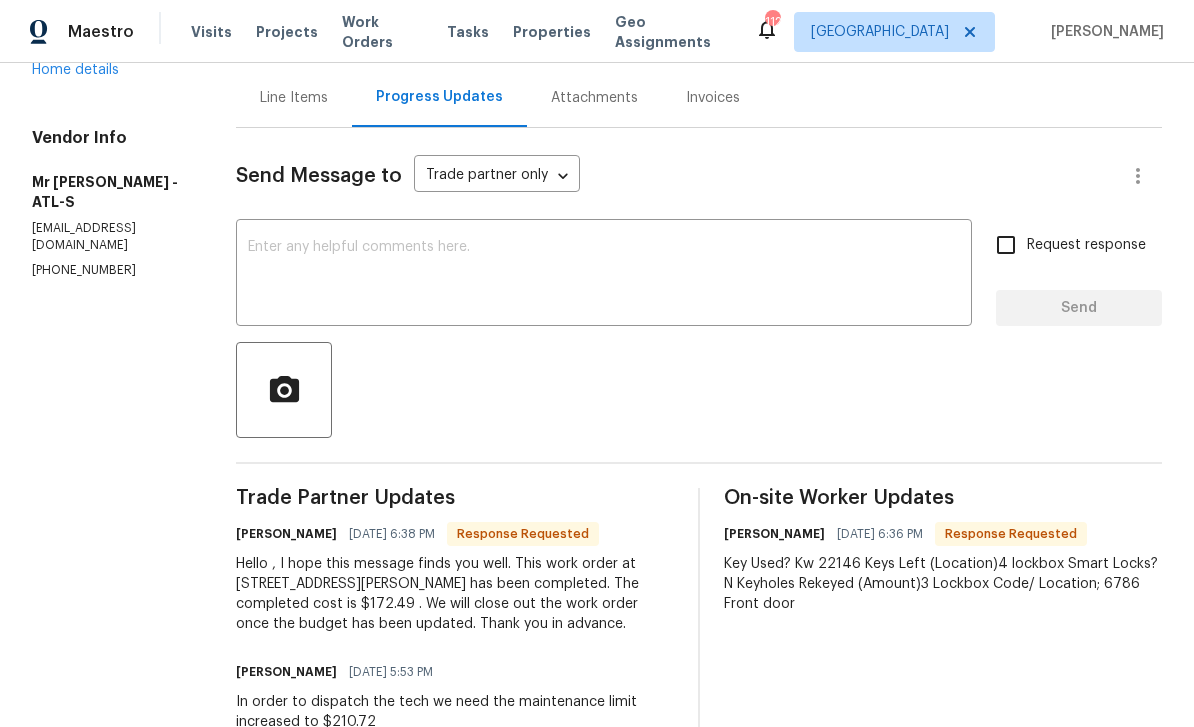 scroll, scrollTop: 189, scrollLeft: 0, axis: vertical 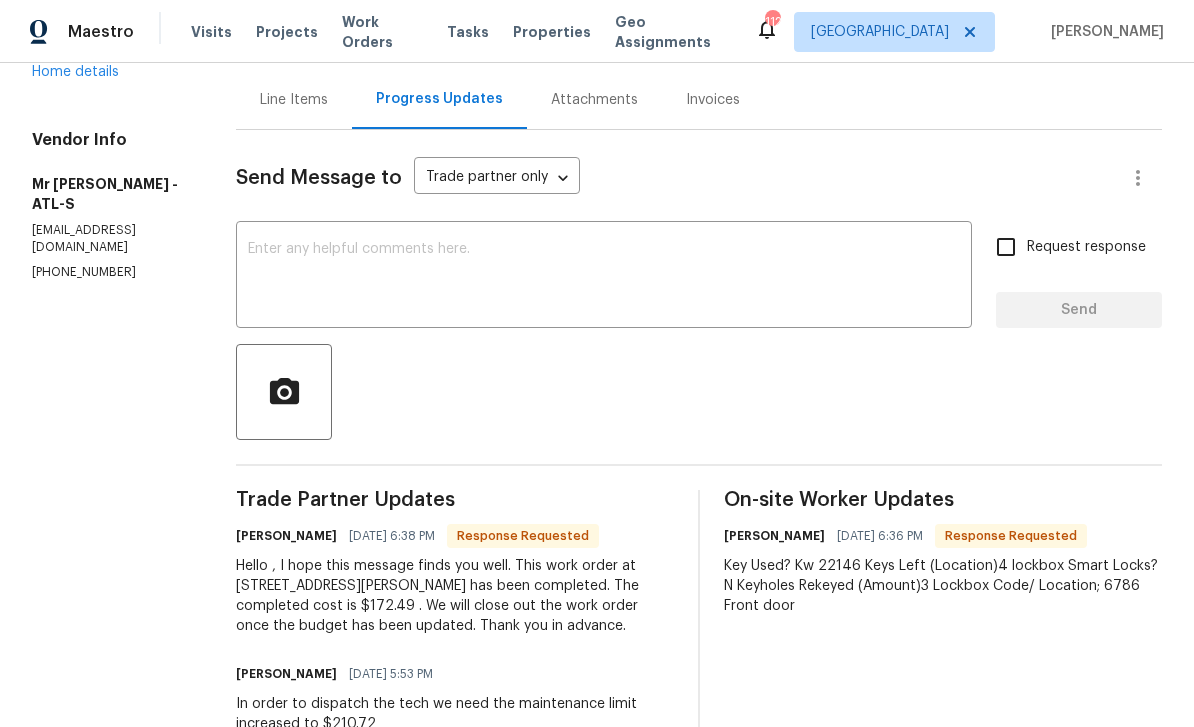 click on "Line Items" at bounding box center (294, 100) 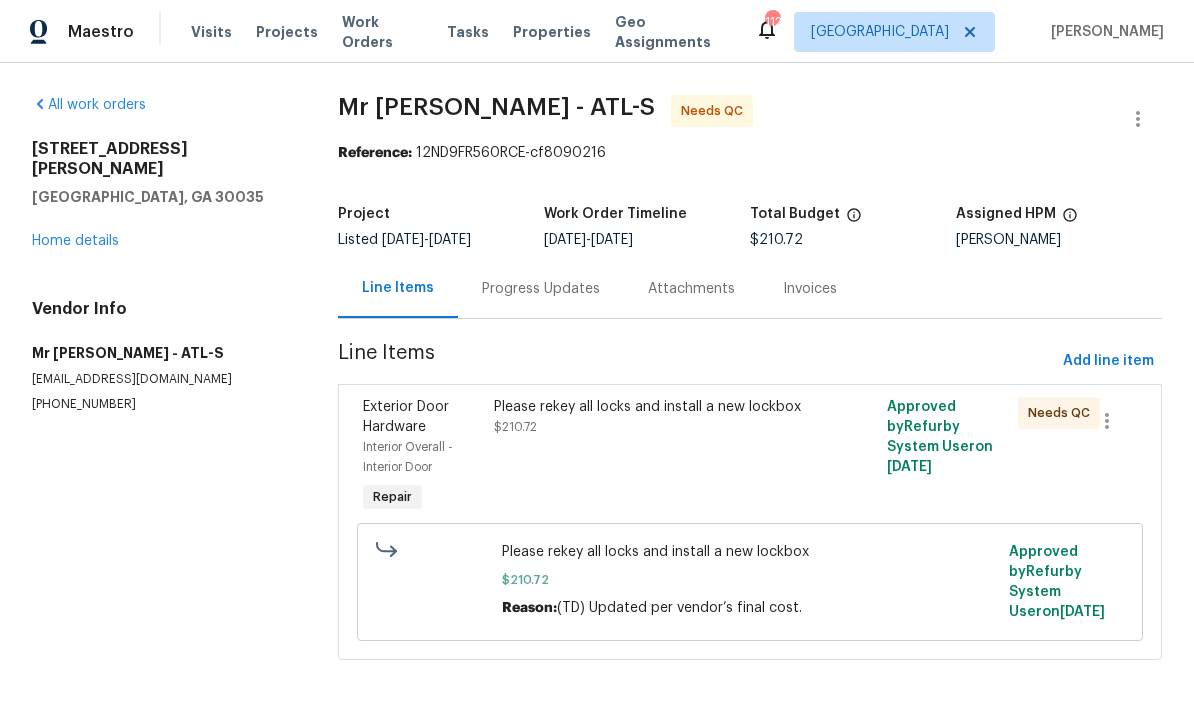 scroll, scrollTop: 0, scrollLeft: 0, axis: both 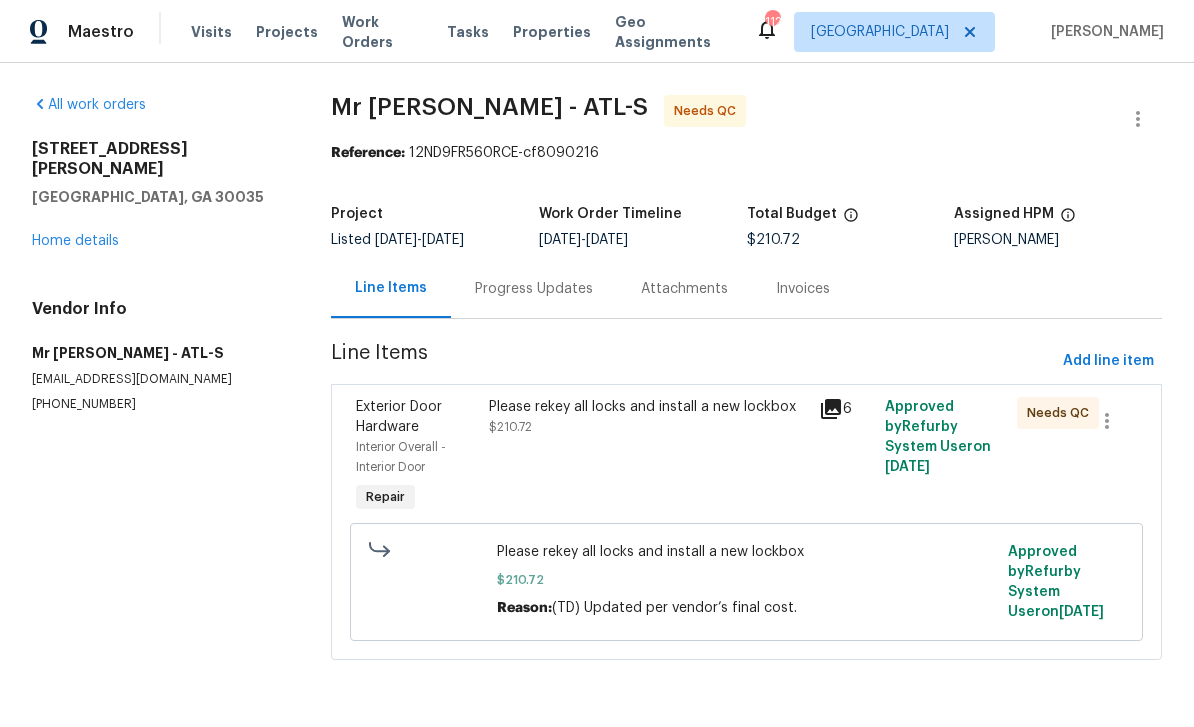 click on "Please rekey all locks and install a new lockbox $210.72" at bounding box center (648, 457) 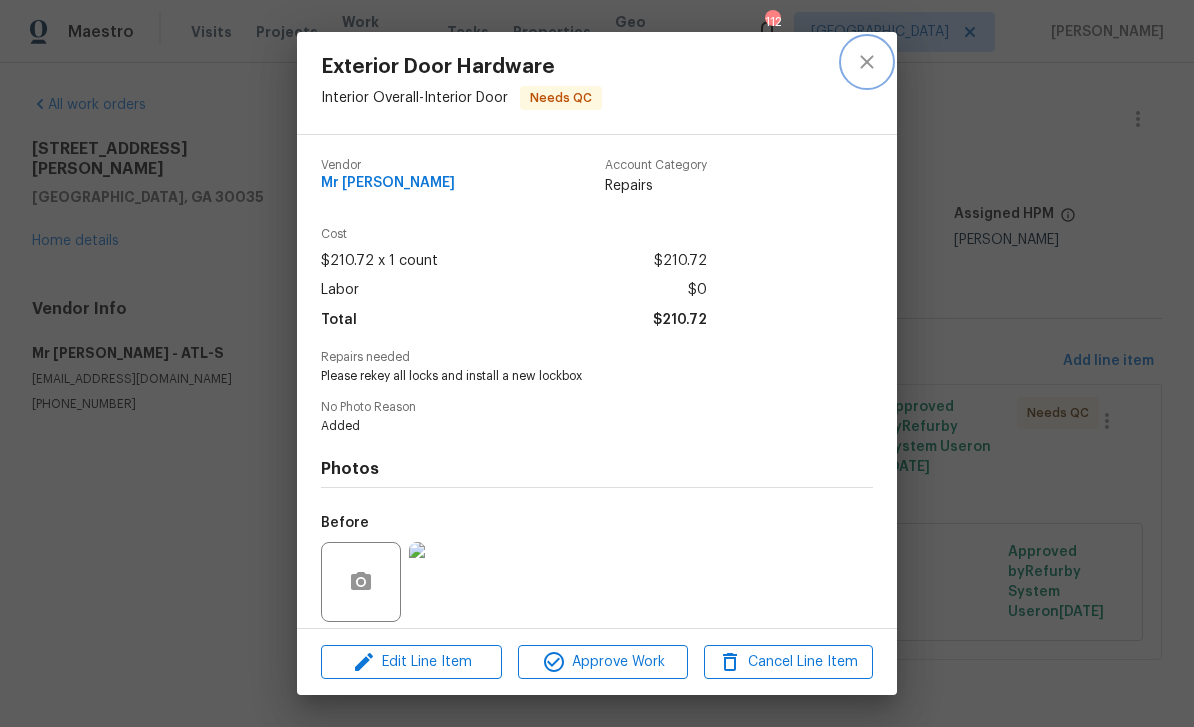 click 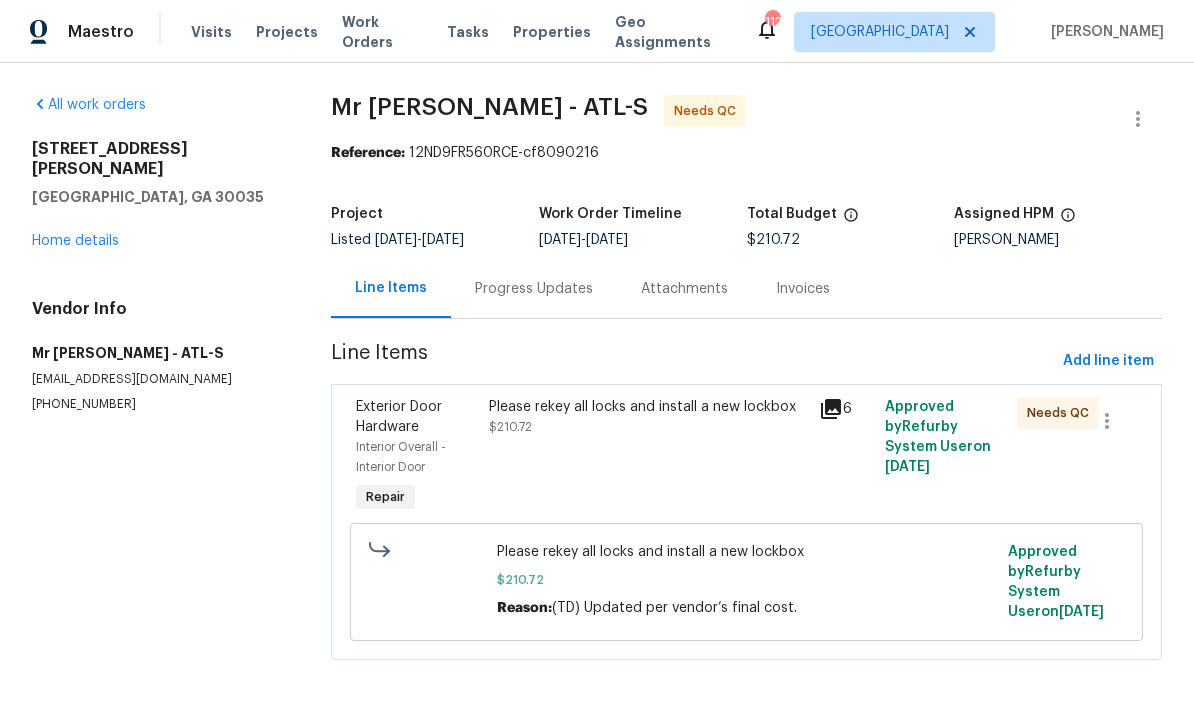 click 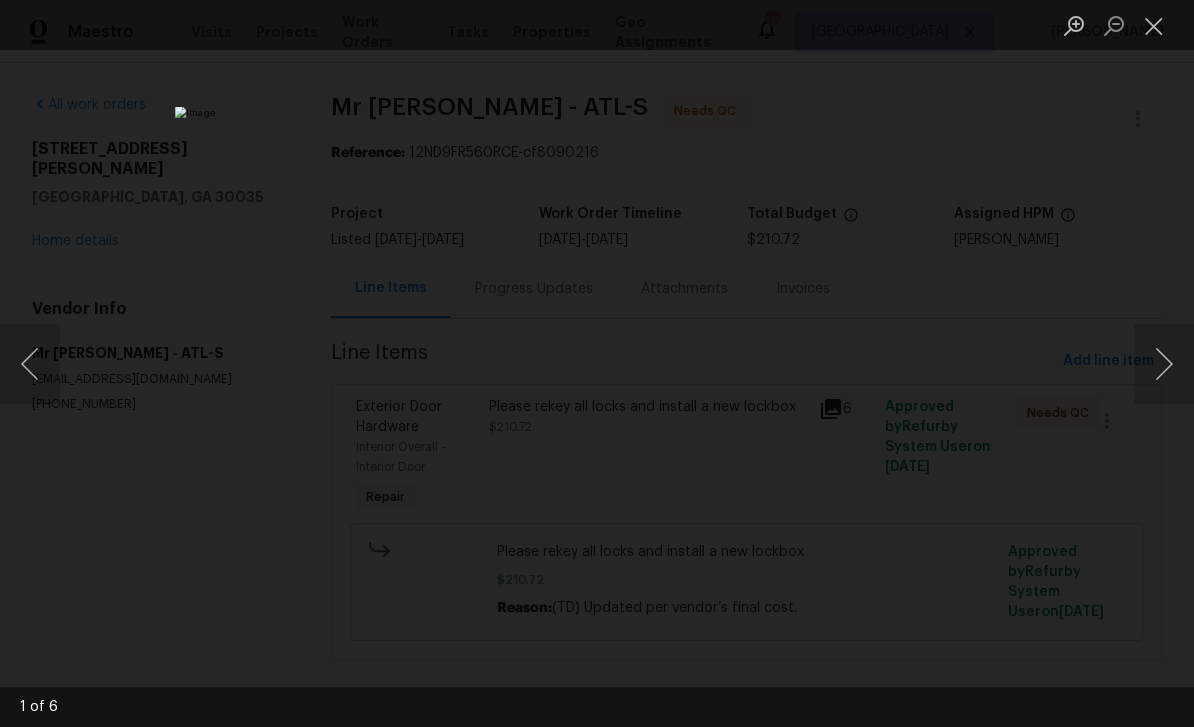 click at bounding box center (1164, 364) 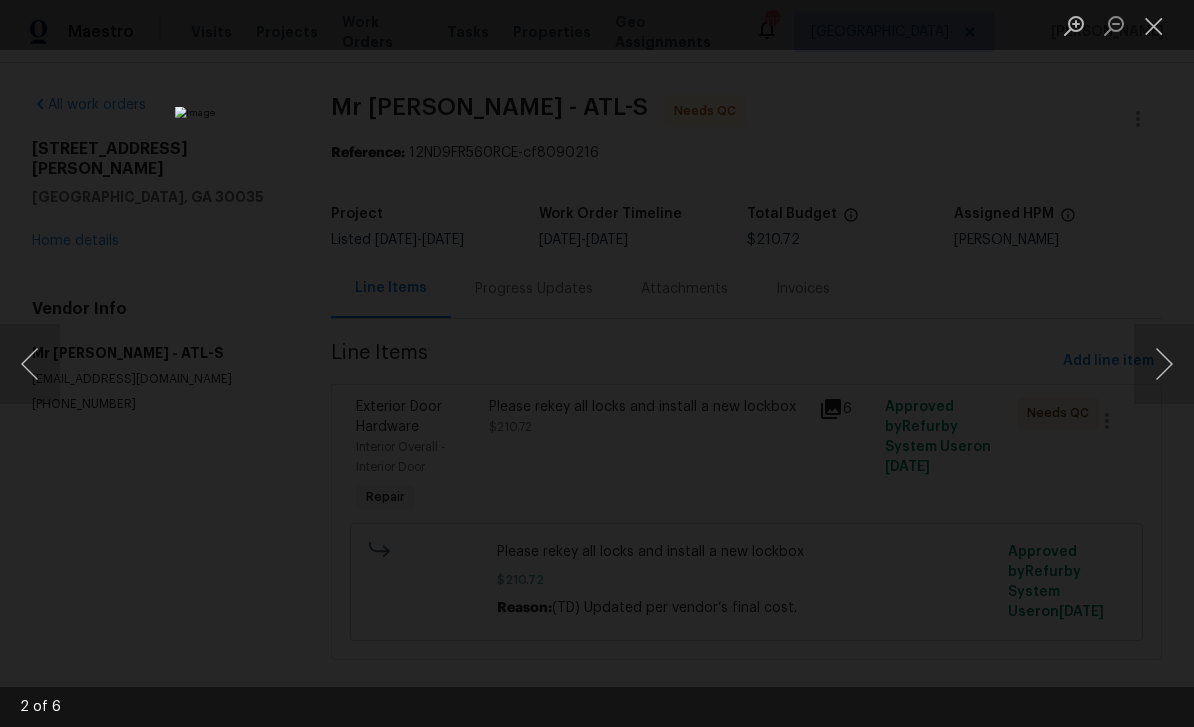 click at bounding box center (30, 364) 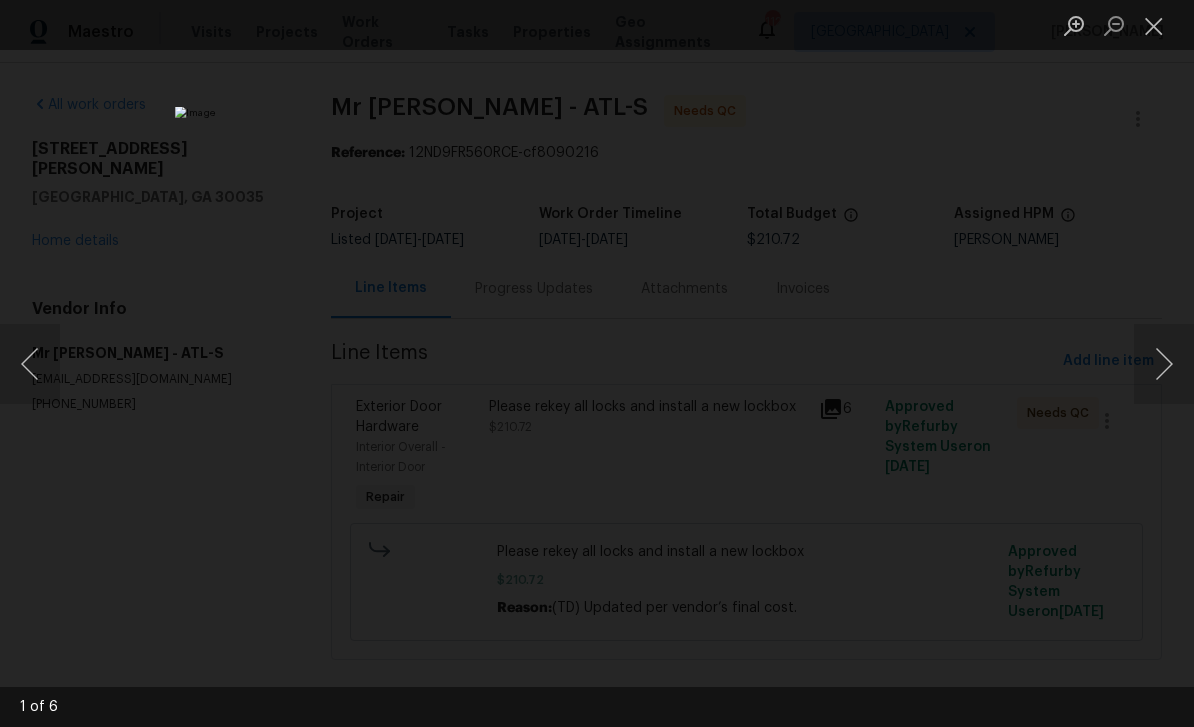 click at bounding box center (1164, 364) 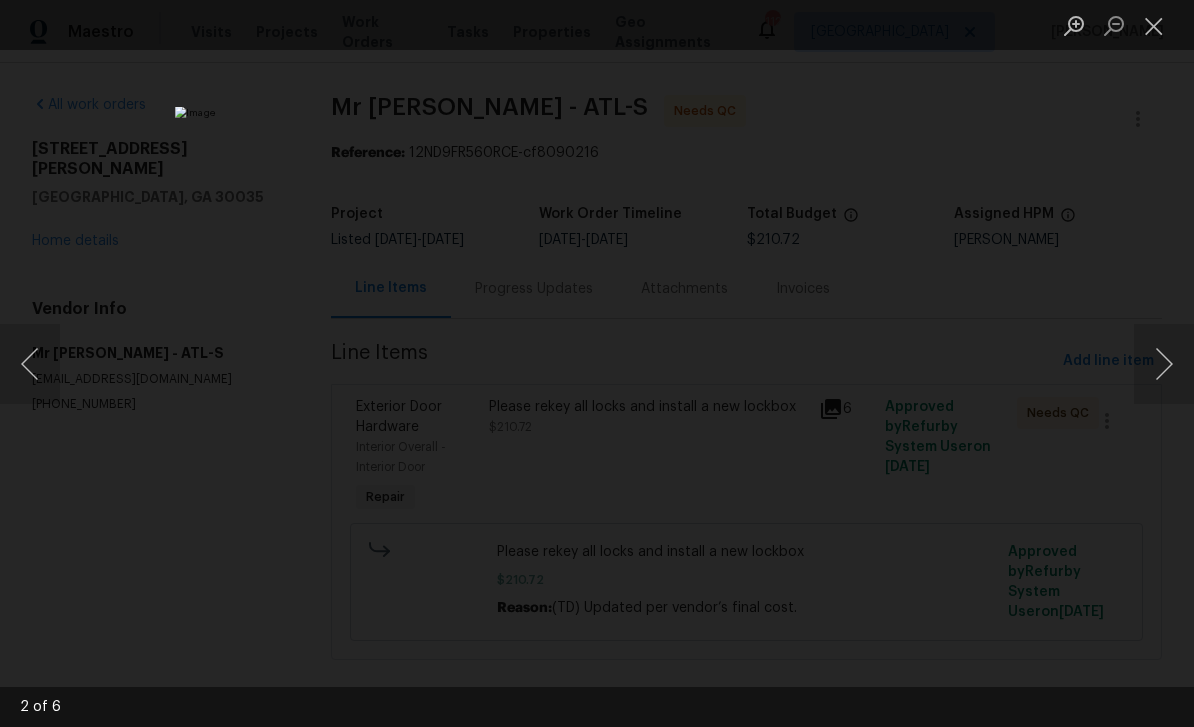 click at bounding box center (1164, 364) 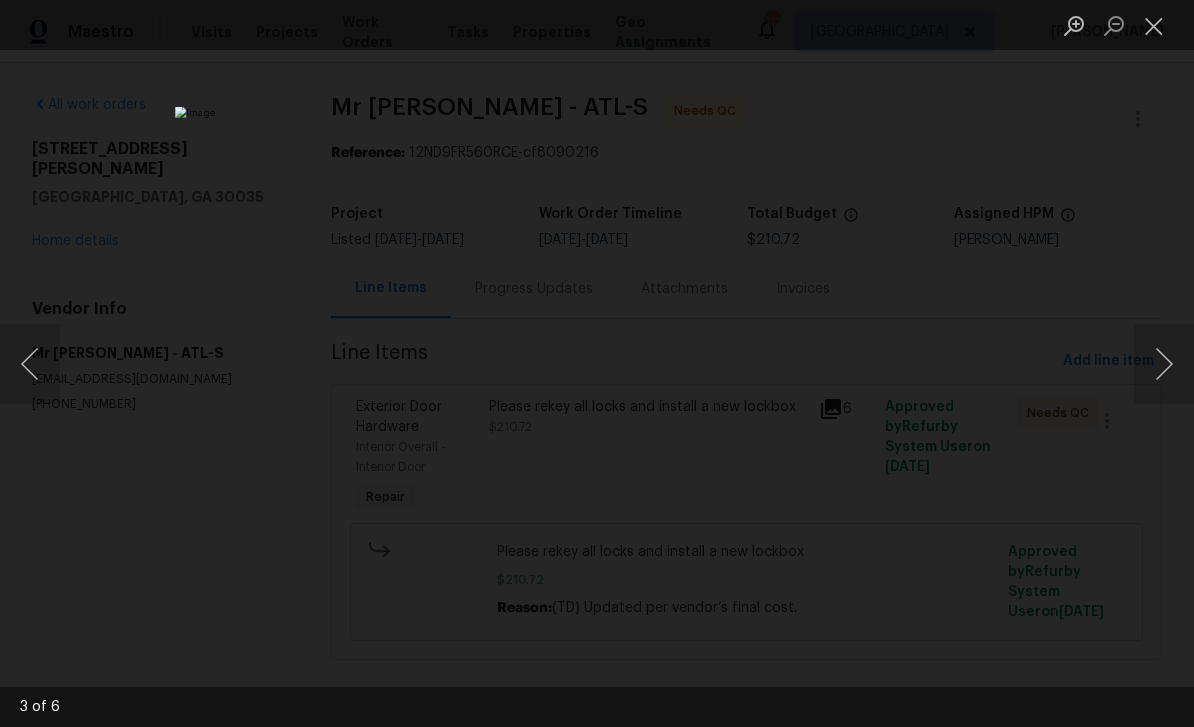 click at bounding box center [1164, 364] 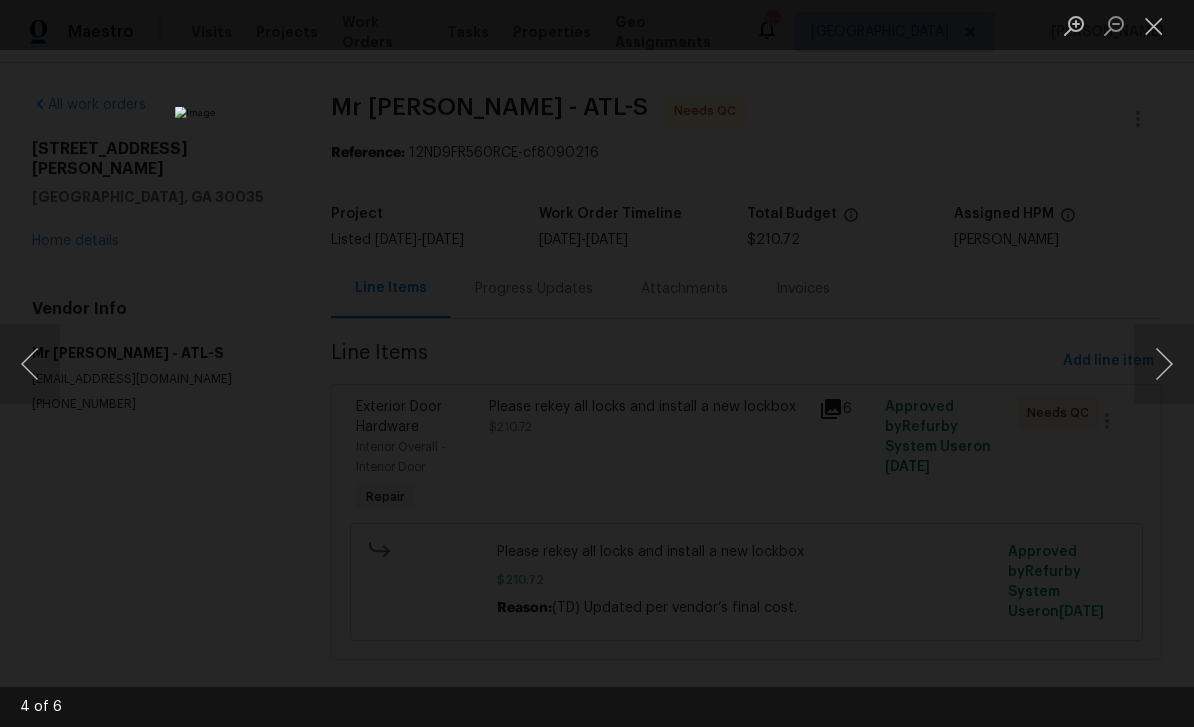 click at bounding box center [1164, 364] 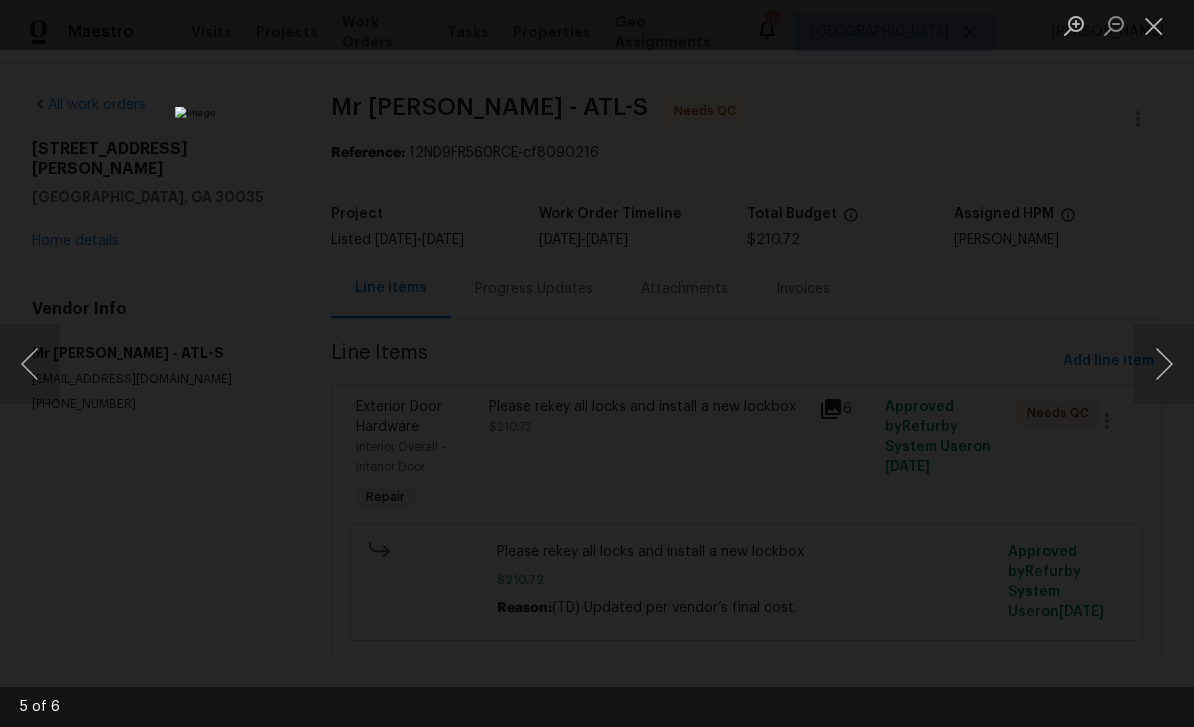 click at bounding box center (1164, 364) 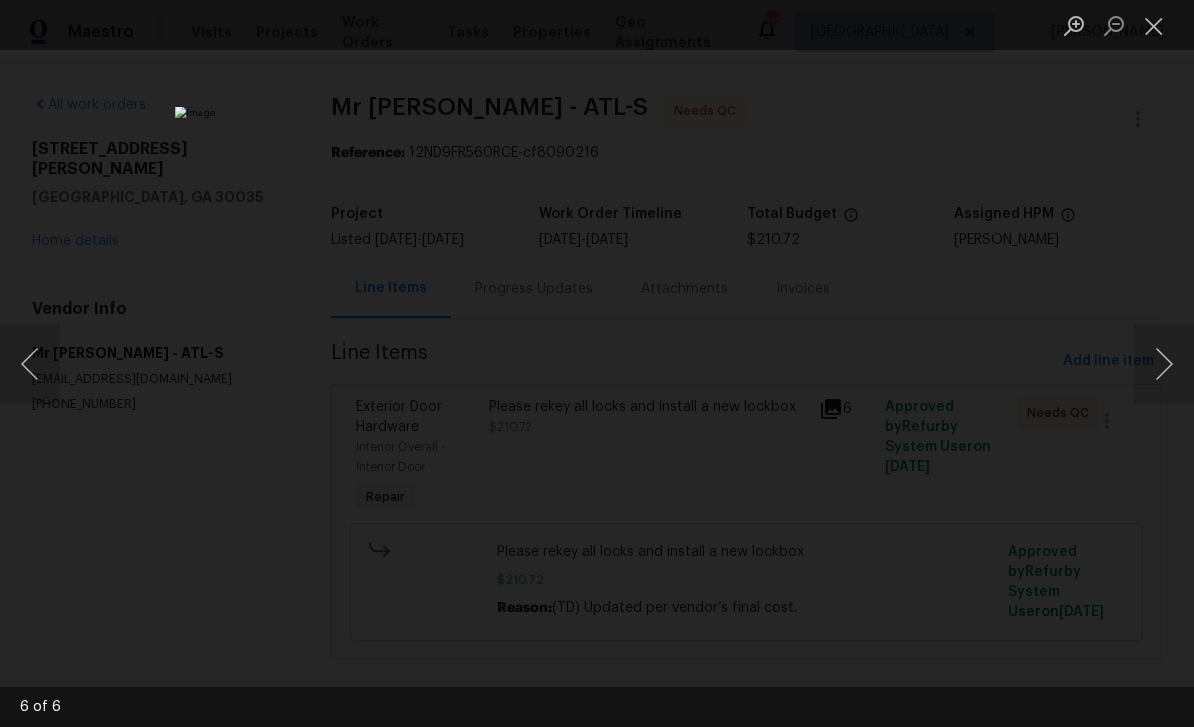 click at bounding box center [1164, 364] 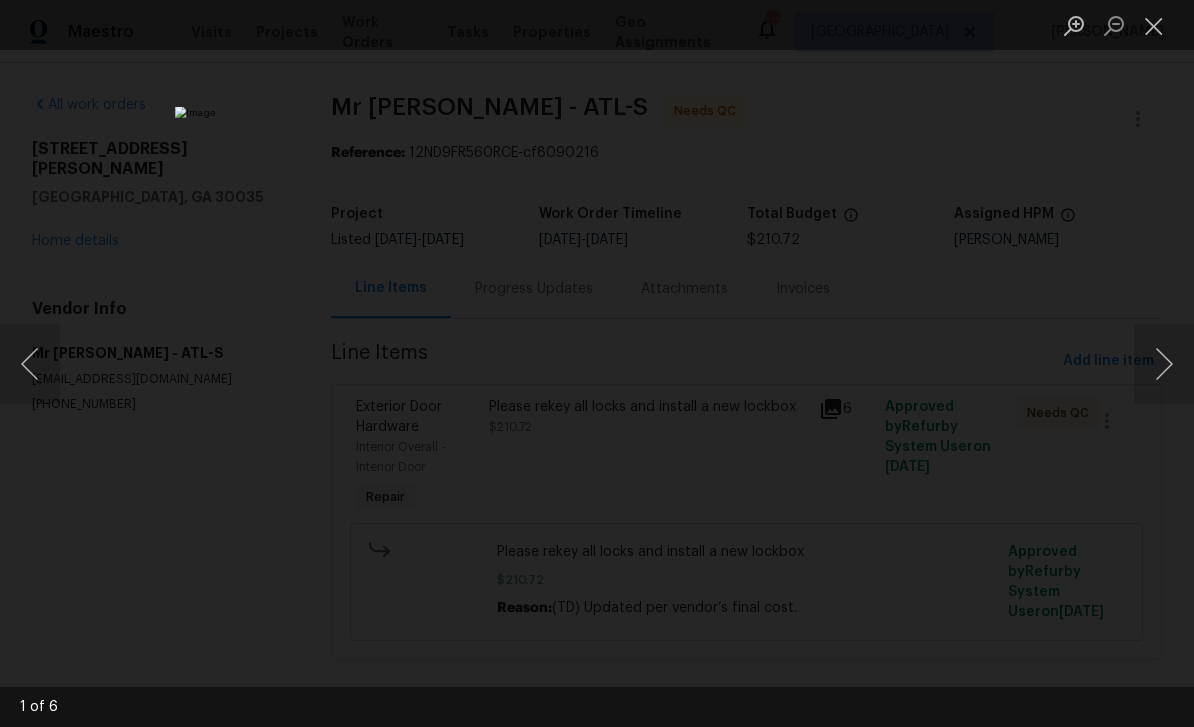 click at bounding box center (1154, 25) 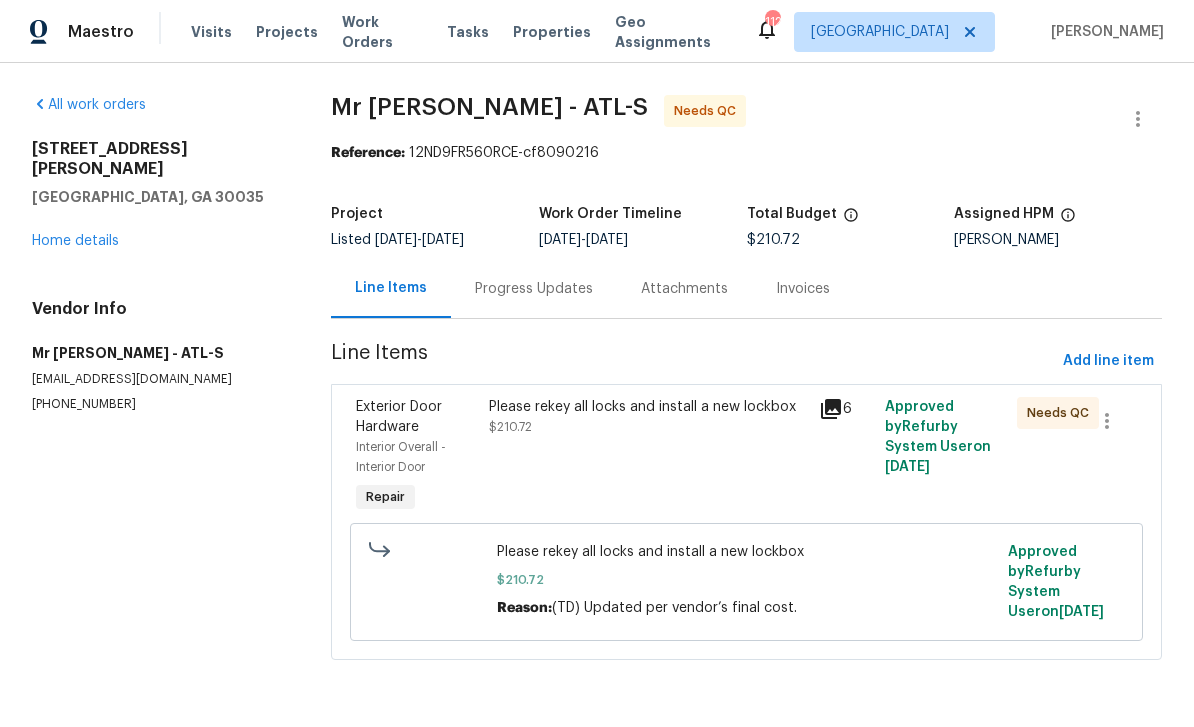 click on "Progress Updates" at bounding box center [534, 289] 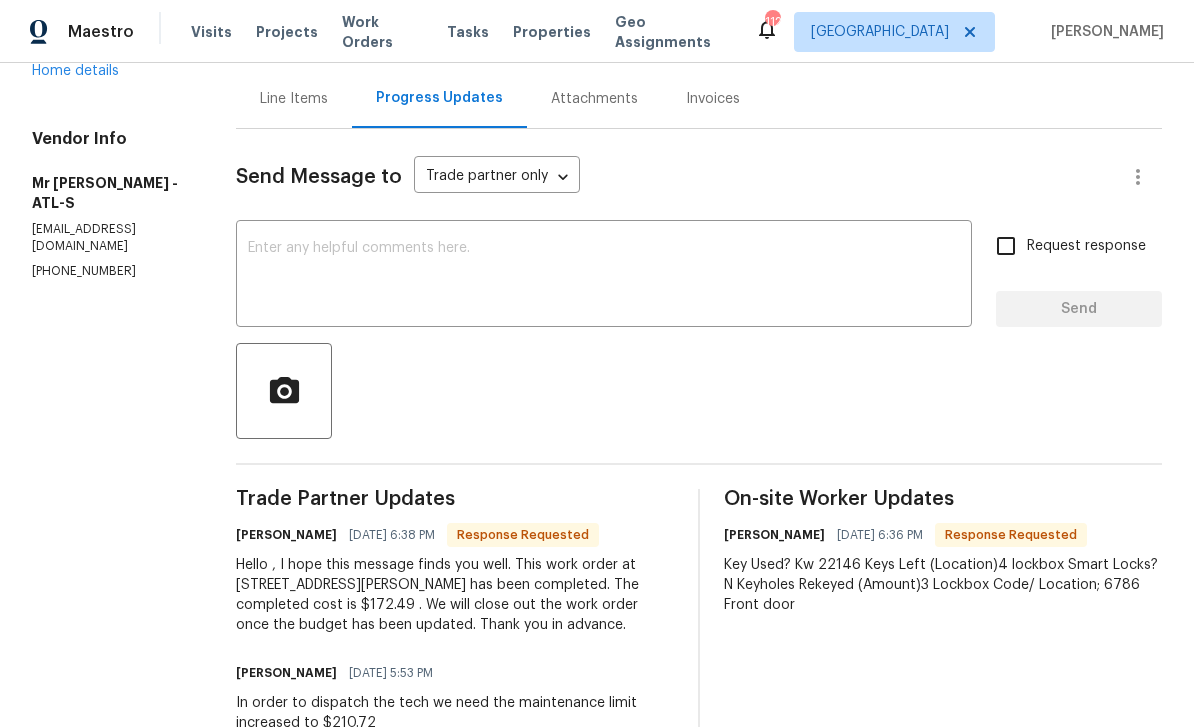 scroll, scrollTop: 189, scrollLeft: 0, axis: vertical 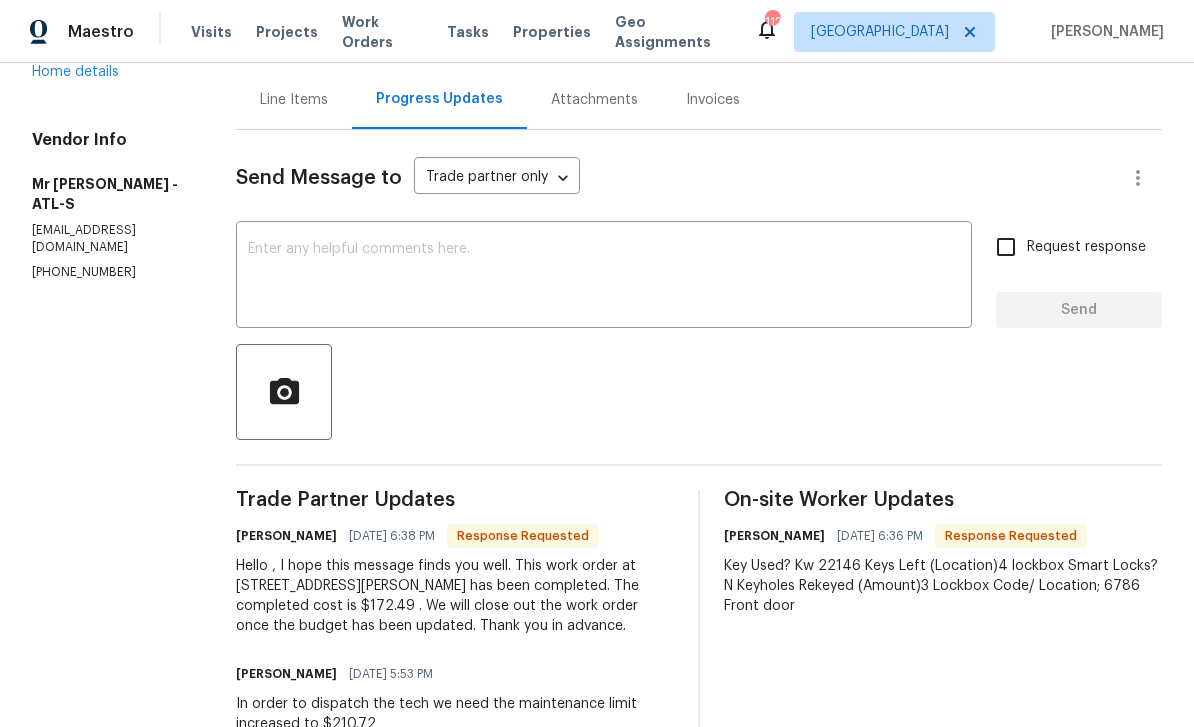 click on "Line Items" at bounding box center [294, 100] 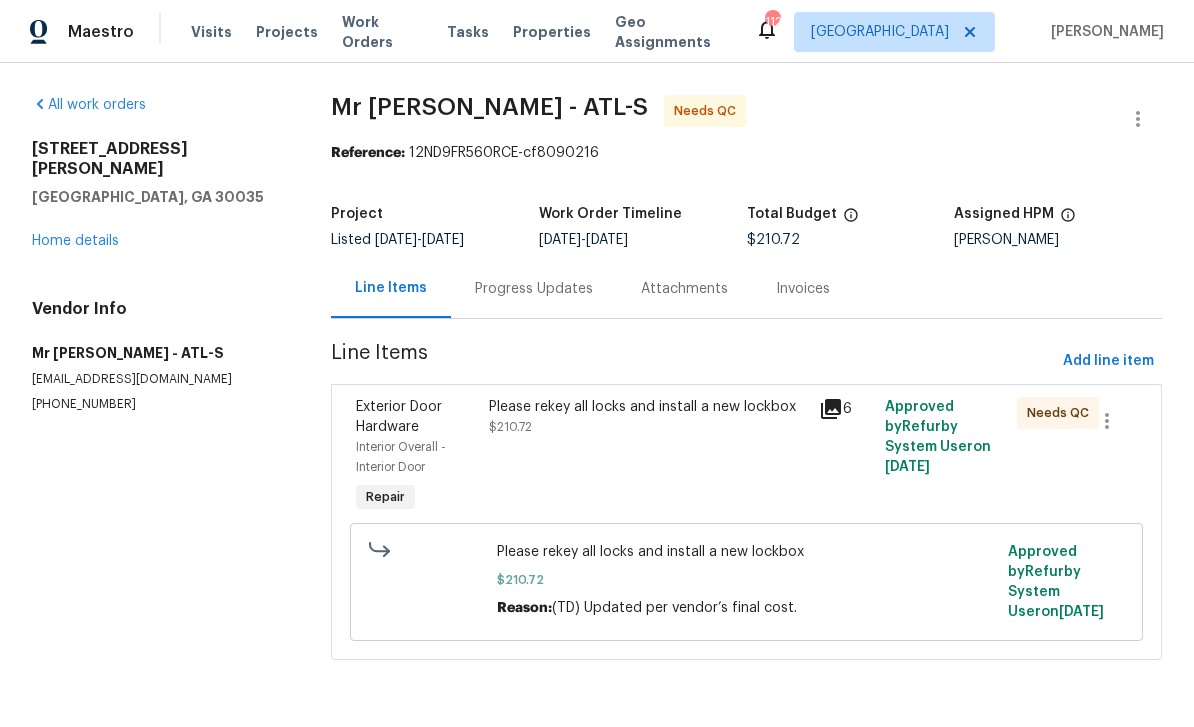 scroll, scrollTop: 0, scrollLeft: 0, axis: both 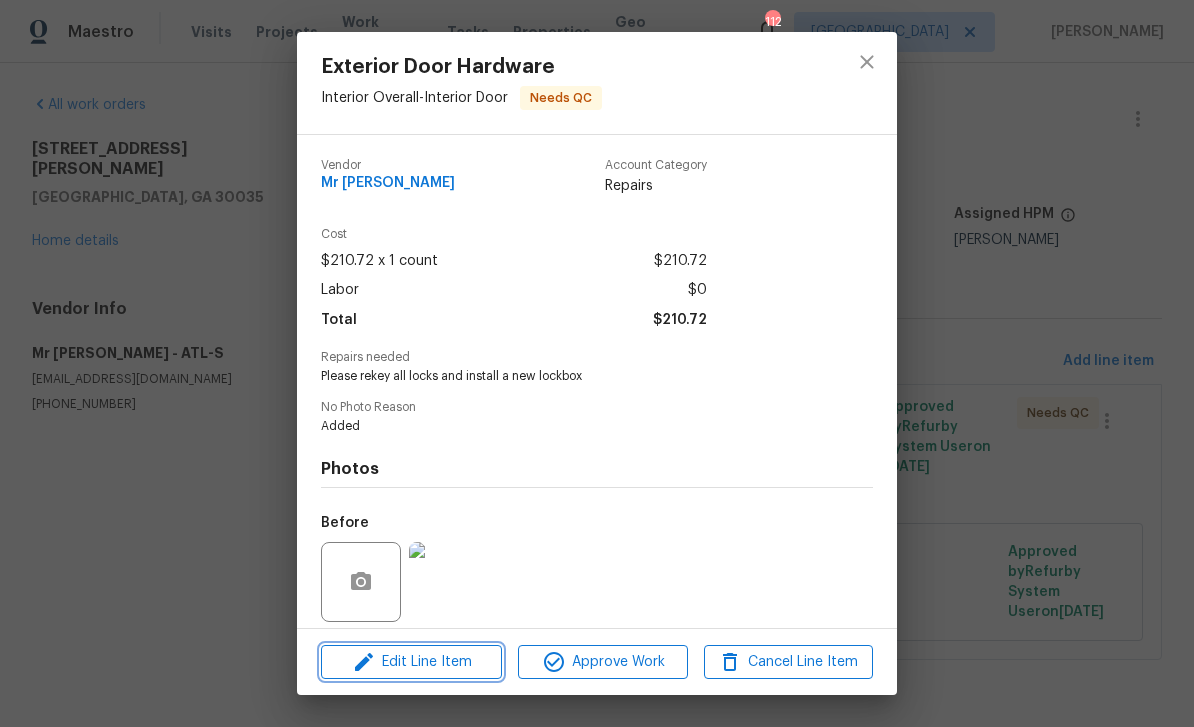 click on "Edit Line Item" at bounding box center [411, 662] 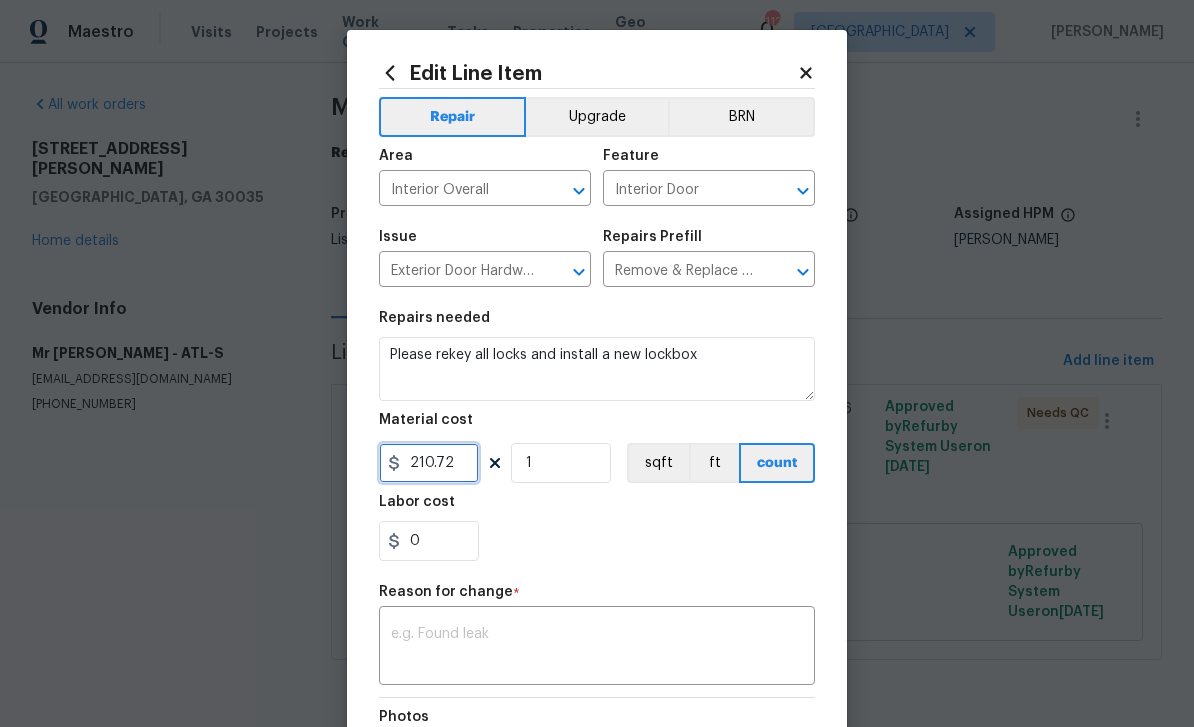 click on "210.72" at bounding box center (429, 463) 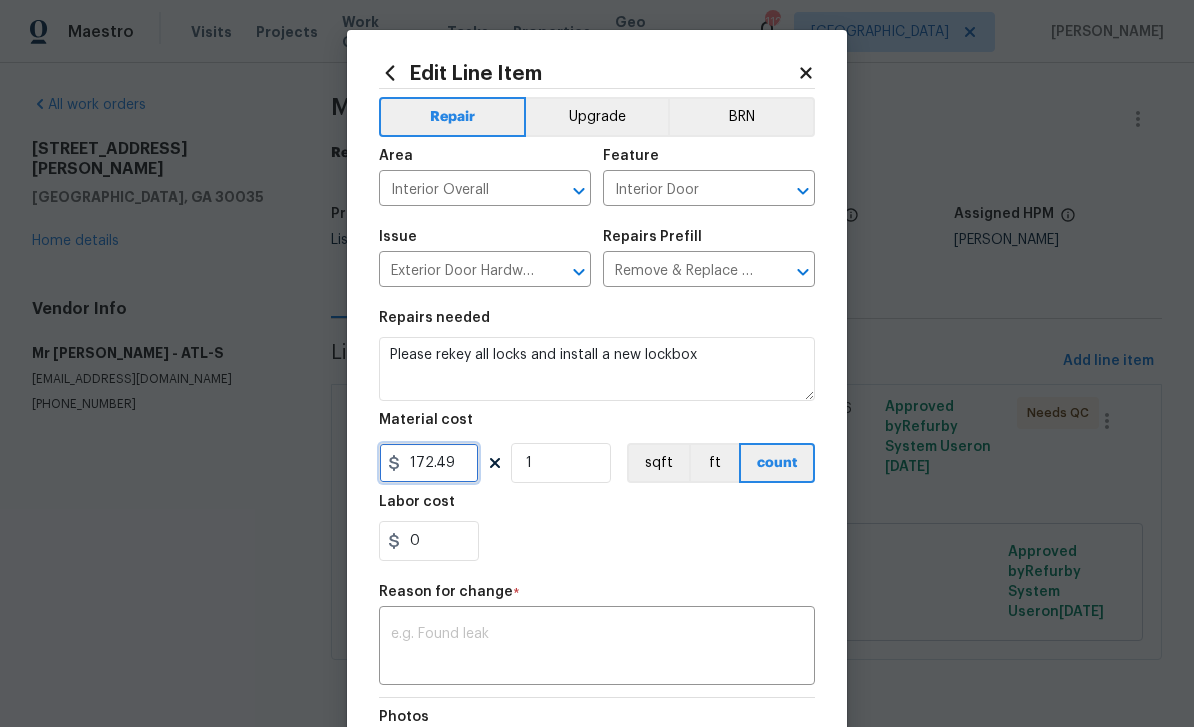 type on "172.49" 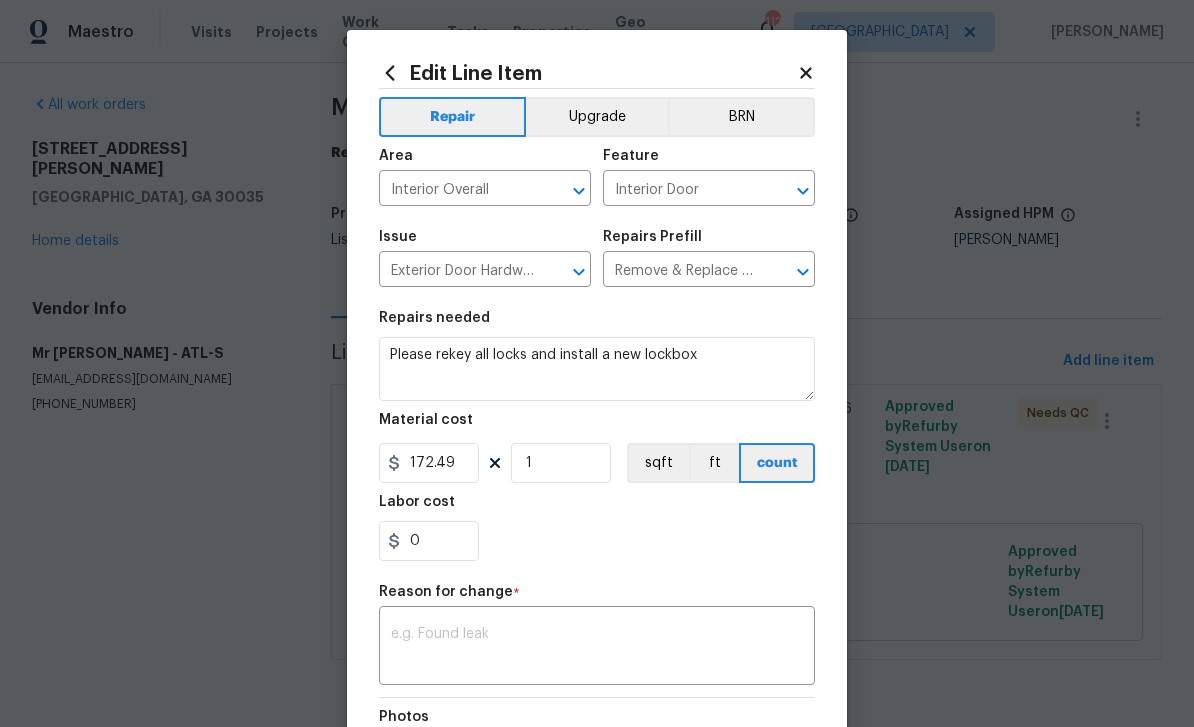 click at bounding box center [597, 648] 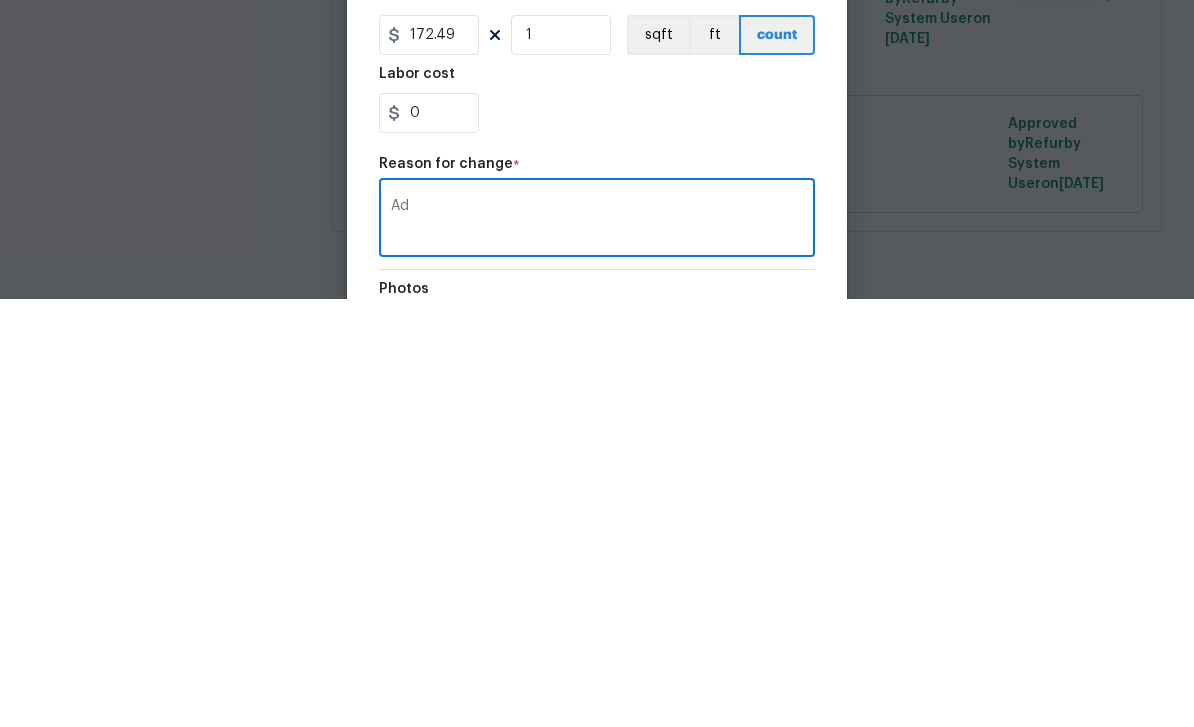 type on "A" 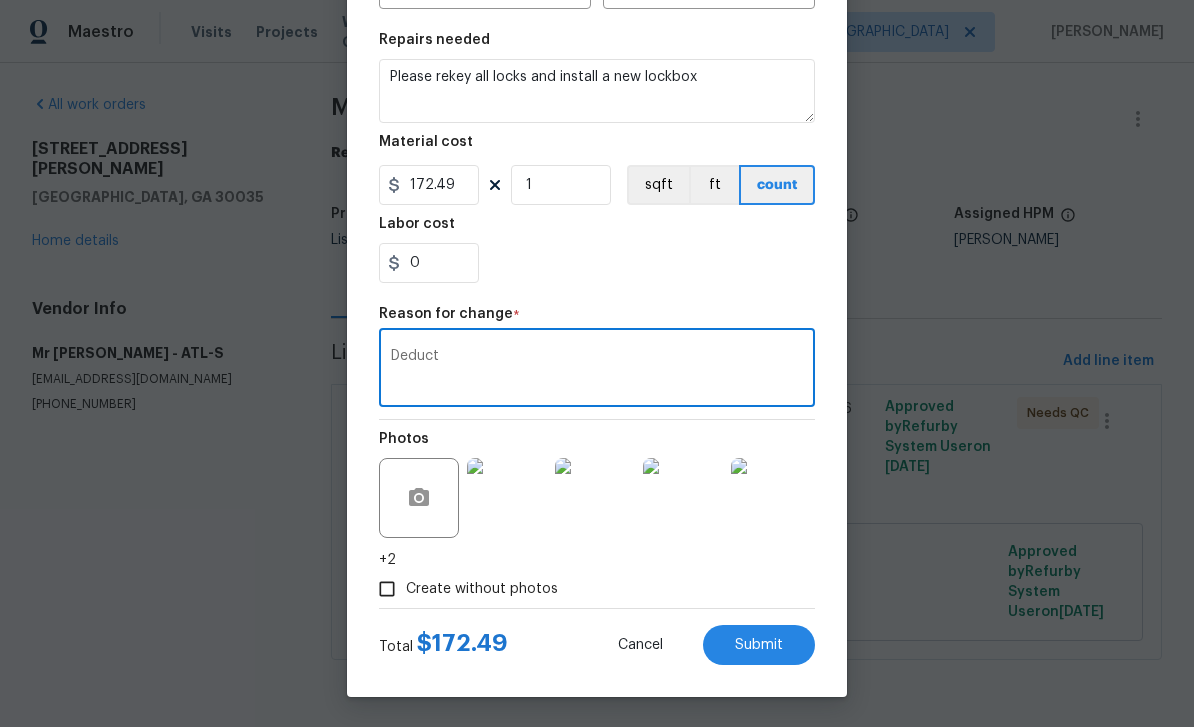 scroll, scrollTop: 282, scrollLeft: 0, axis: vertical 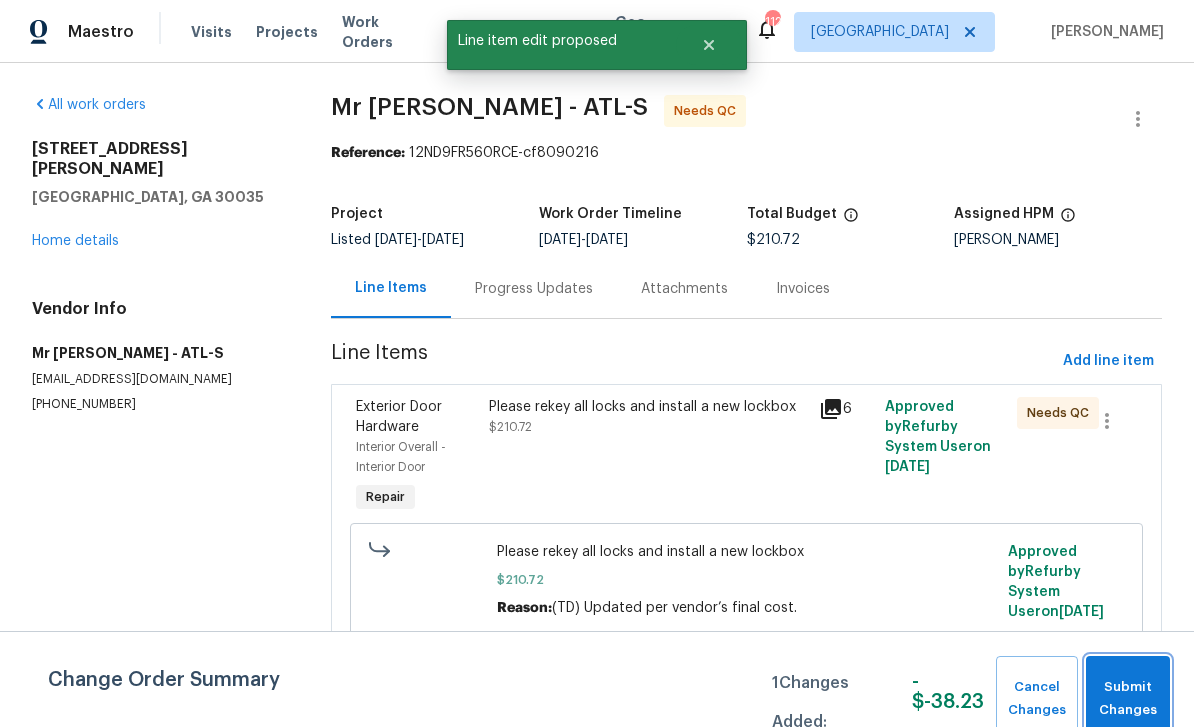 click on "Submit Changes" at bounding box center [1128, 699] 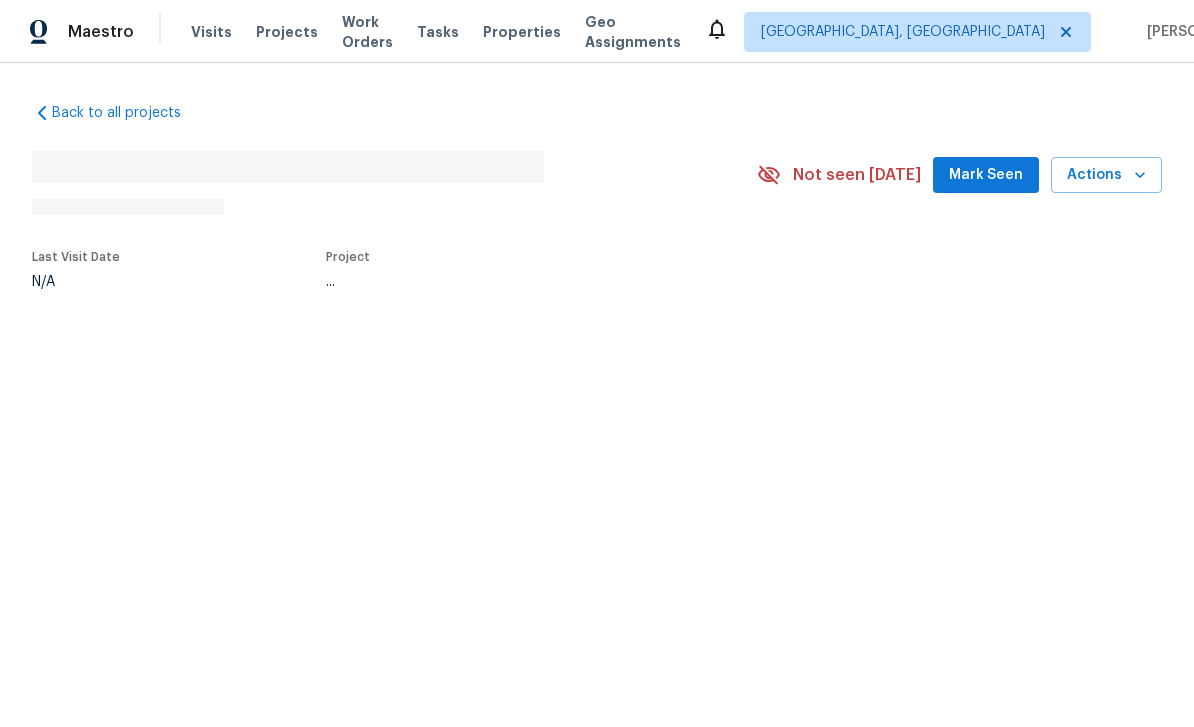 scroll, scrollTop: 0, scrollLeft: 0, axis: both 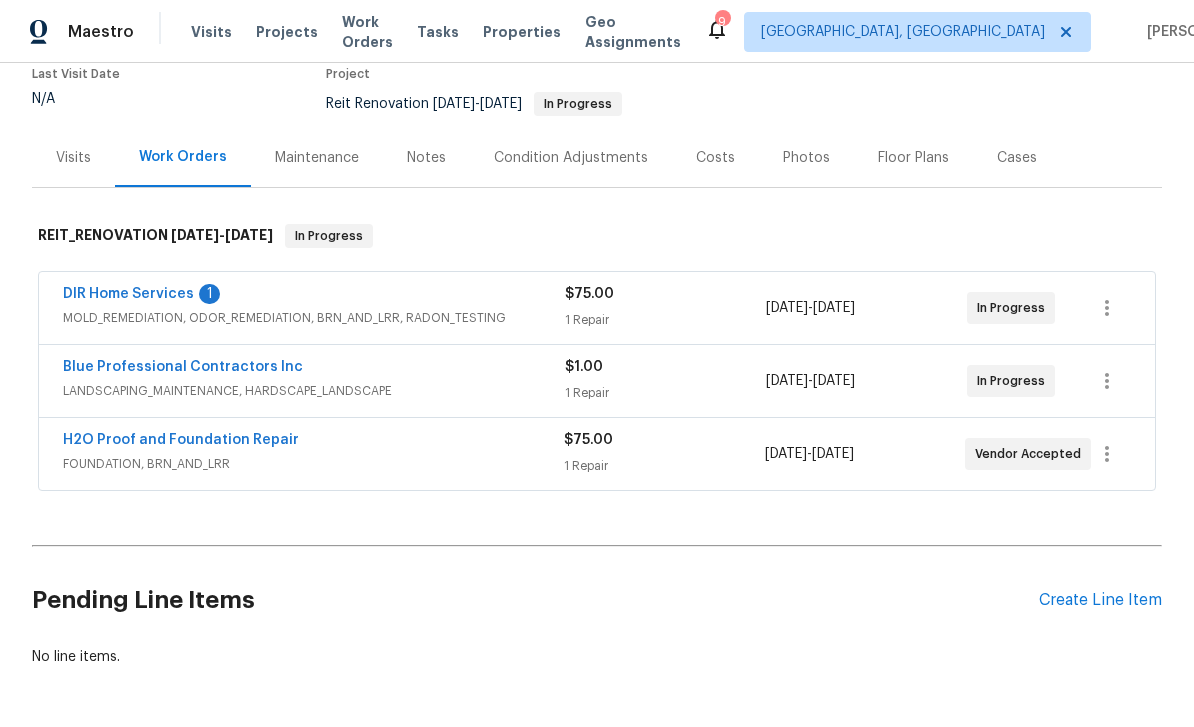 click on "DIR Home Services" at bounding box center [128, 294] 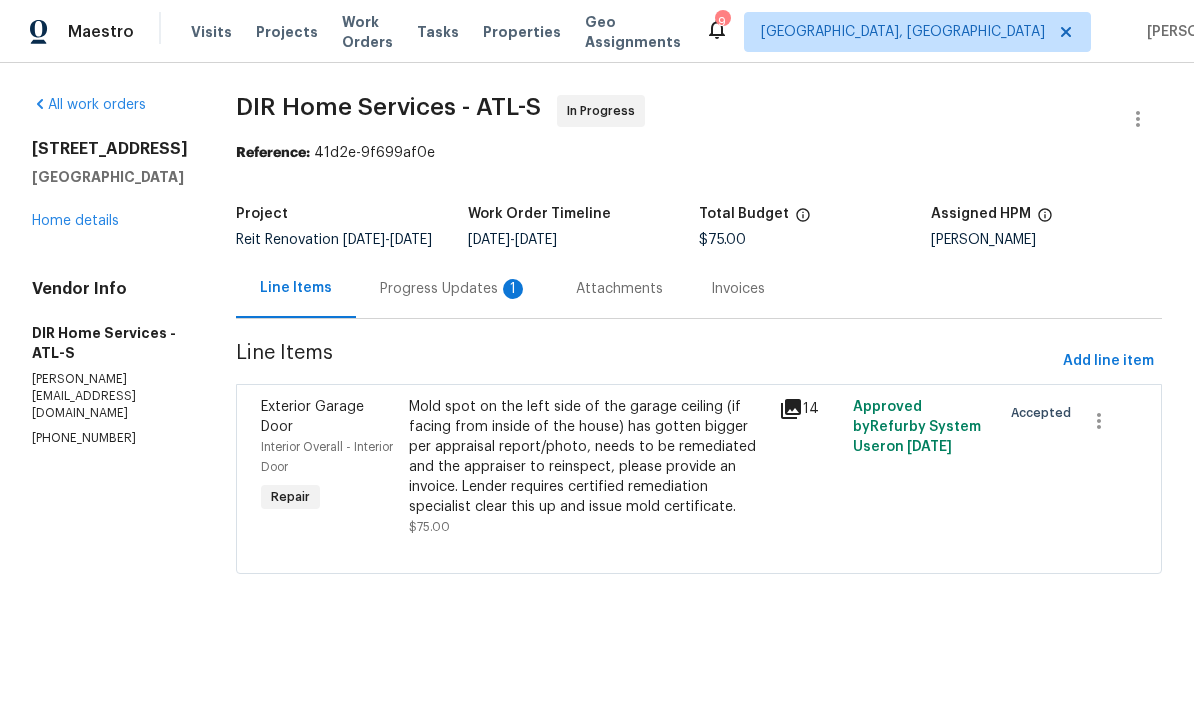 click 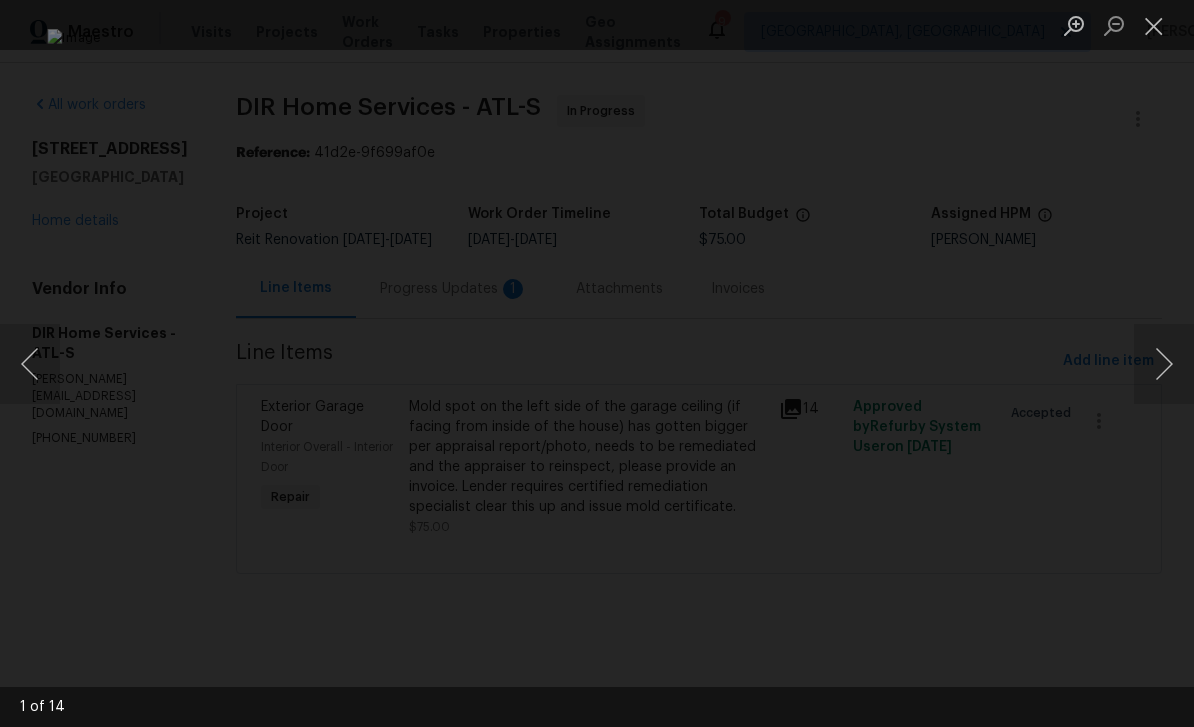 click at bounding box center (1164, 364) 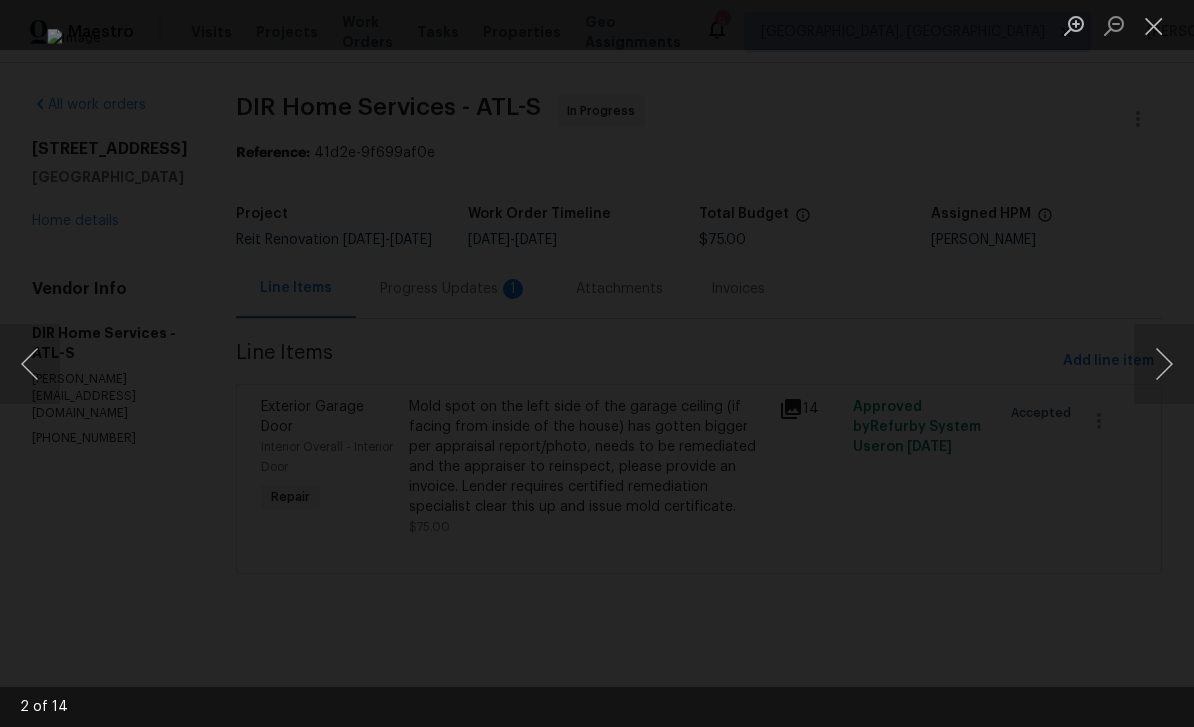 click at bounding box center [1164, 364] 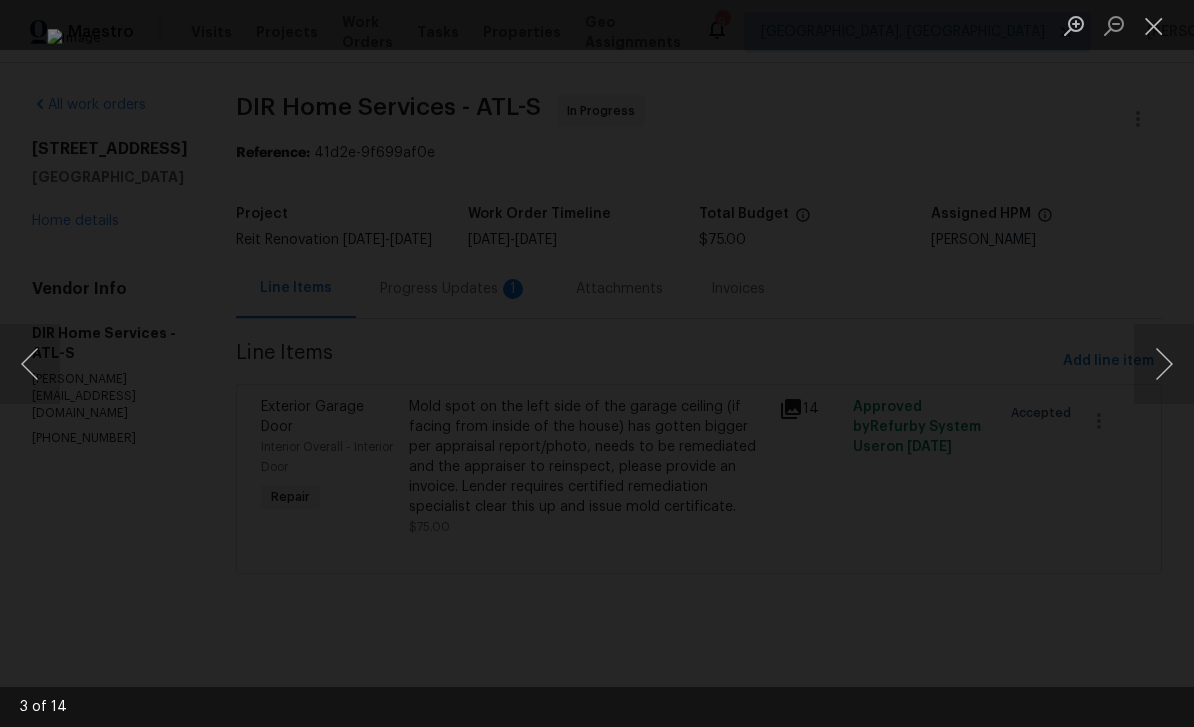 click at bounding box center [30, 364] 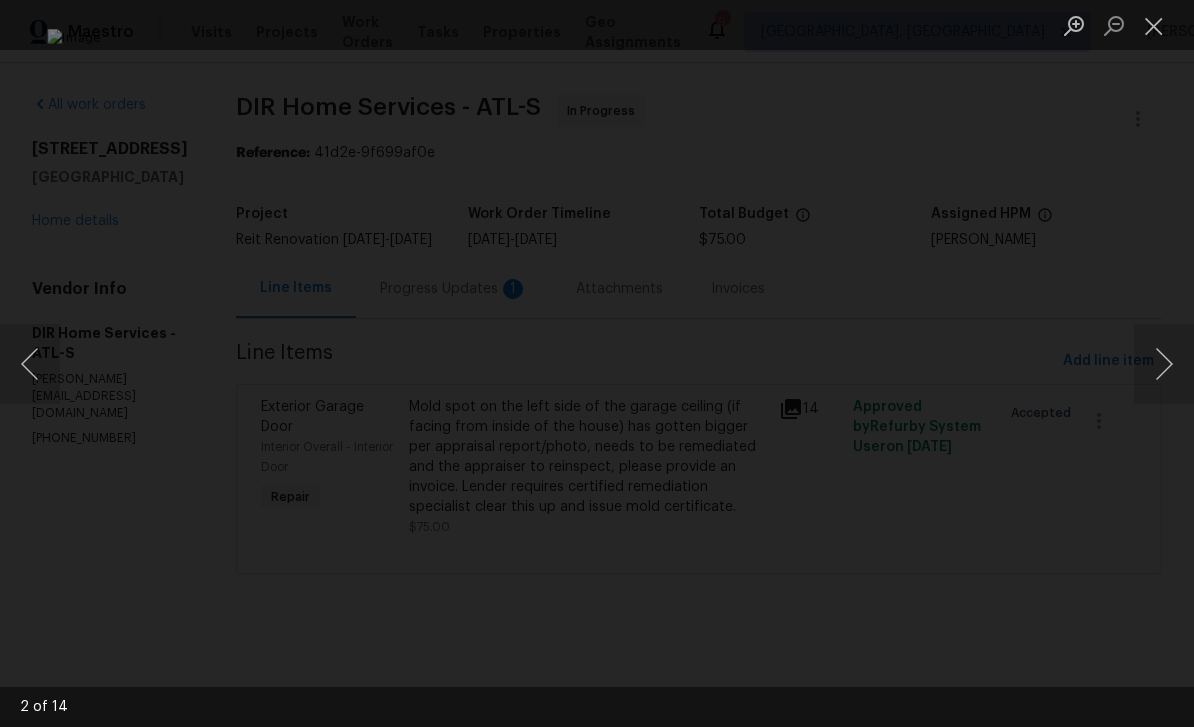 click at bounding box center (1164, 364) 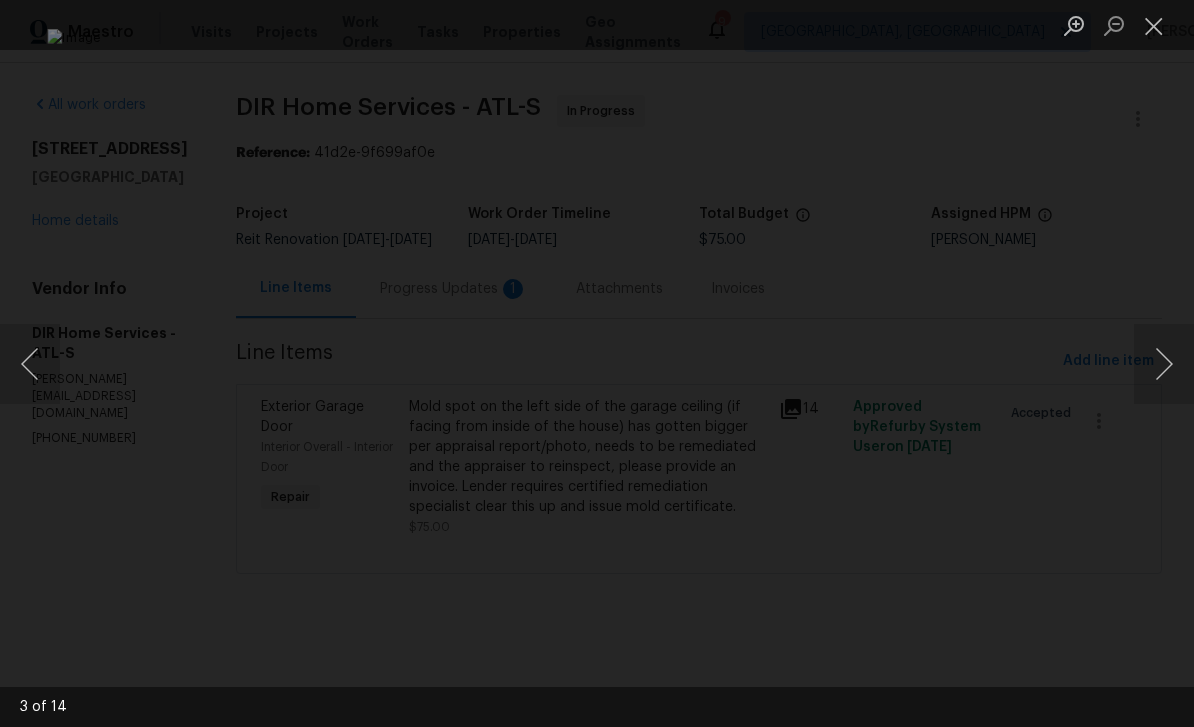 click at bounding box center (1164, 364) 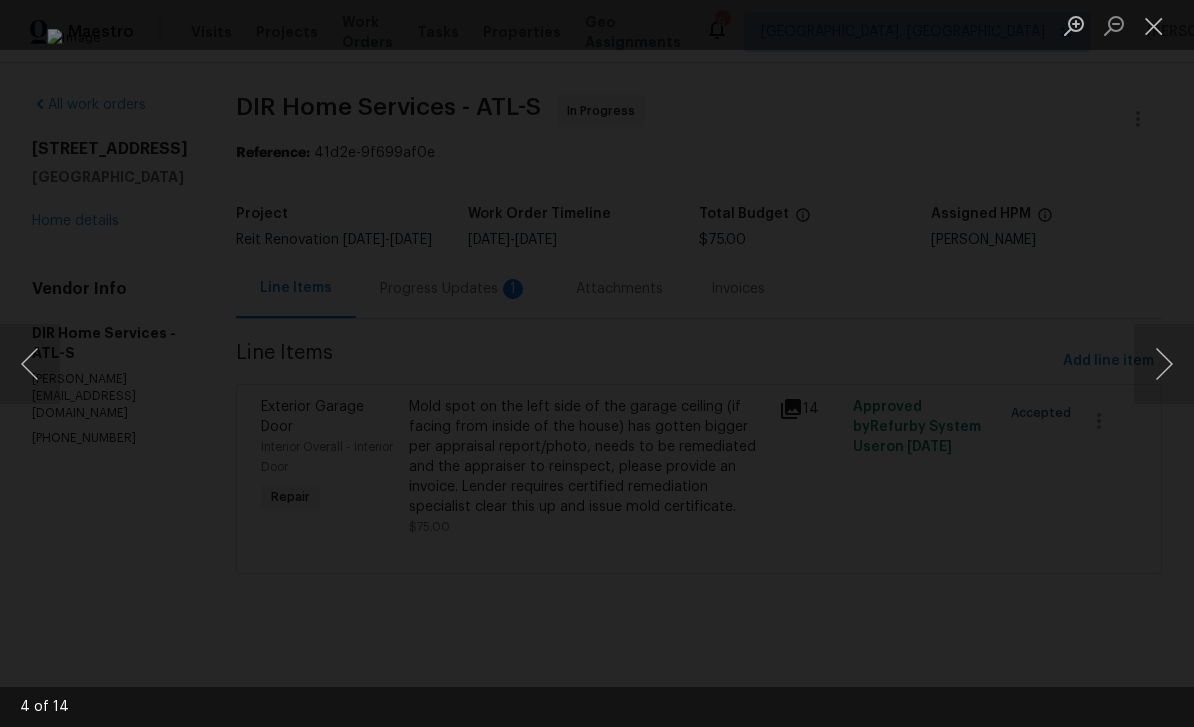 click at bounding box center (1164, 364) 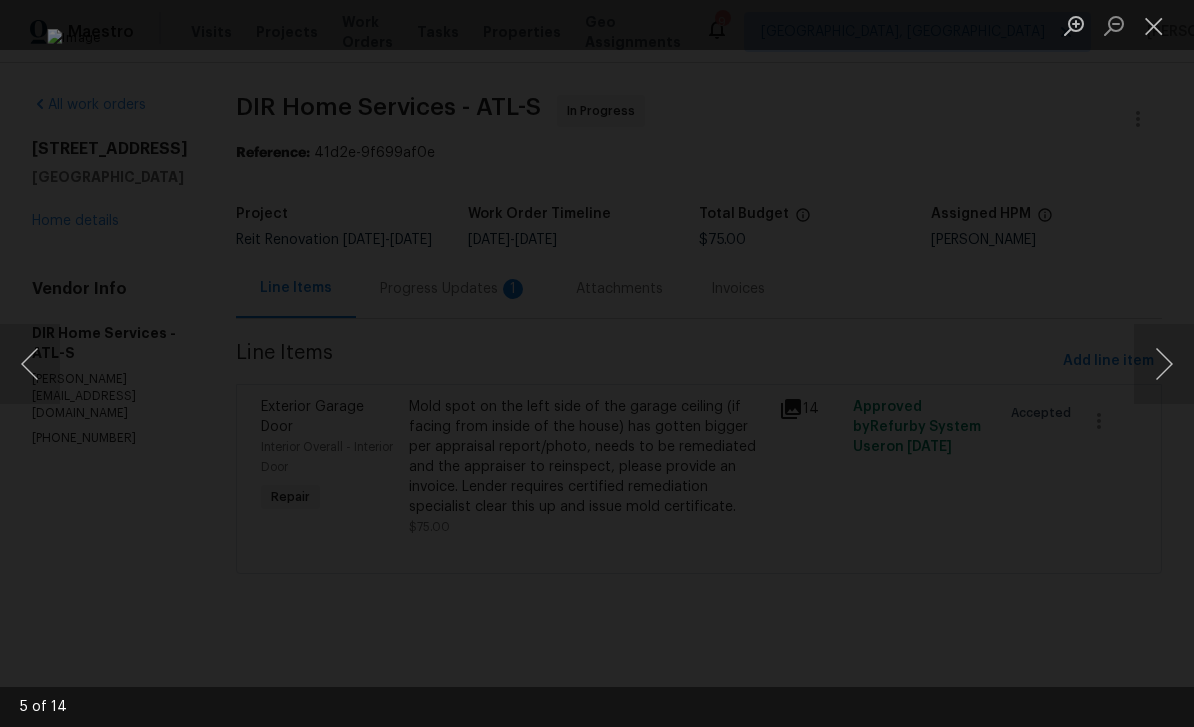 click at bounding box center [1164, 364] 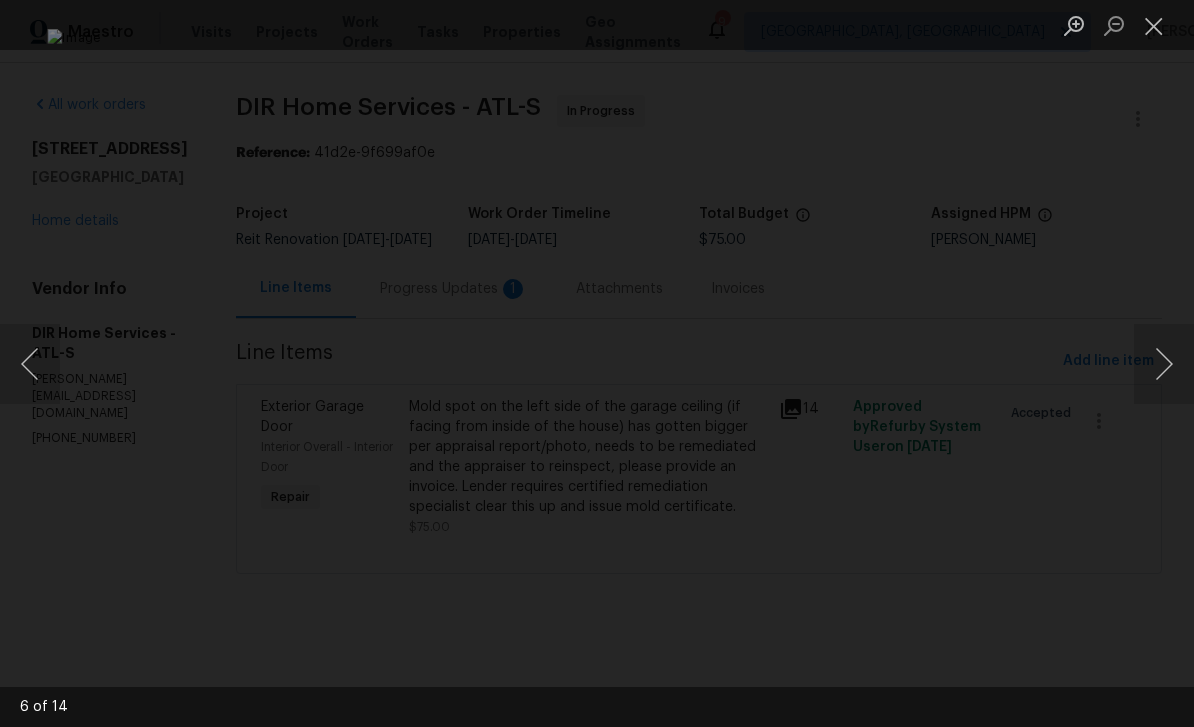 click at bounding box center [1164, 364] 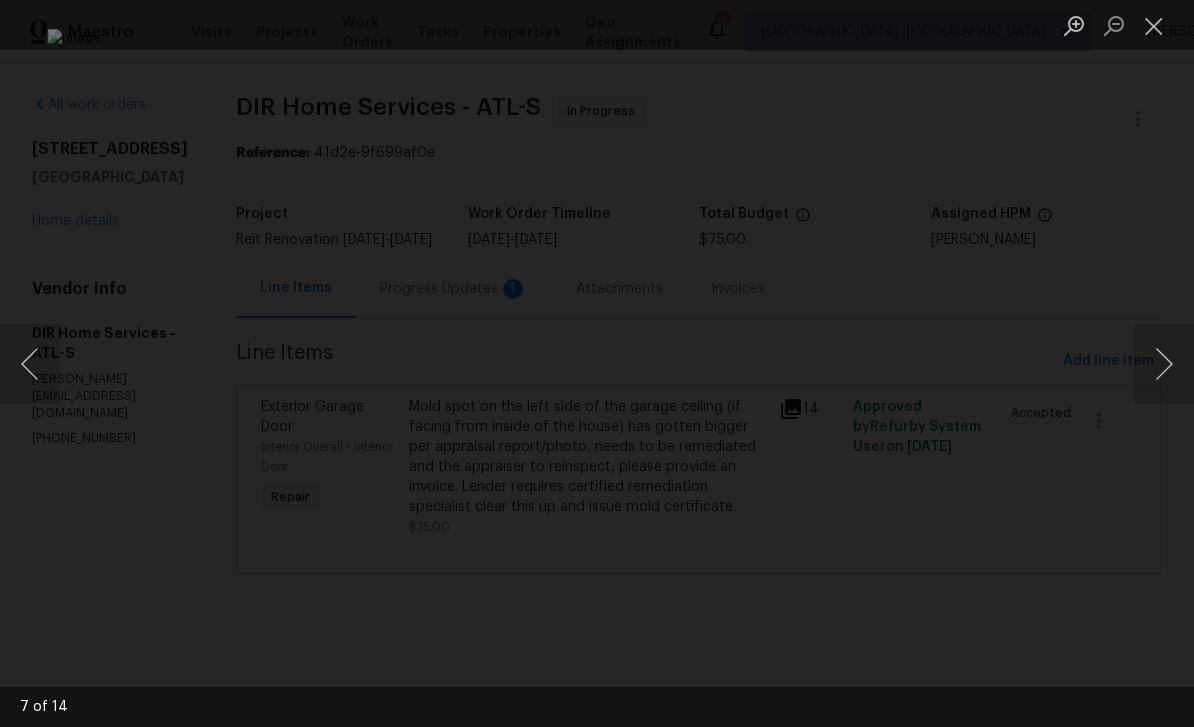 click at bounding box center [1164, 364] 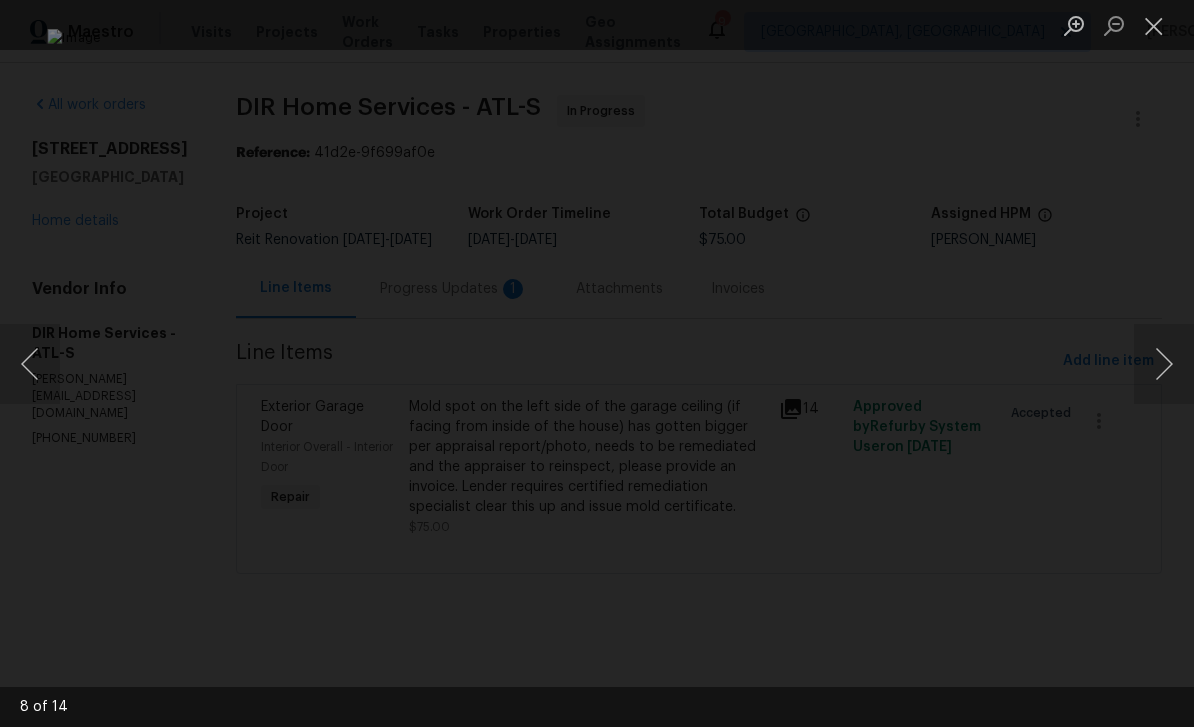 click at bounding box center (1164, 364) 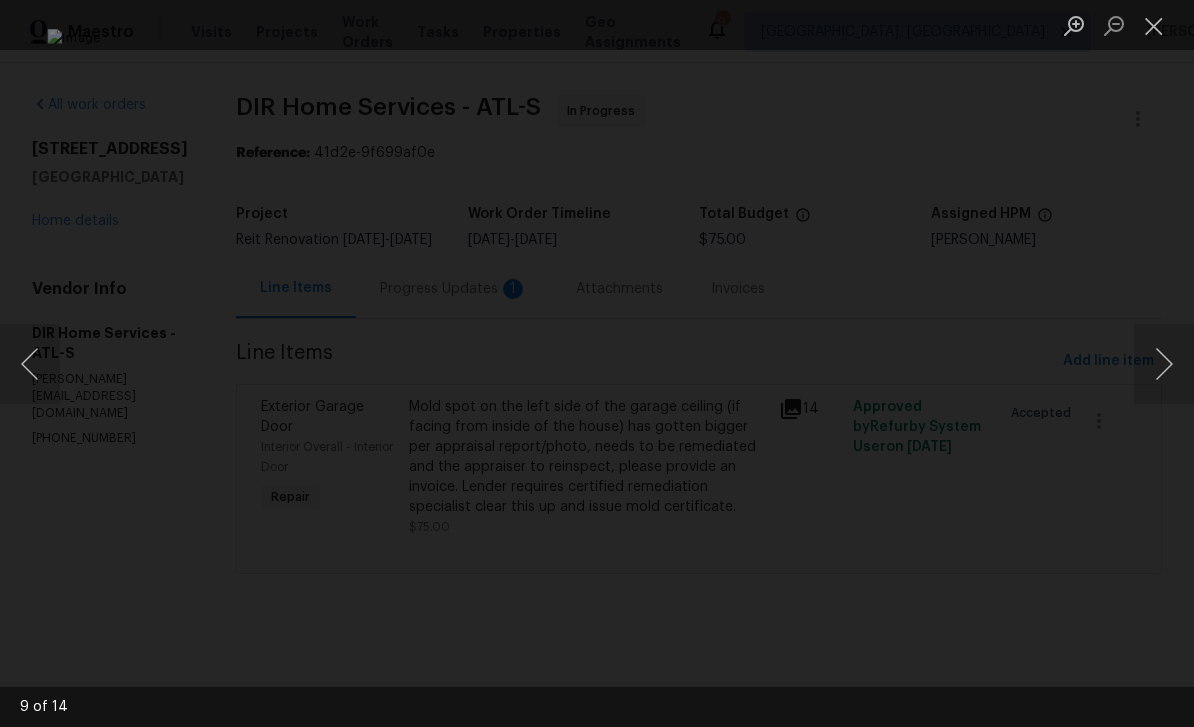 click at bounding box center (1164, 364) 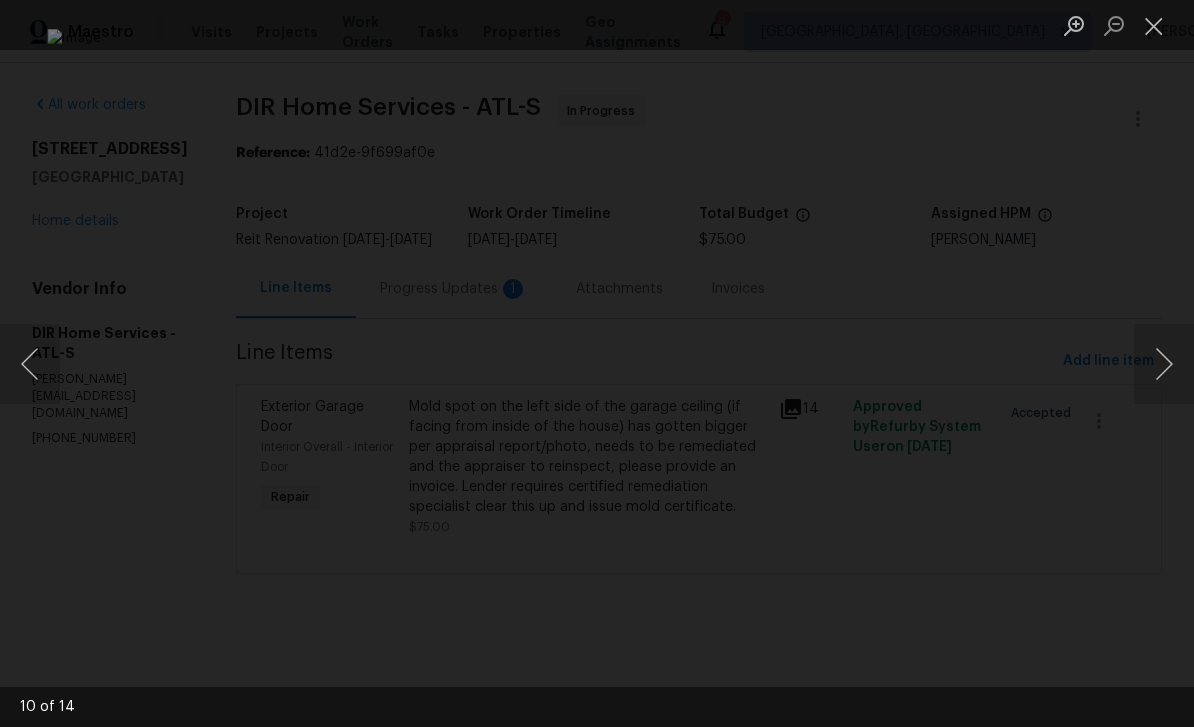 click at bounding box center [1164, 364] 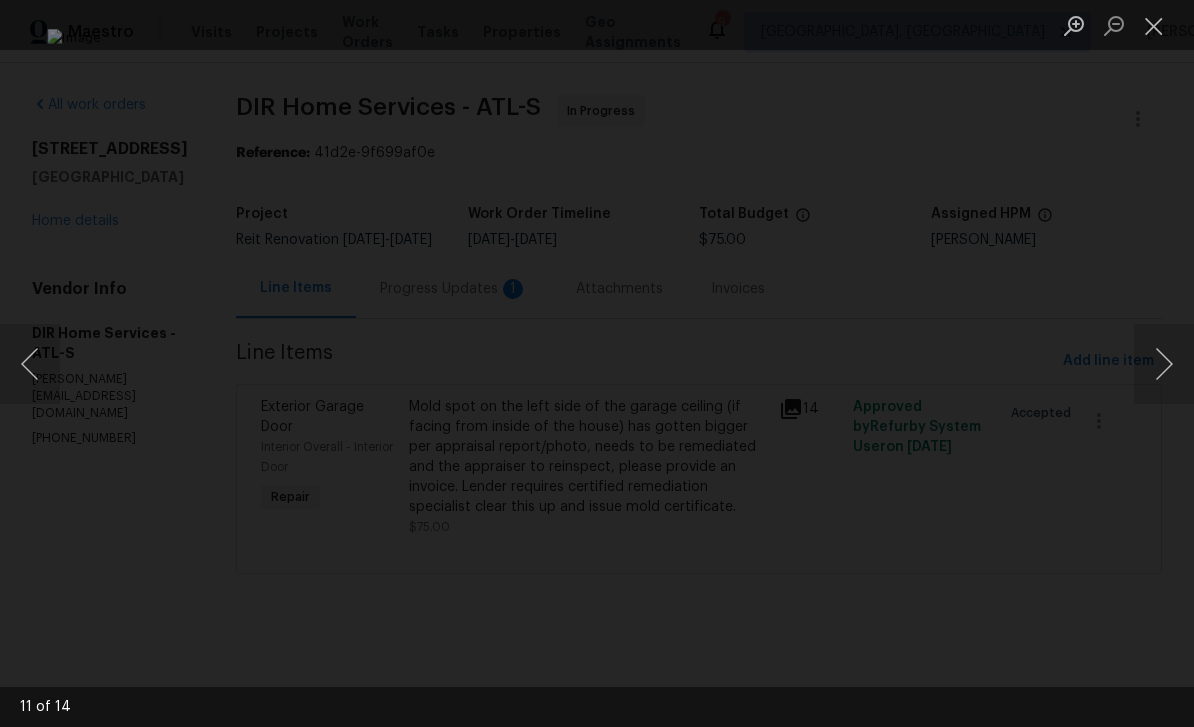click at bounding box center (1164, 364) 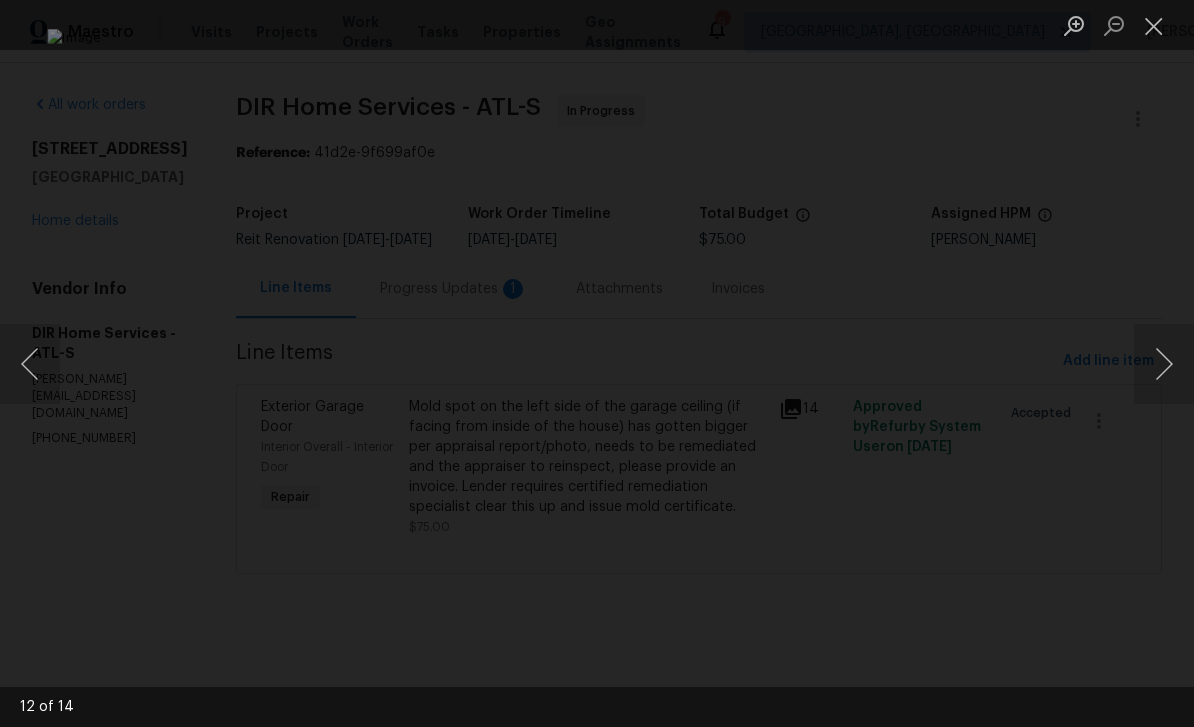 click at bounding box center [1164, 364] 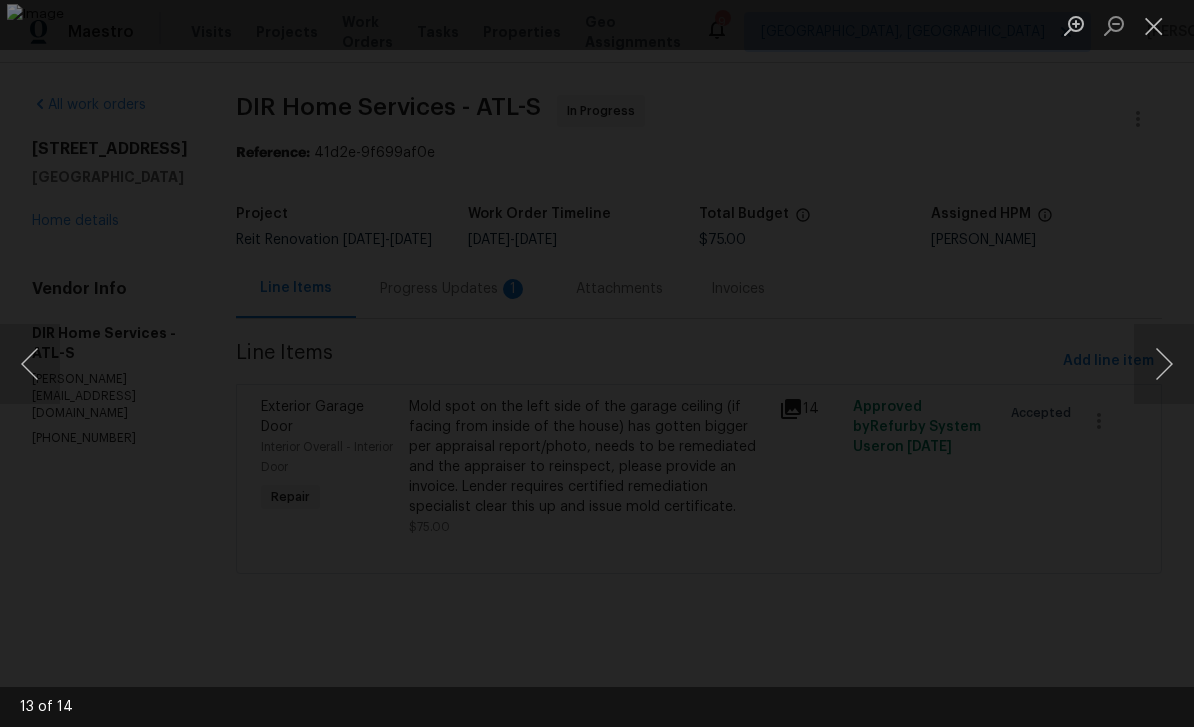 click at bounding box center (1164, 364) 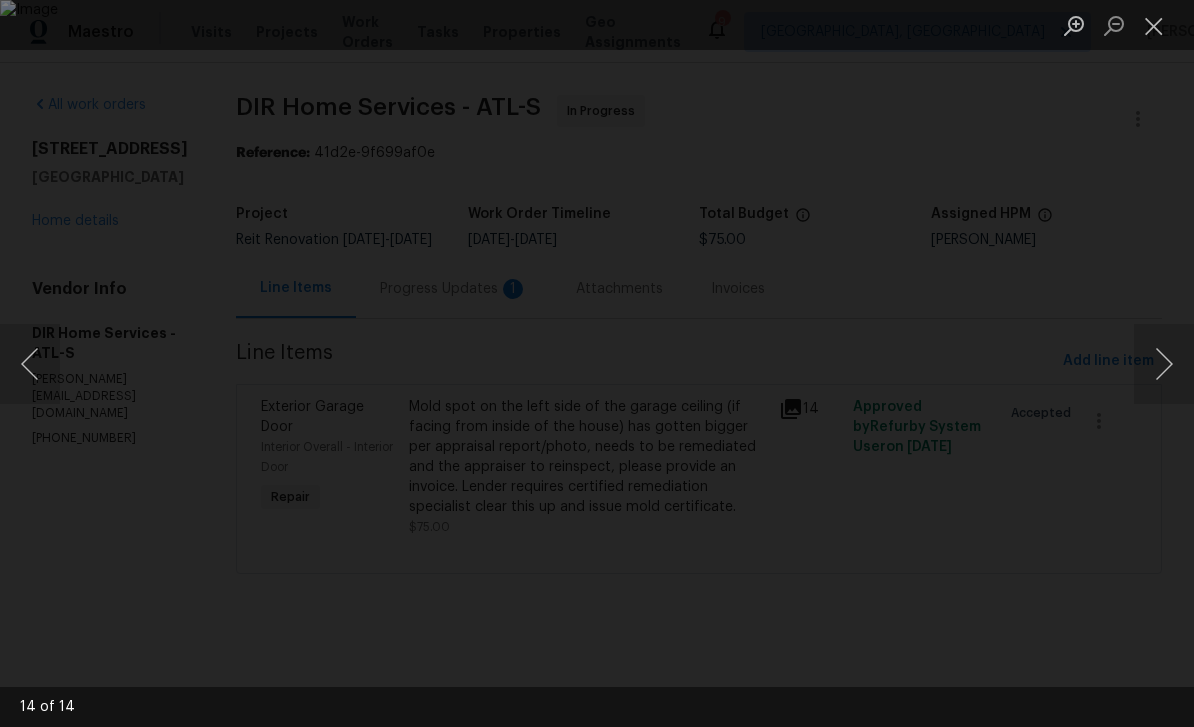 click at bounding box center (1164, 364) 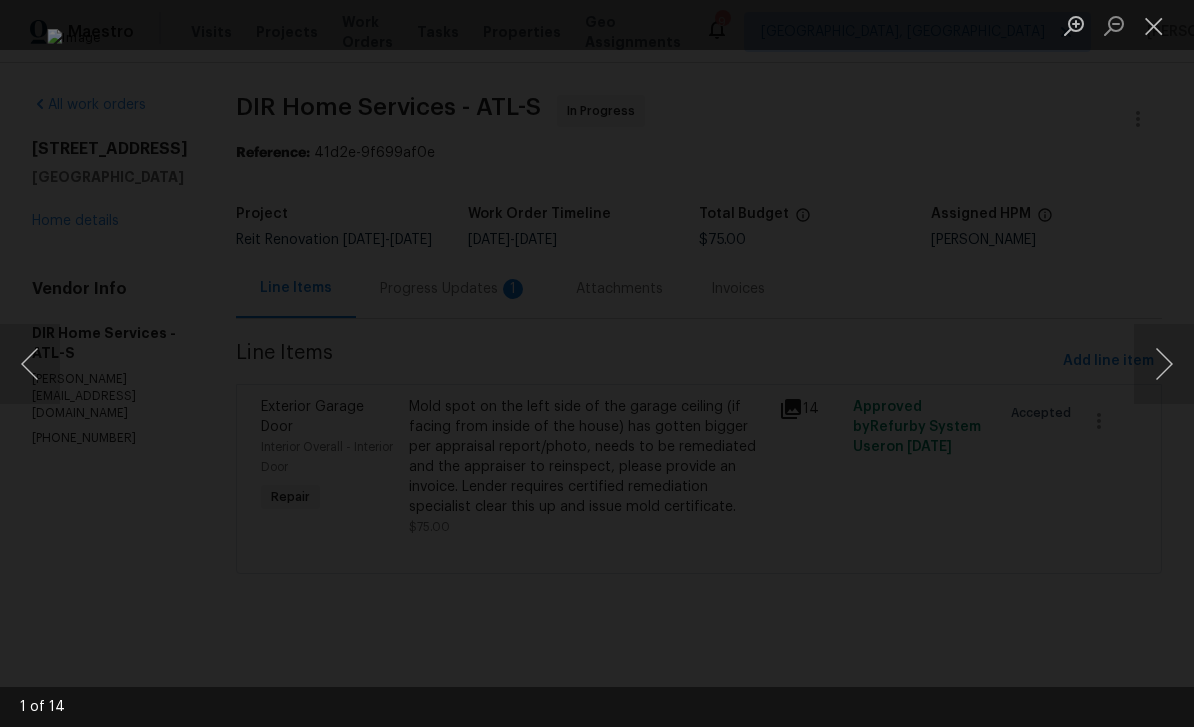 click at bounding box center (1164, 364) 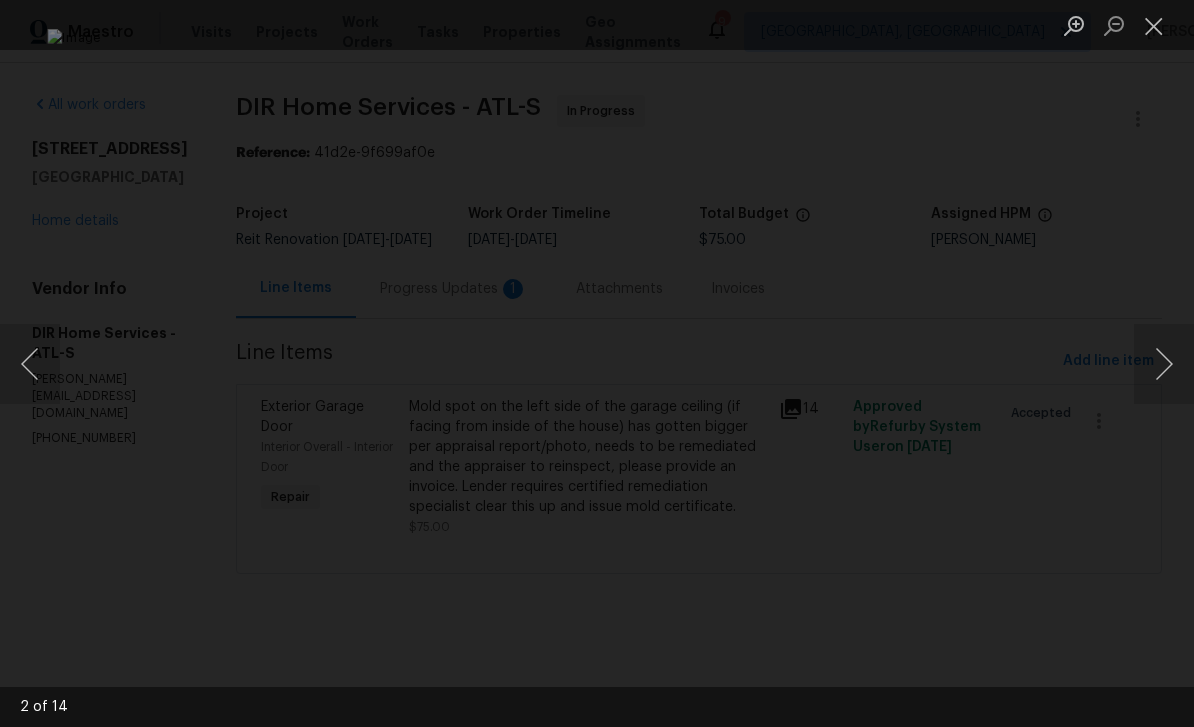 click at bounding box center [1164, 364] 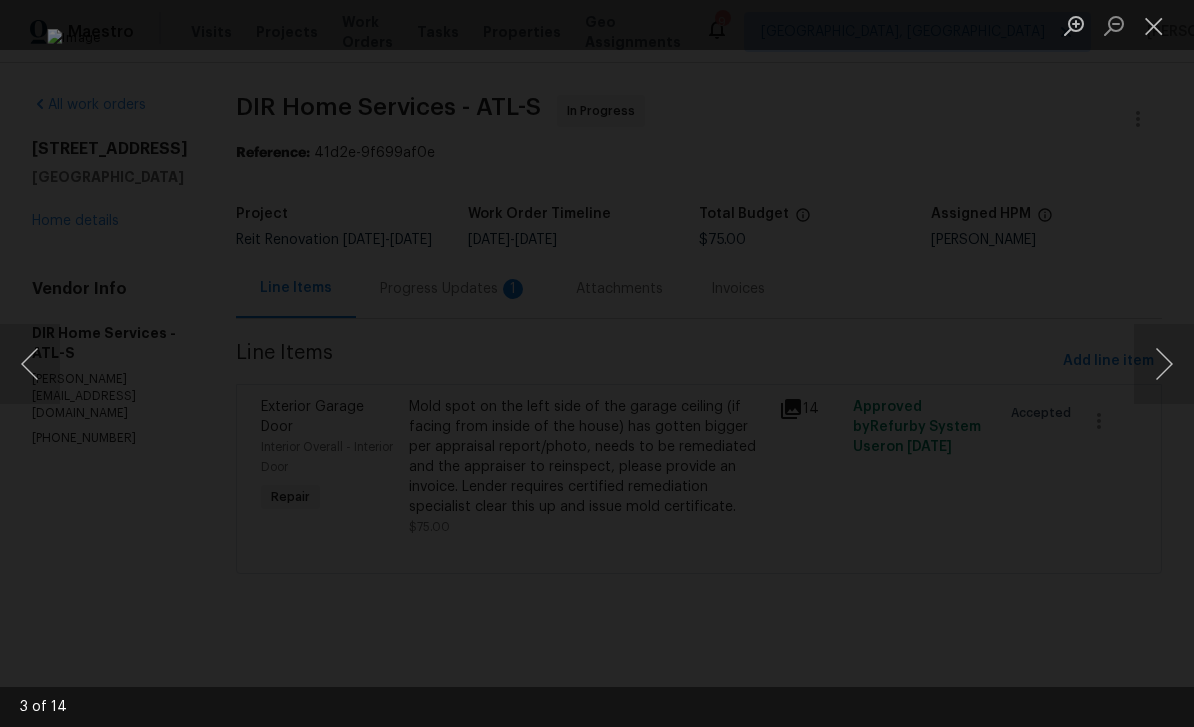 click at bounding box center (1164, 364) 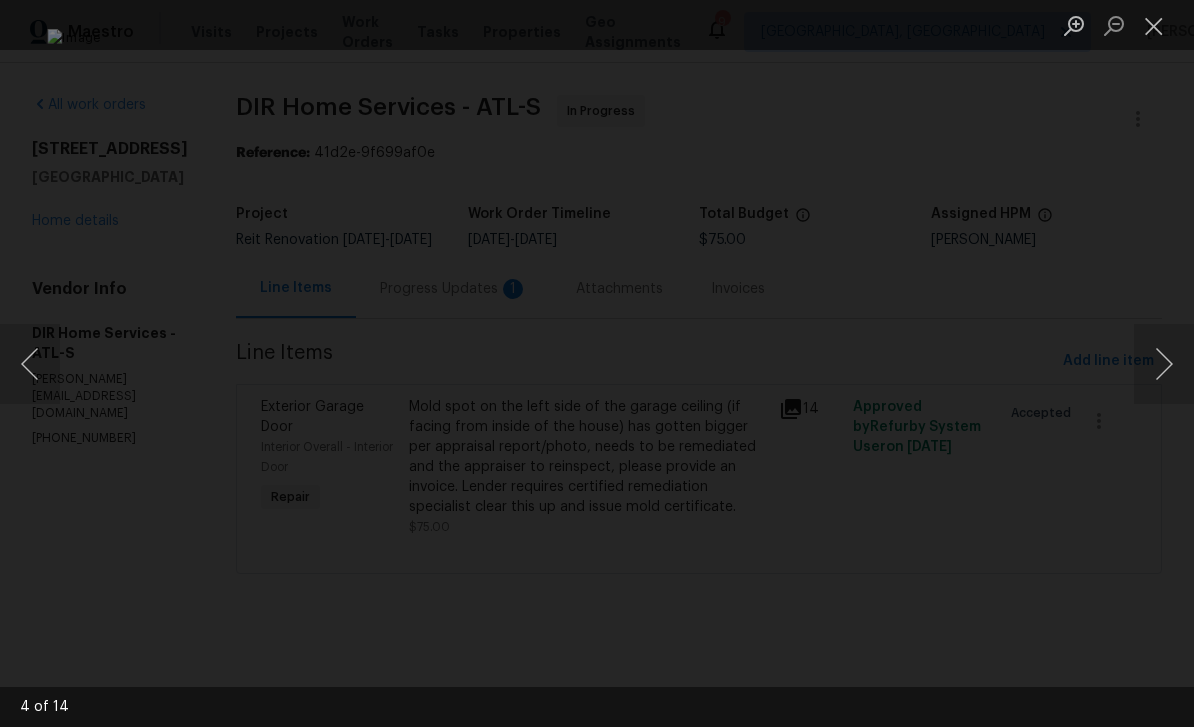 click at bounding box center (1164, 364) 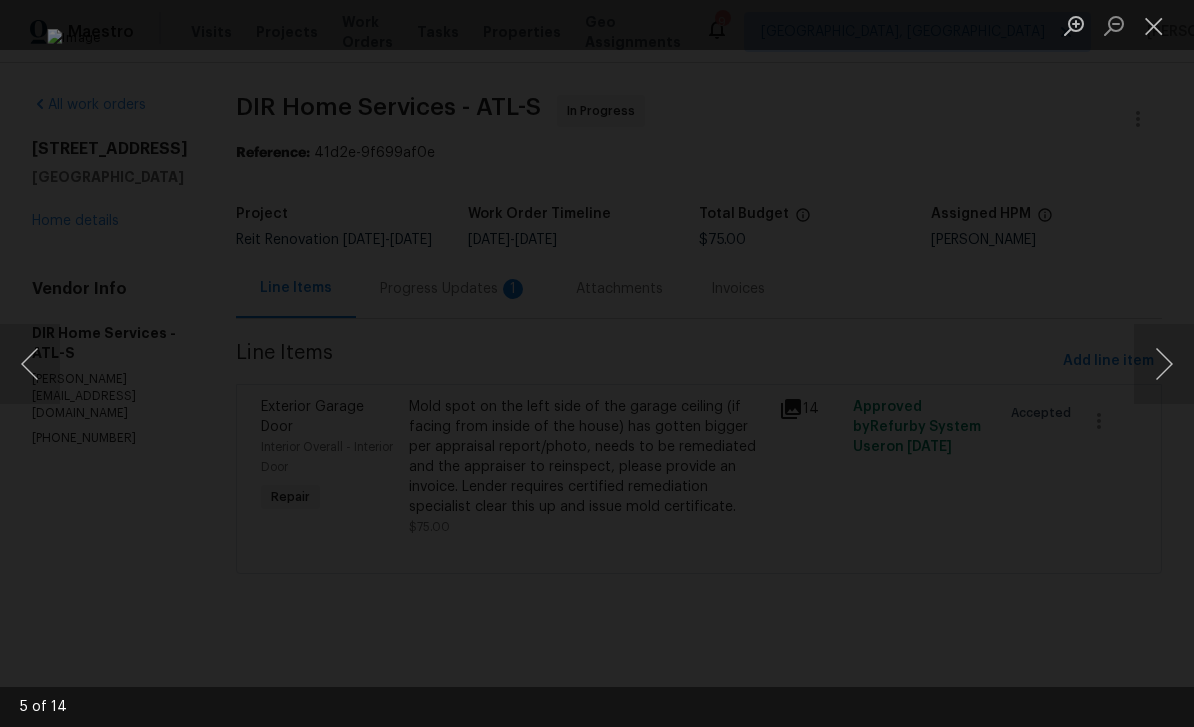 click at bounding box center (1164, 364) 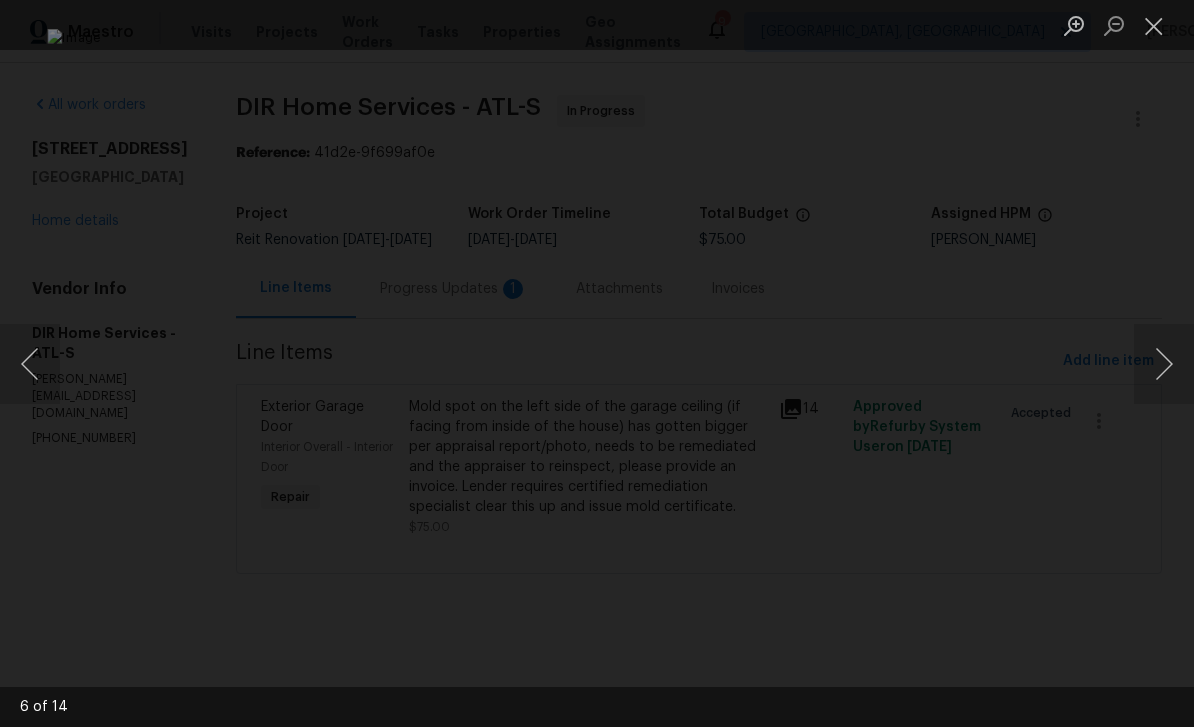 click at bounding box center [1164, 364] 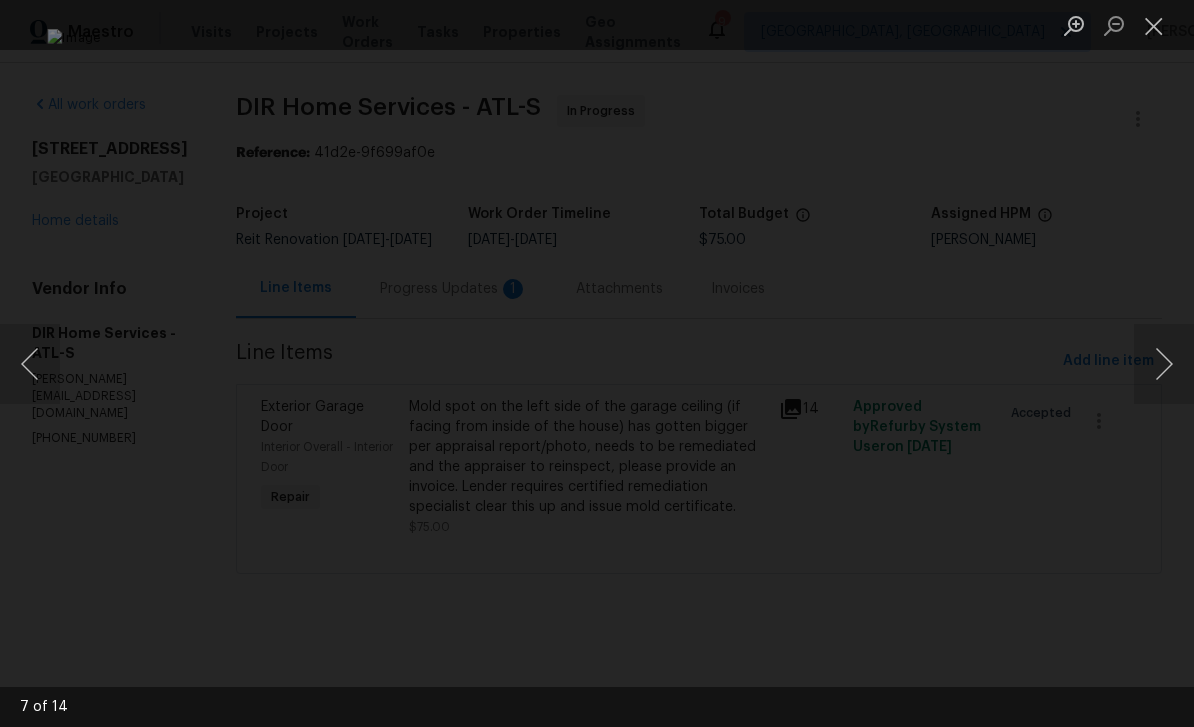click at bounding box center (1164, 364) 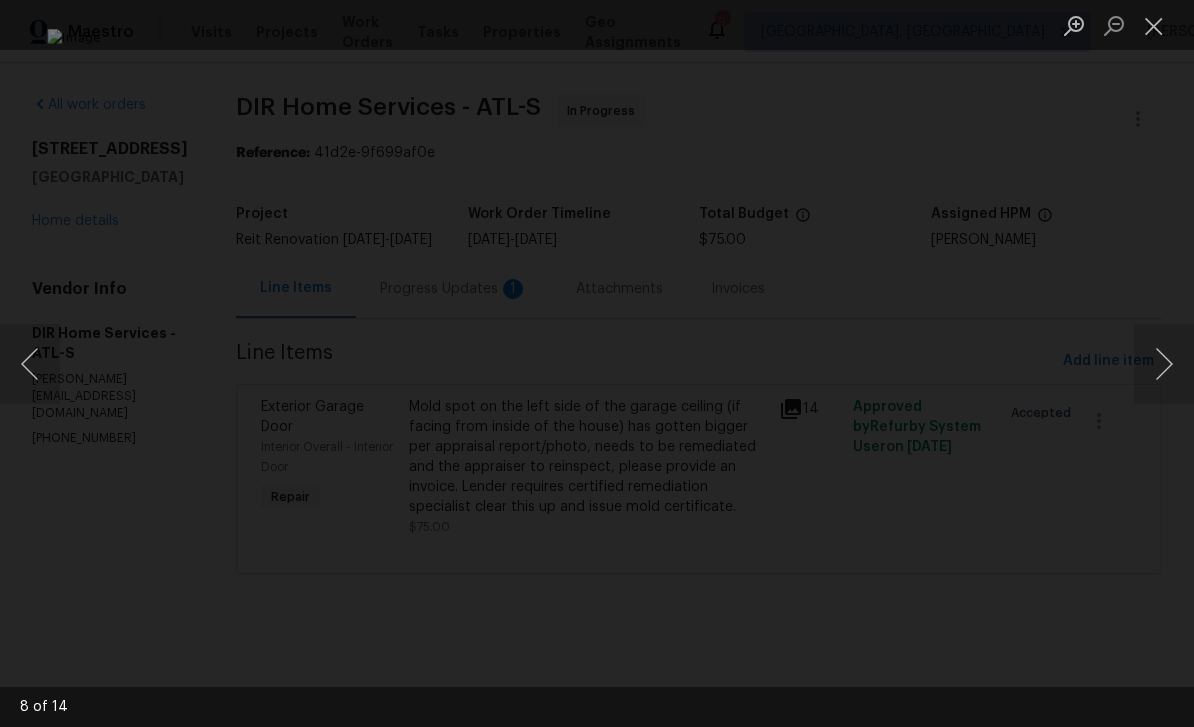 click at bounding box center (1164, 364) 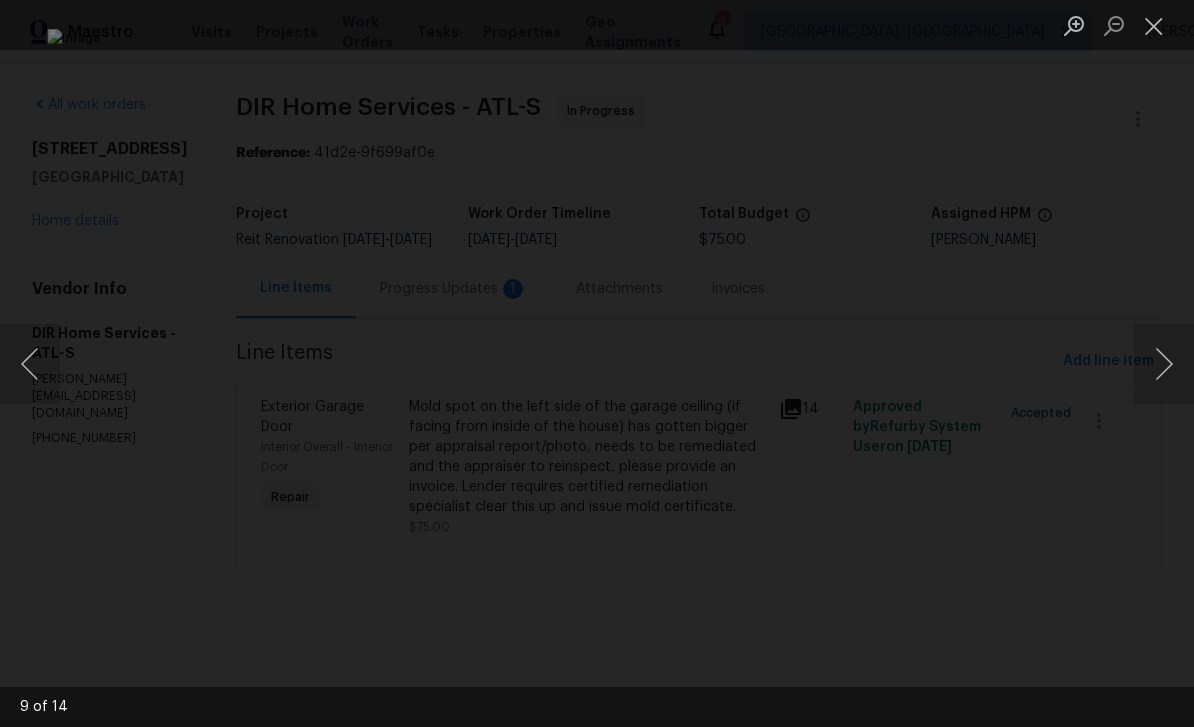 click at bounding box center [1164, 364] 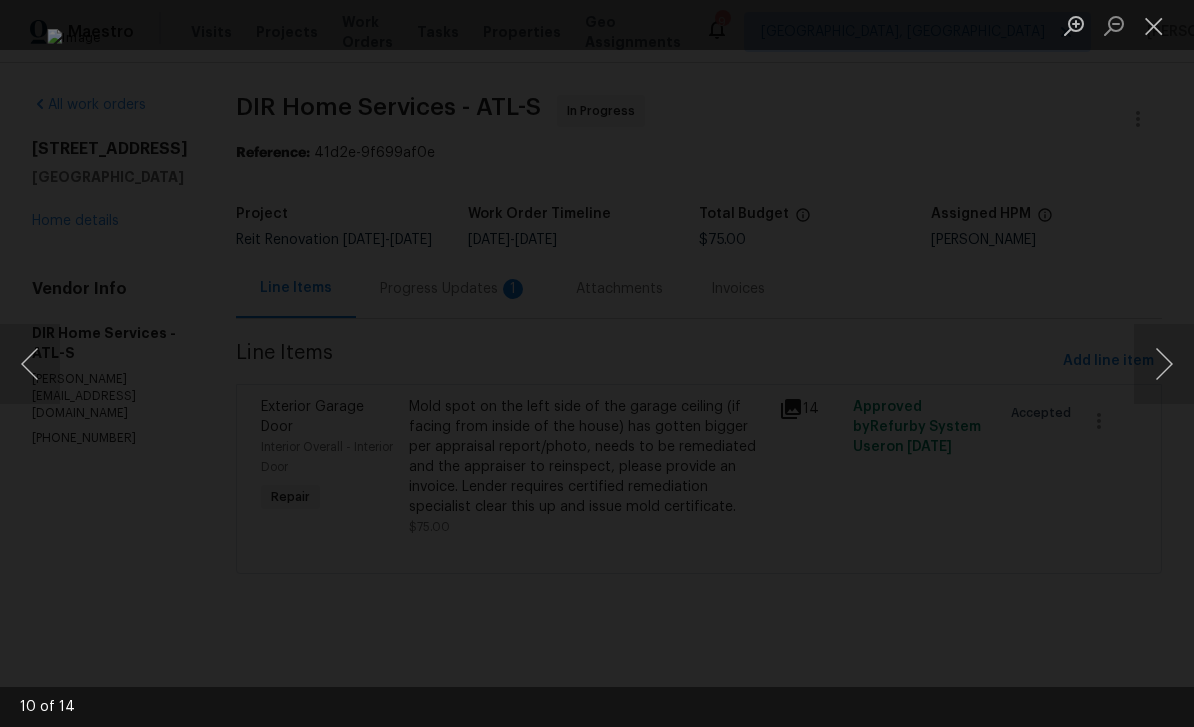 click at bounding box center [1154, 25] 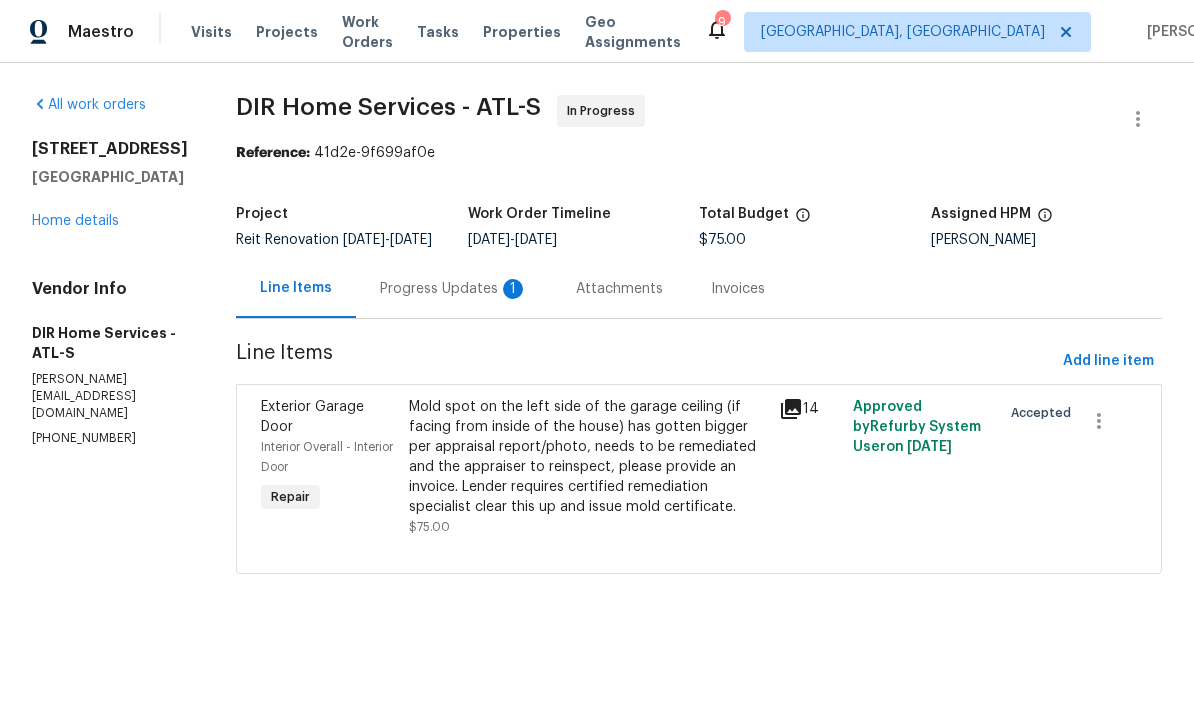 click on "Progress Updates 1" at bounding box center [454, 289] 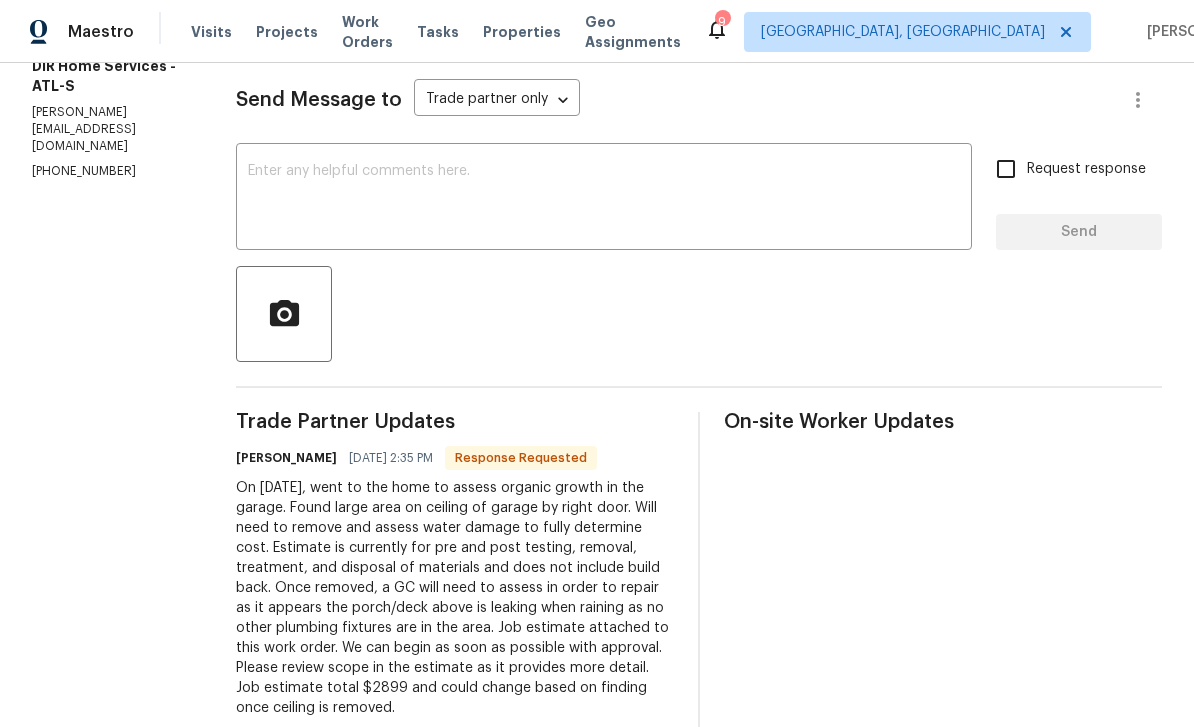 scroll, scrollTop: 265, scrollLeft: 0, axis: vertical 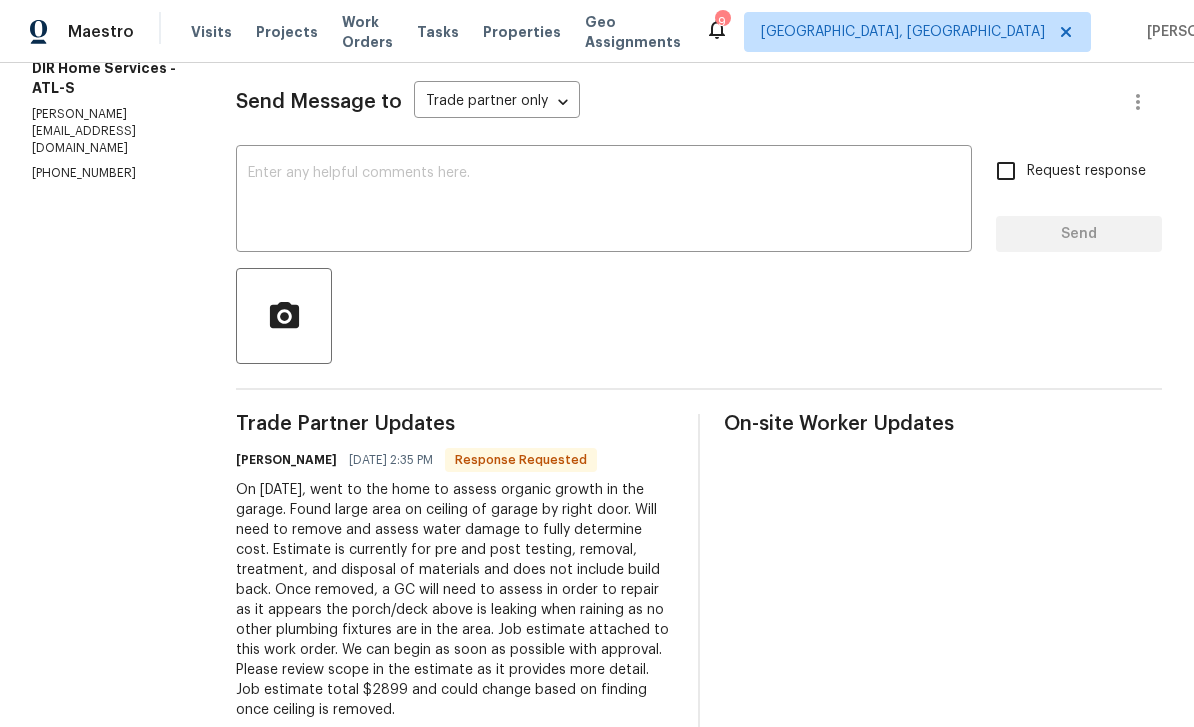 copy on "went to the home to assess organic growth in the garage.  Found large area on ceiling of garage by right door.  Will need to remove and assess water damage to fully determine cost.  Estimate is currently for pre and post testing, removal, treatment, and disposal of materials and does not include build back.  Once removed, a GC will need to assess in order to repair as it appears the porch/deck above is leaking when raining as no other plumbing fixtures are in the area.  Job estimate attached to this work order.  We can begin  as soon as possible with approval.  Please review scope in the estimate as it provides more detail.  Job estimate total $2899 and could change based on finding once ceiling is removed." 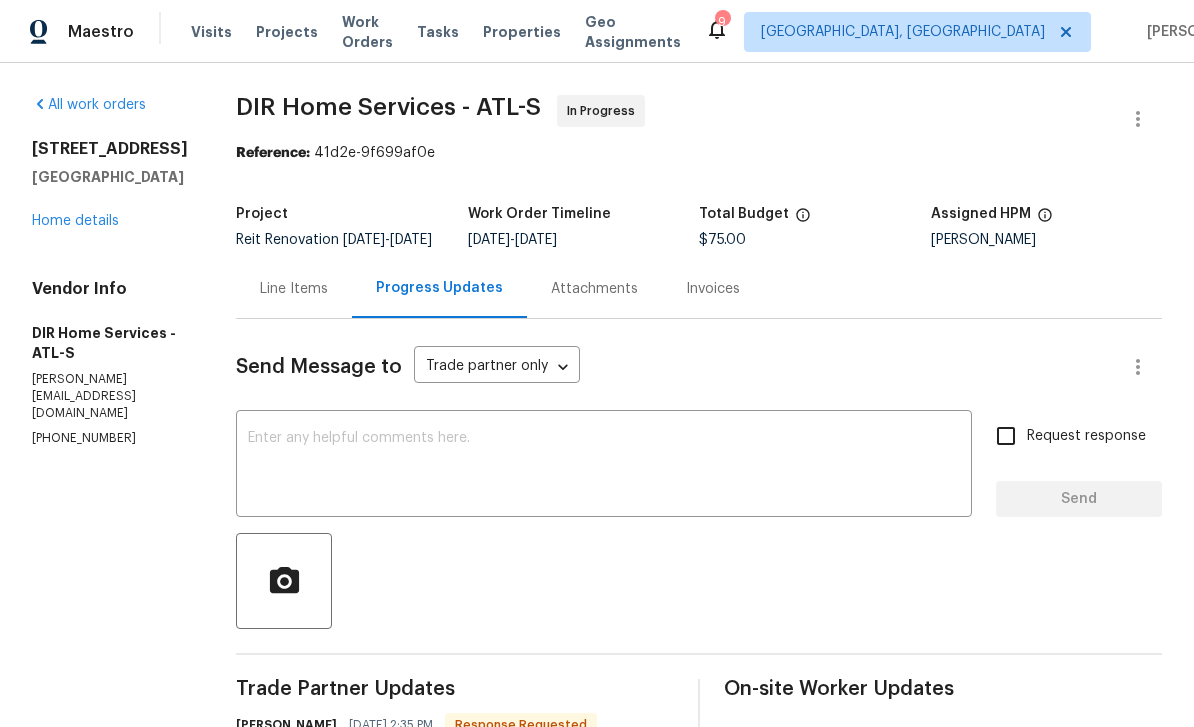 scroll, scrollTop: 0, scrollLeft: 0, axis: both 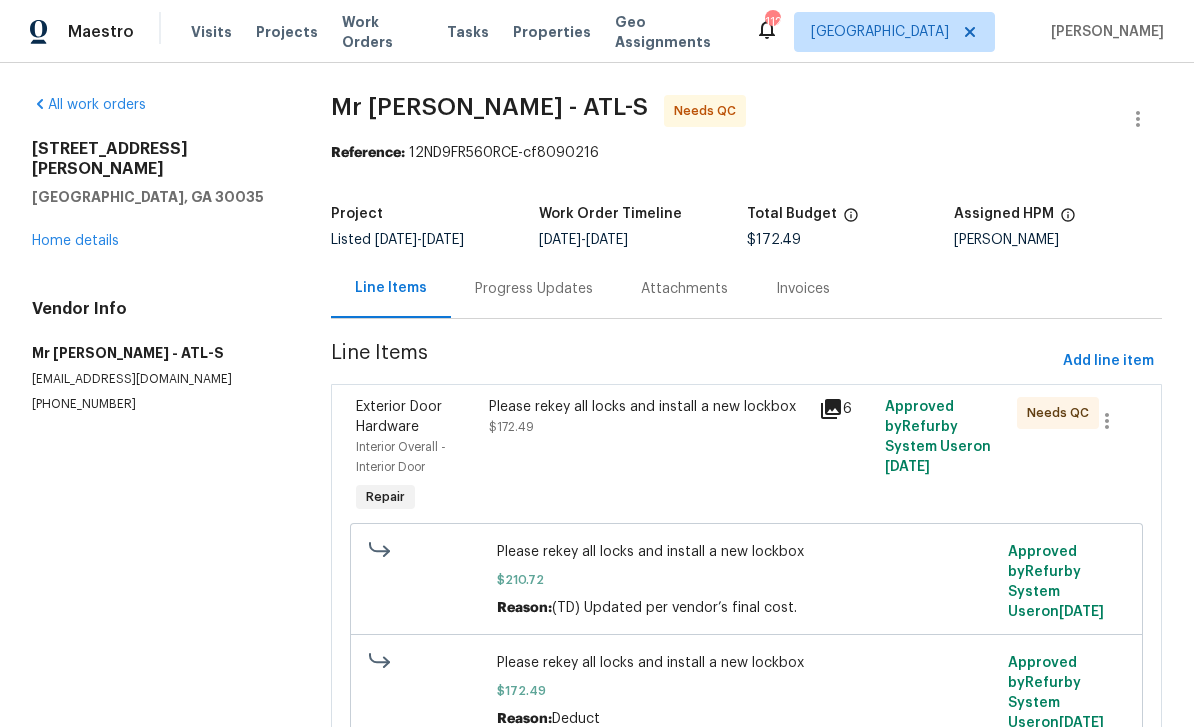 click on "Please rekey all locks and install a new lockbox $172.49" at bounding box center [648, 457] 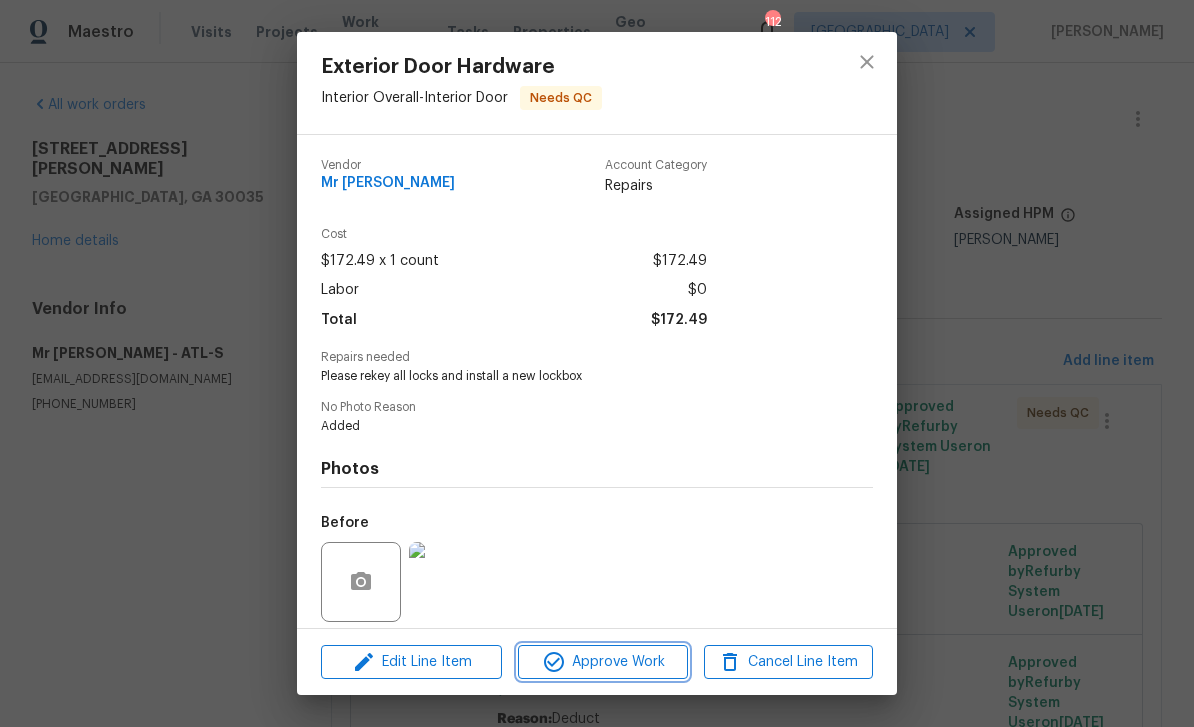 click on "Approve Work" at bounding box center [602, 662] 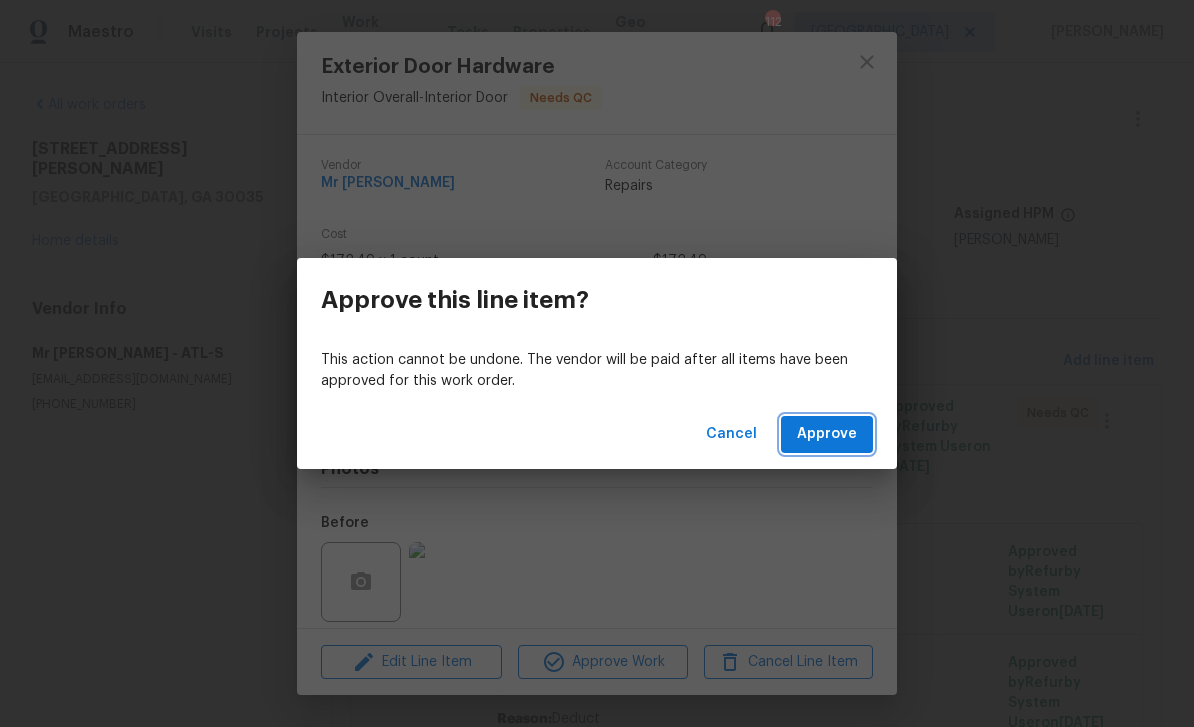 click on "Approve" at bounding box center [827, 434] 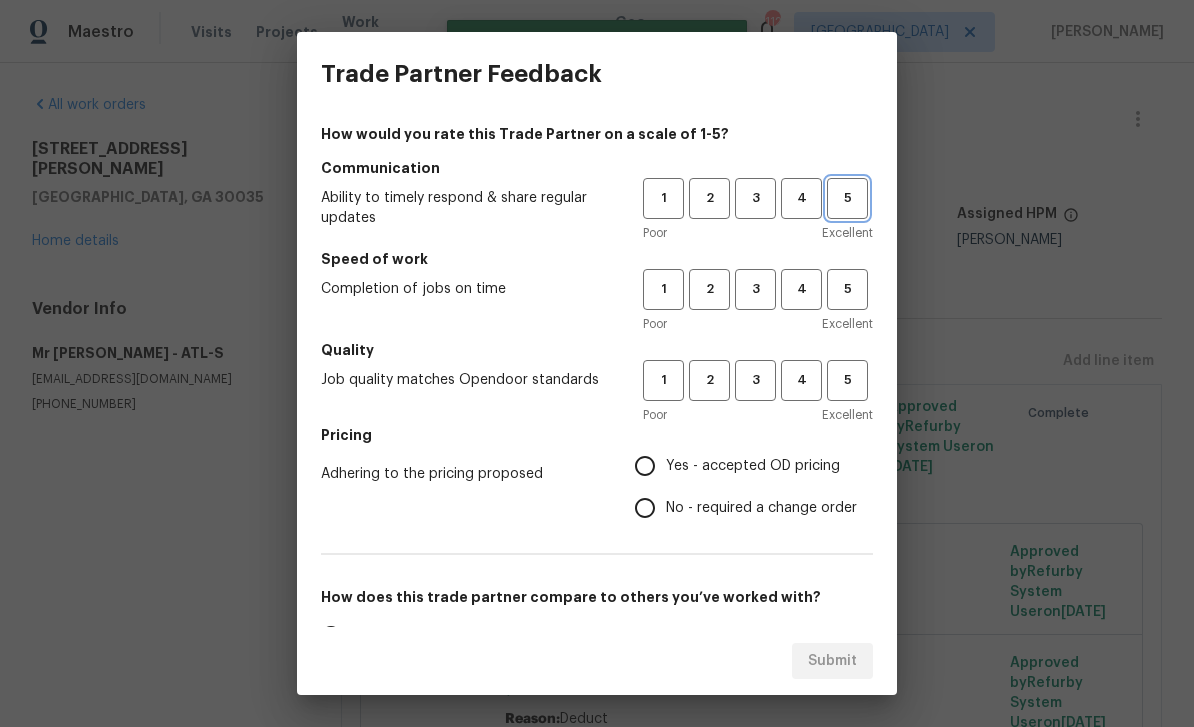 click on "5" at bounding box center [847, 198] 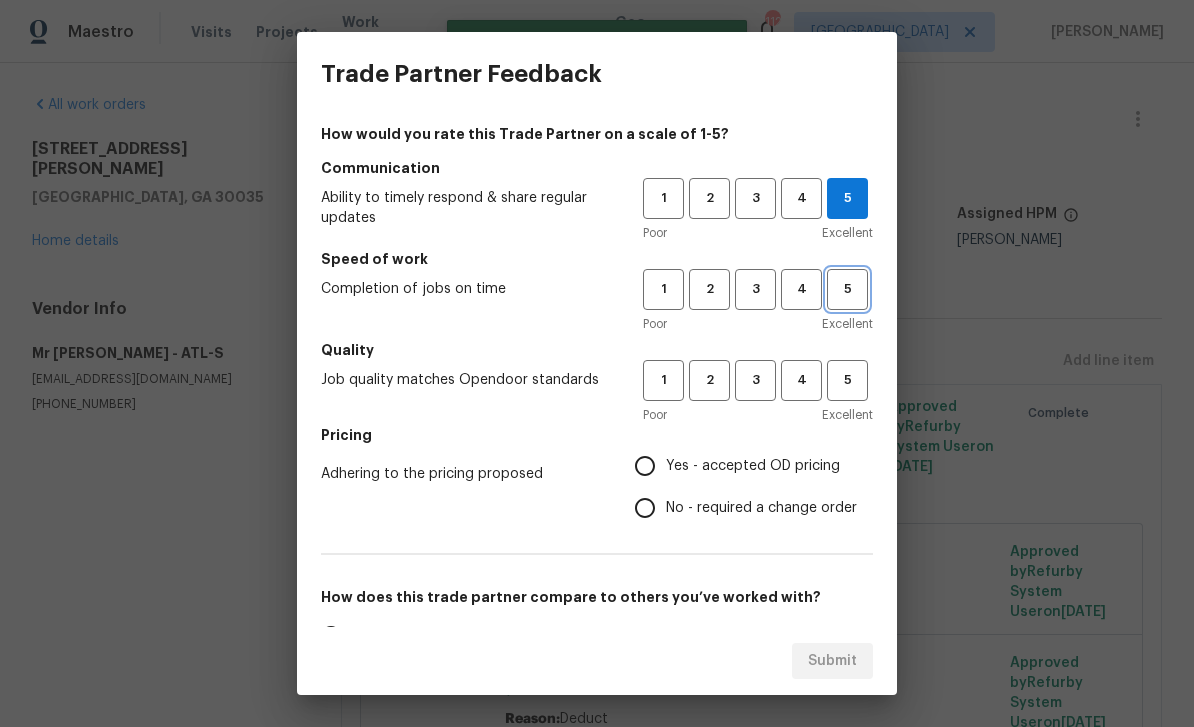 click on "5" at bounding box center [847, 289] 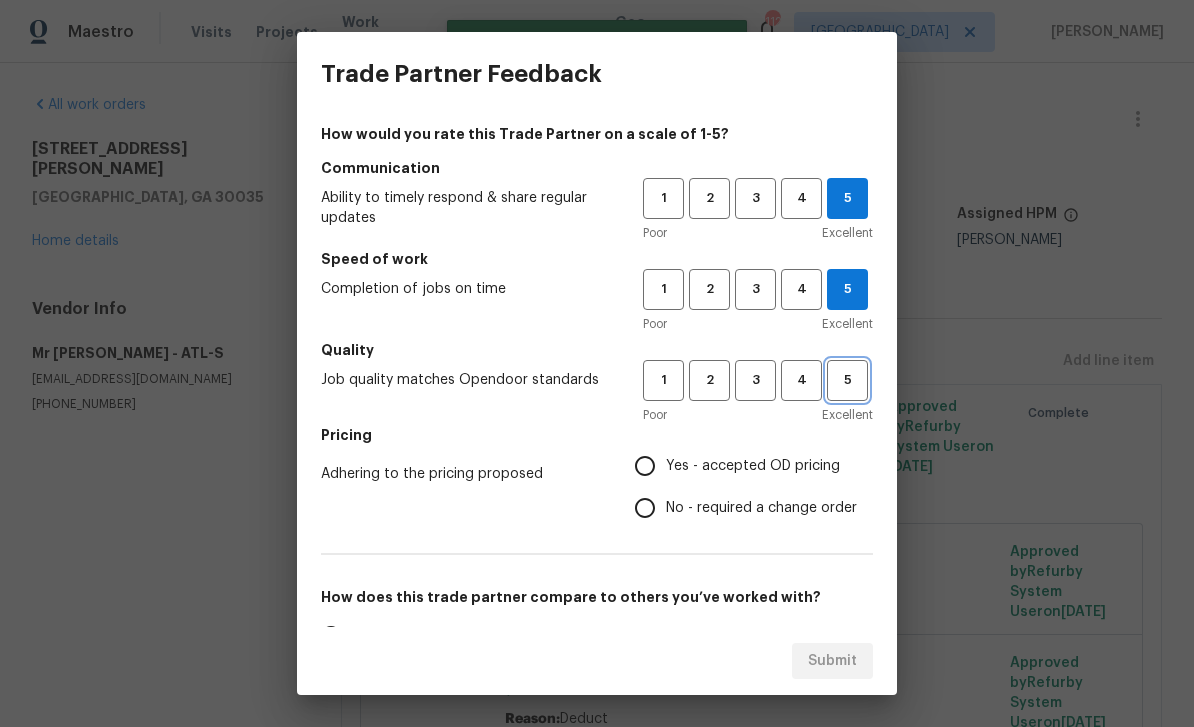 click on "5" at bounding box center [847, 380] 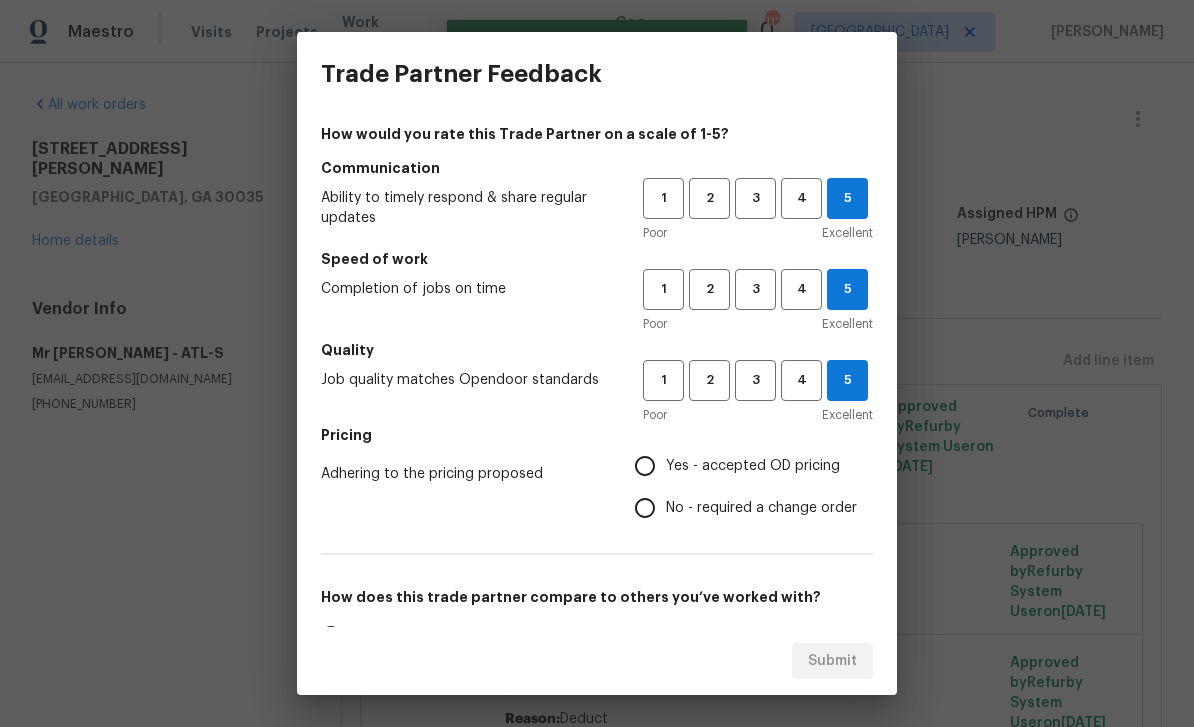 click on "Yes - accepted OD pricing" at bounding box center (645, 466) 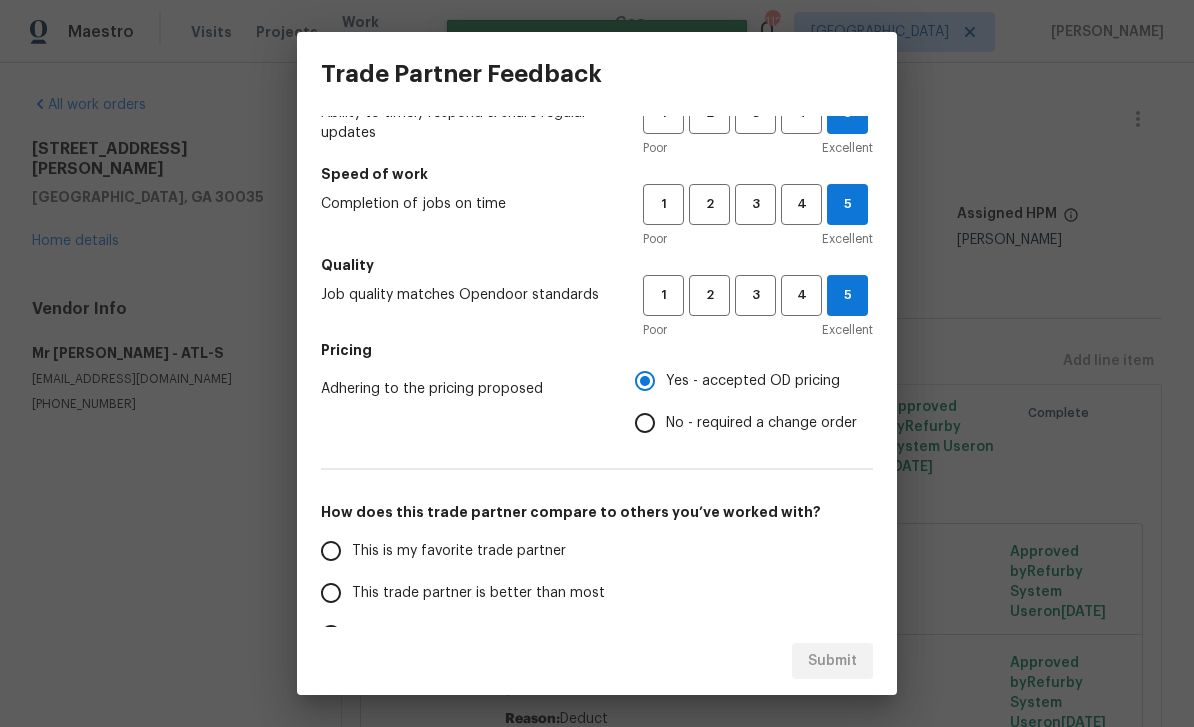 scroll, scrollTop: 160, scrollLeft: 0, axis: vertical 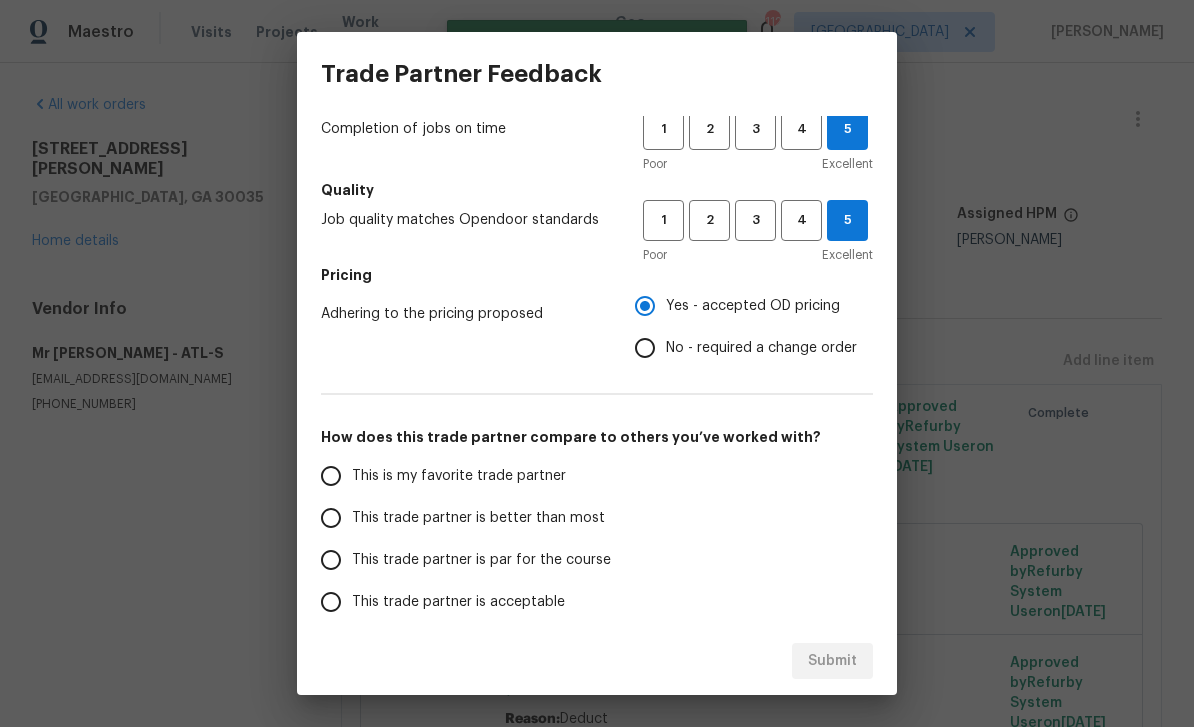 click on "This is my favorite trade partner" at bounding box center (331, 476) 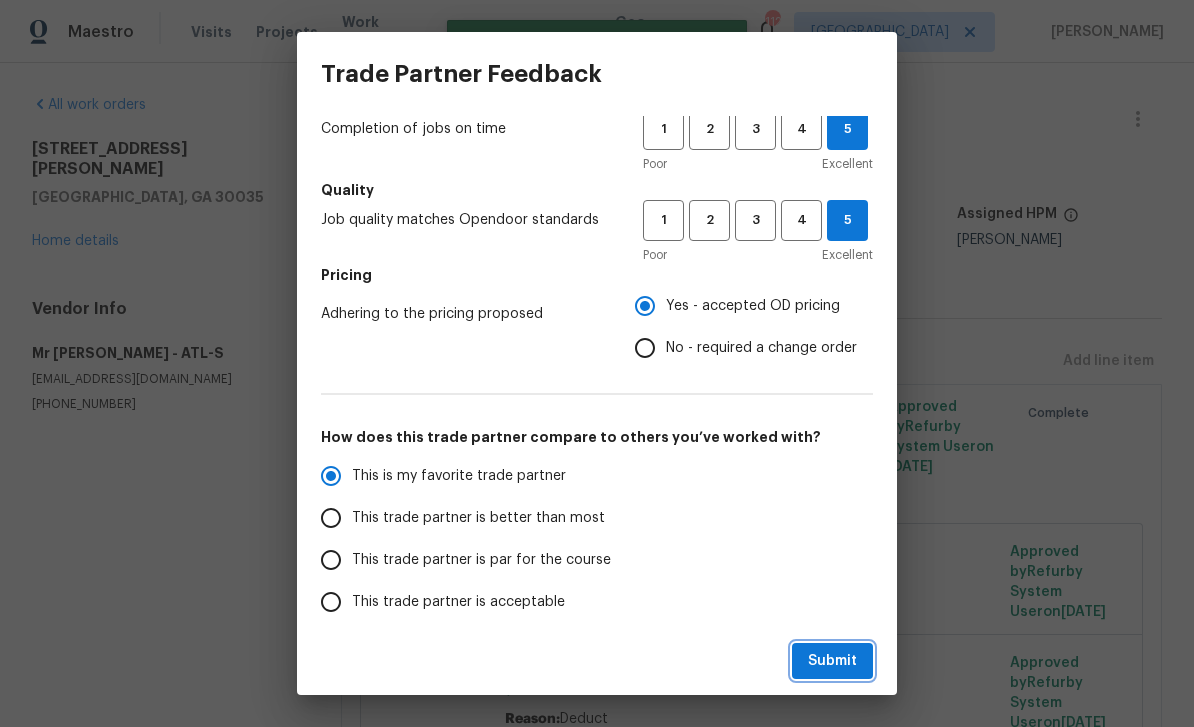 click on "Submit" at bounding box center [832, 661] 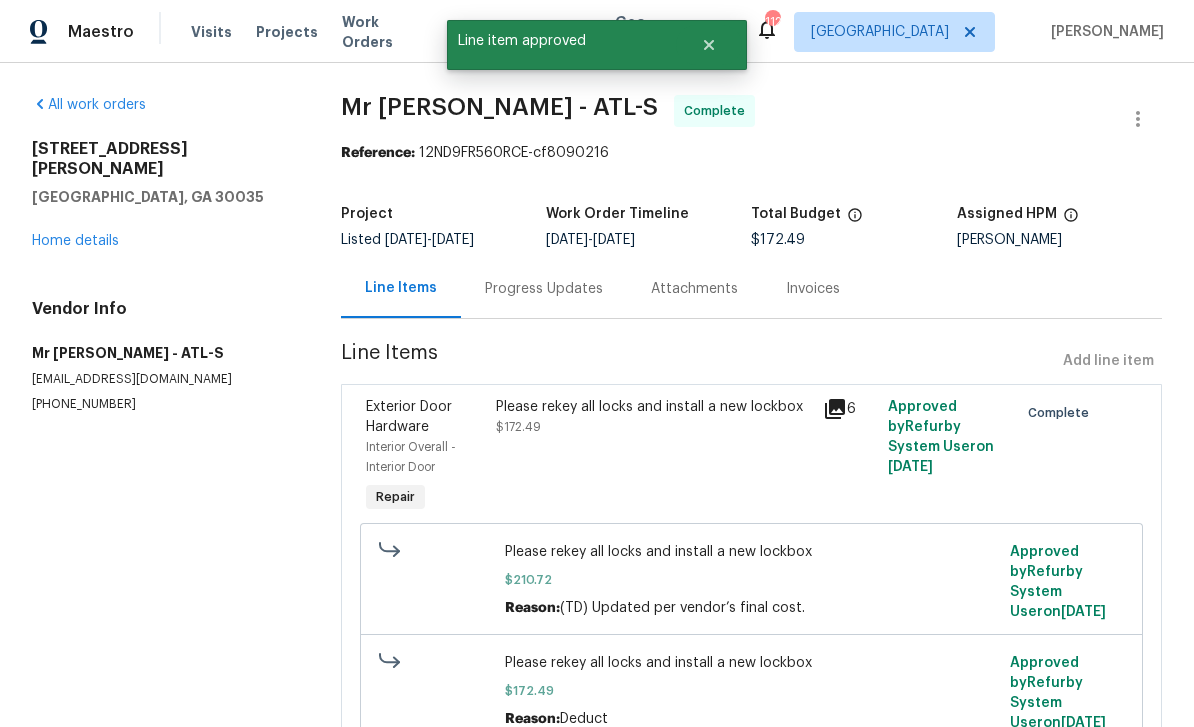 radio on "false" 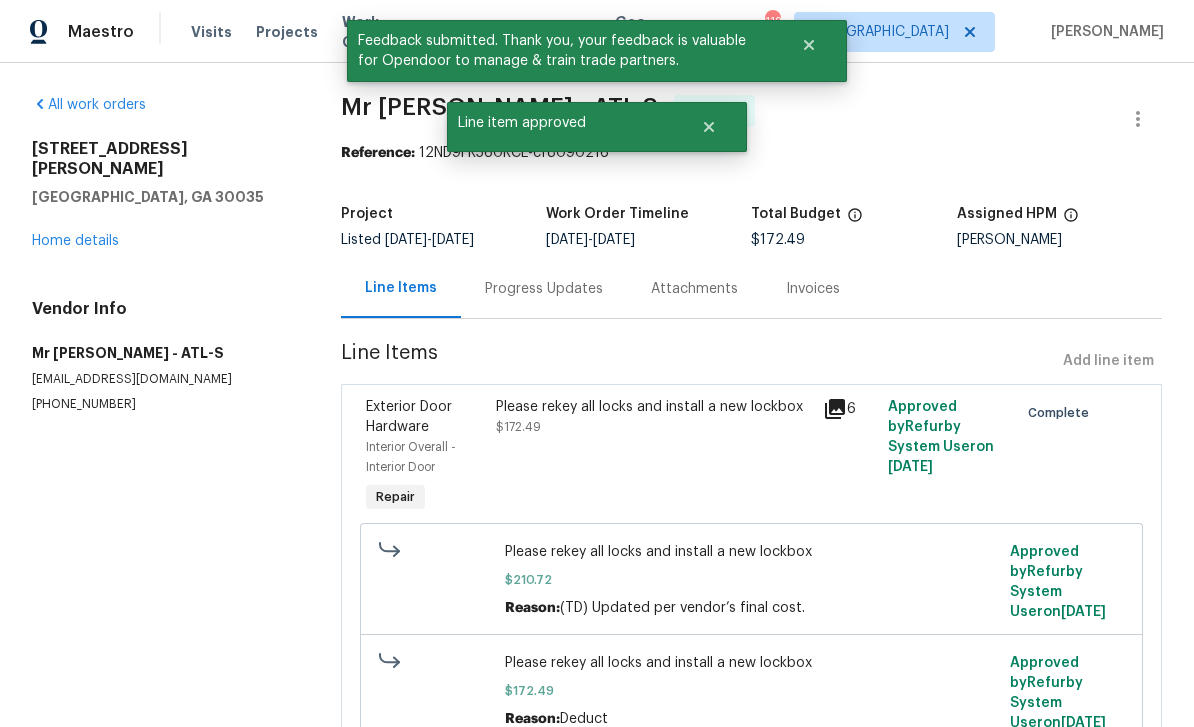 click on "Home details" at bounding box center (75, 241) 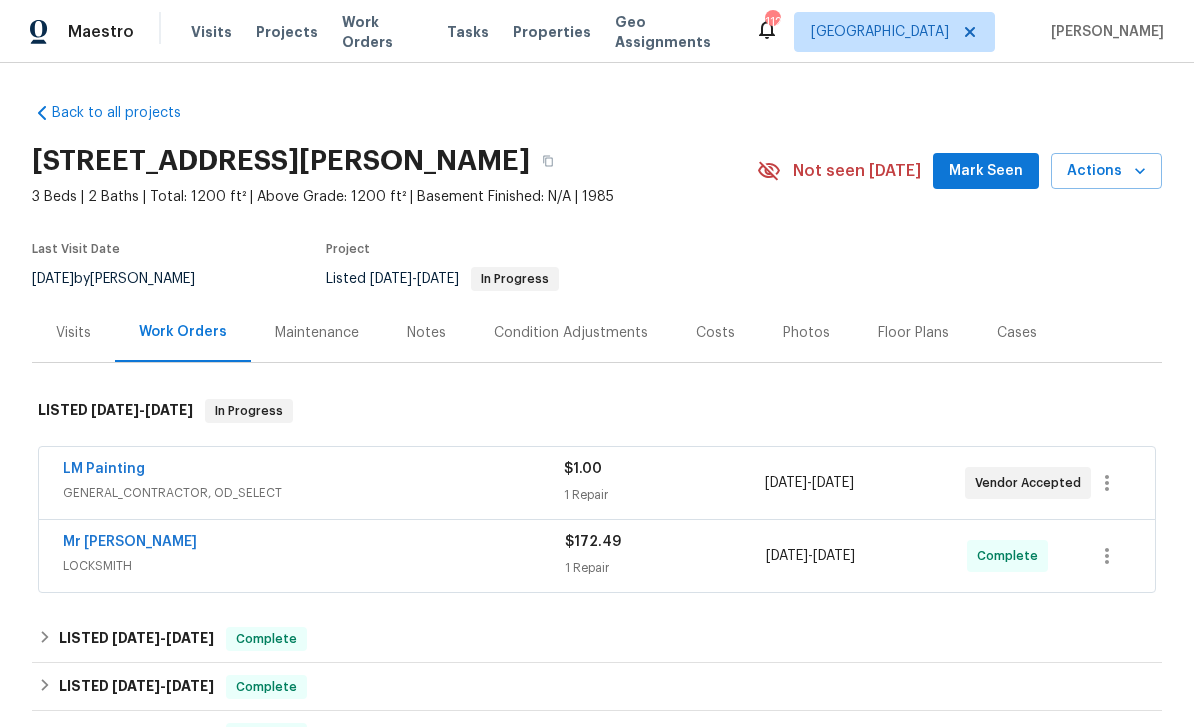click on "Work Orders" at bounding box center (382, 32) 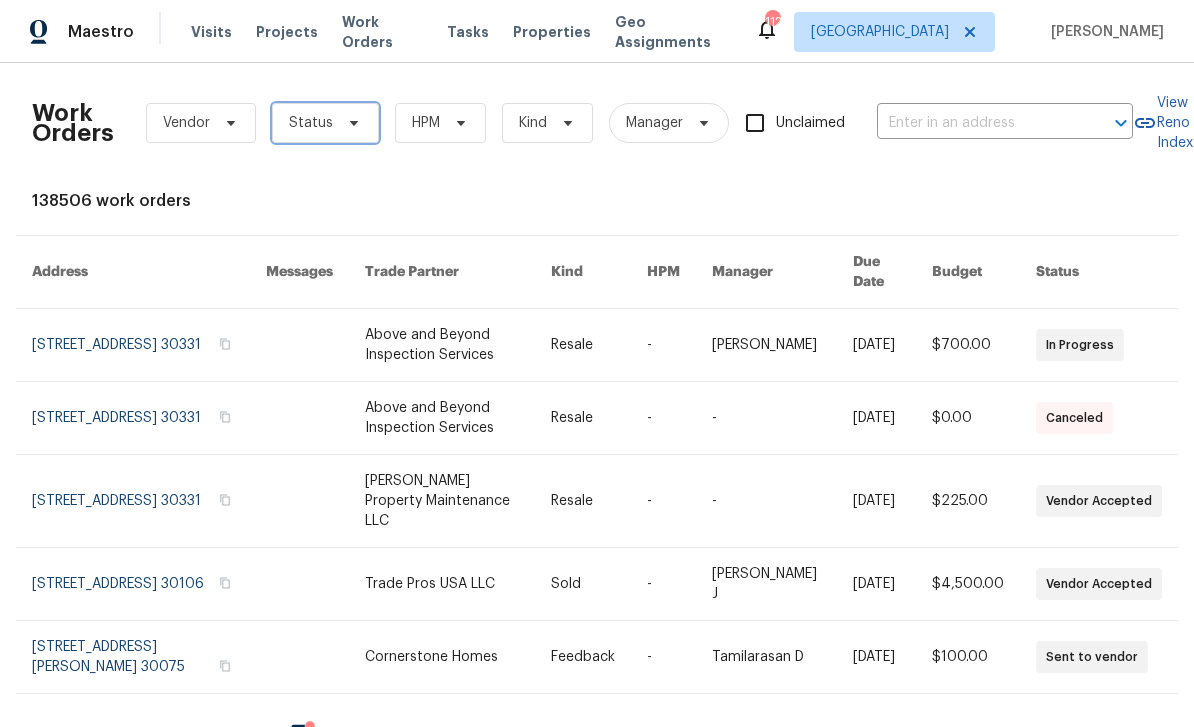 click on "Status" at bounding box center (325, 123) 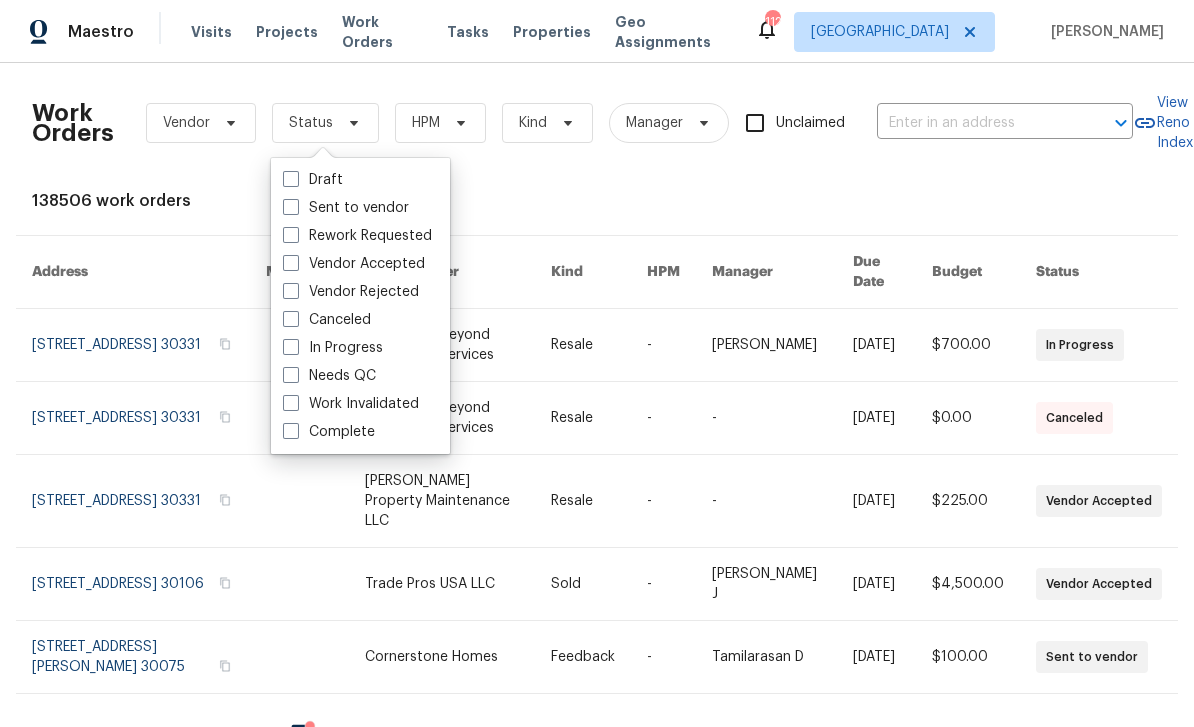 click at bounding box center [291, 375] 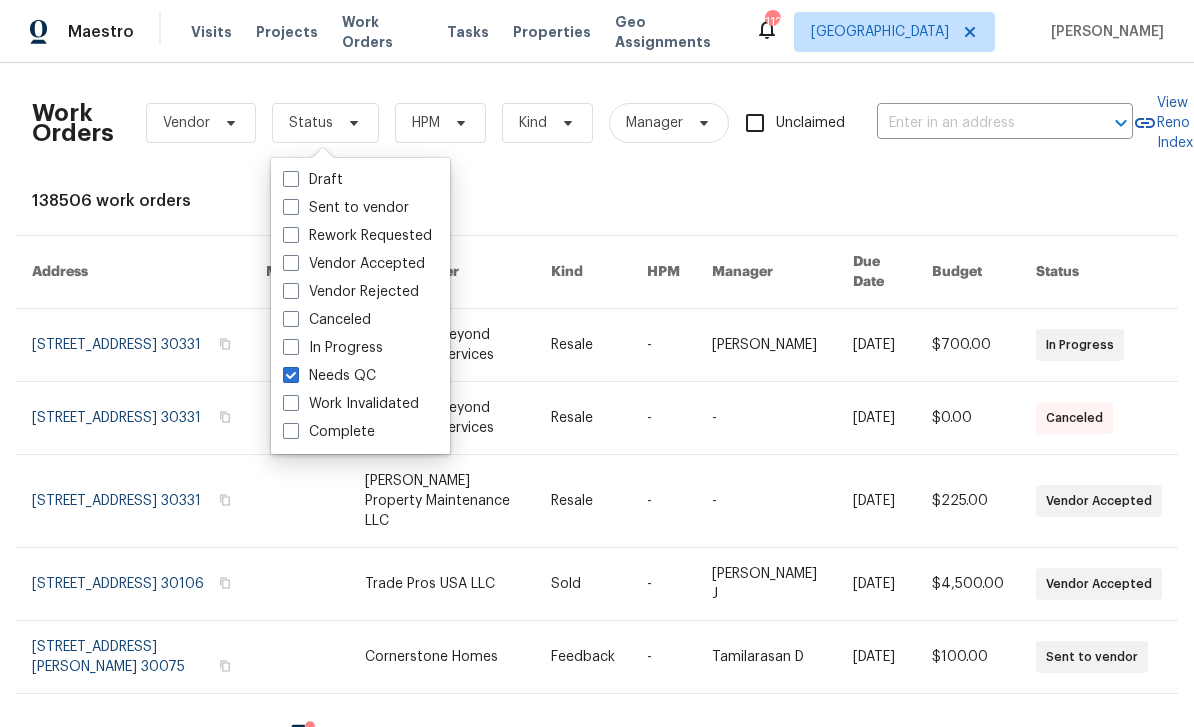 checkbox on "true" 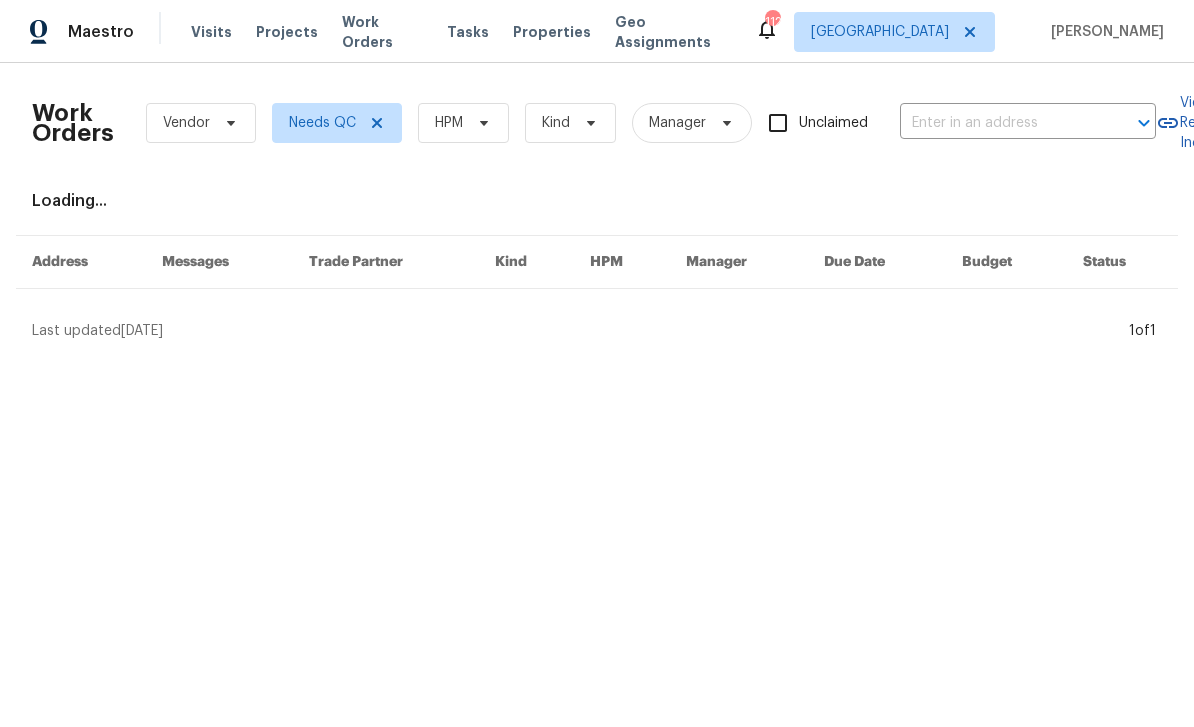 click 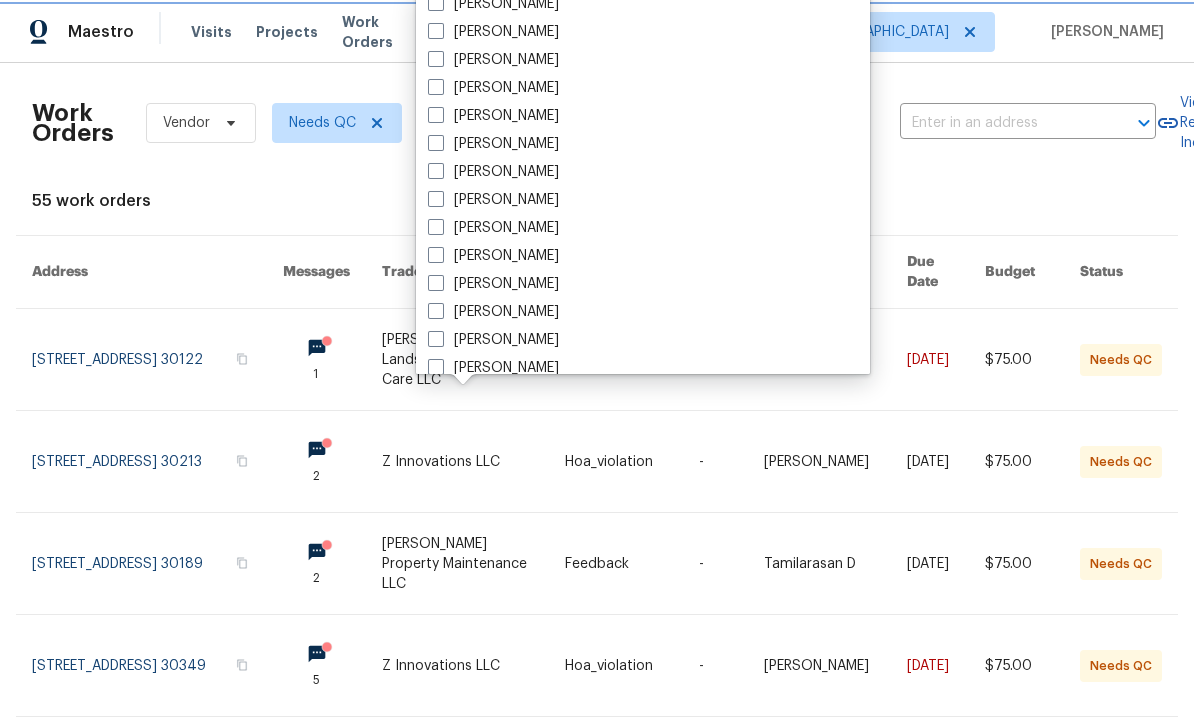 scroll, scrollTop: 642, scrollLeft: 0, axis: vertical 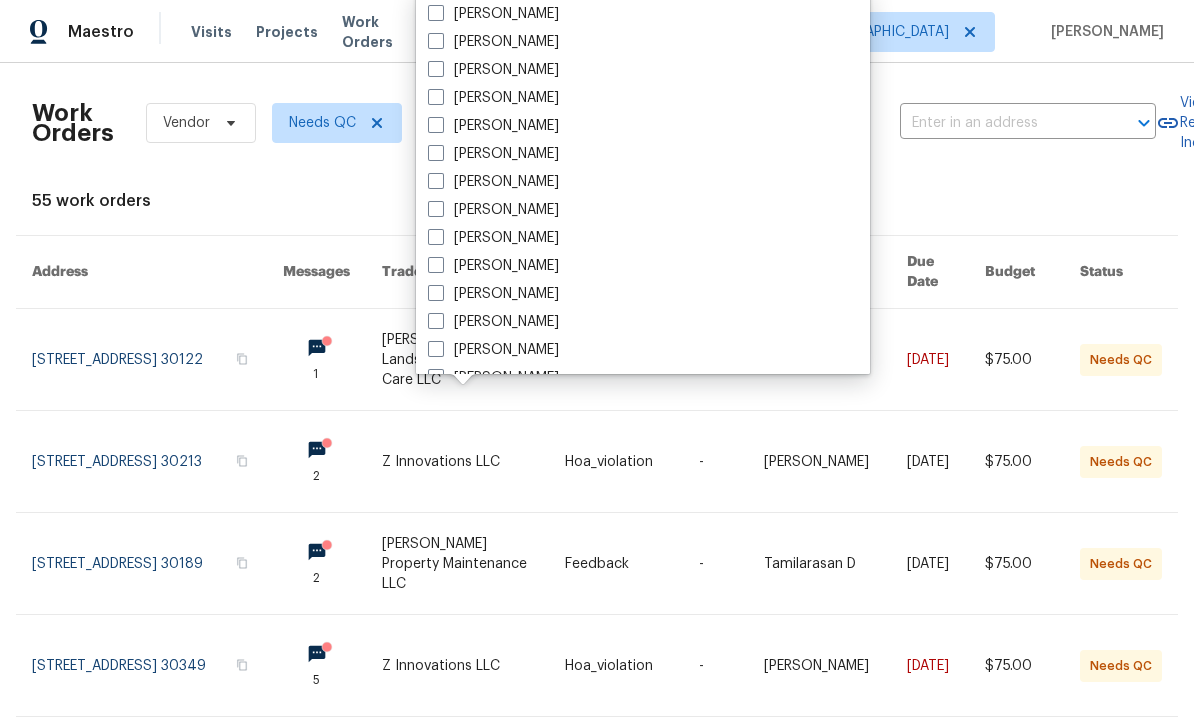 click on "[PERSON_NAME]" at bounding box center (493, 294) 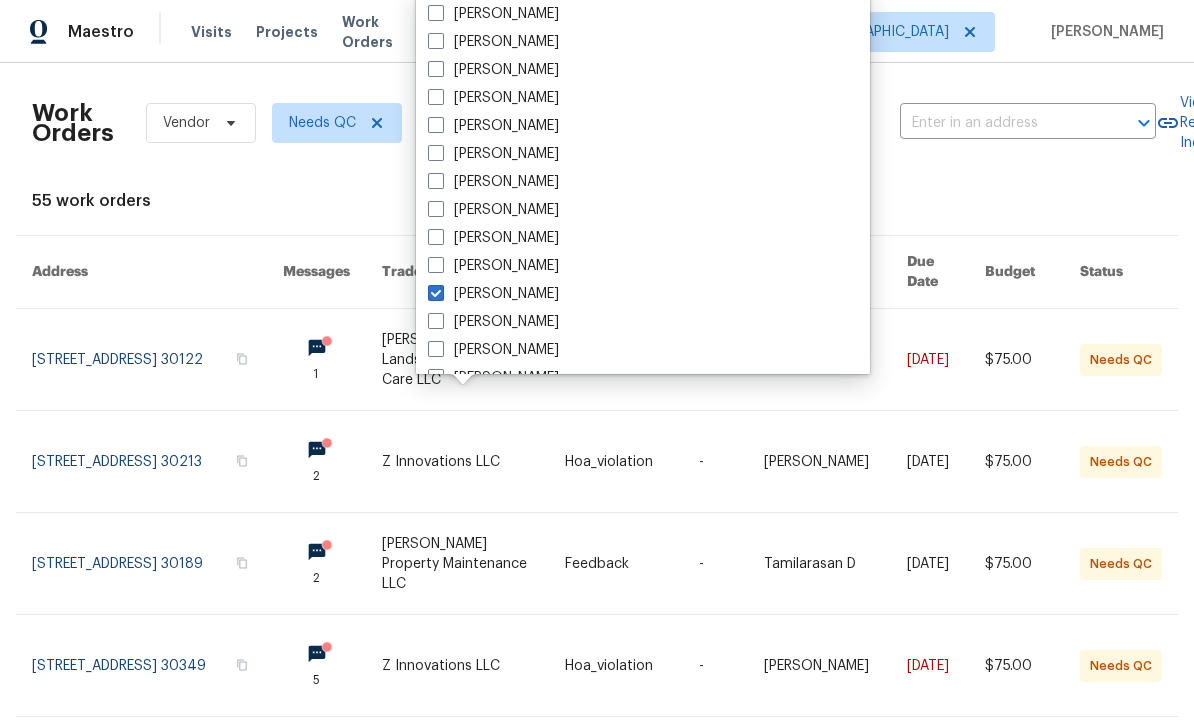 checkbox on "true" 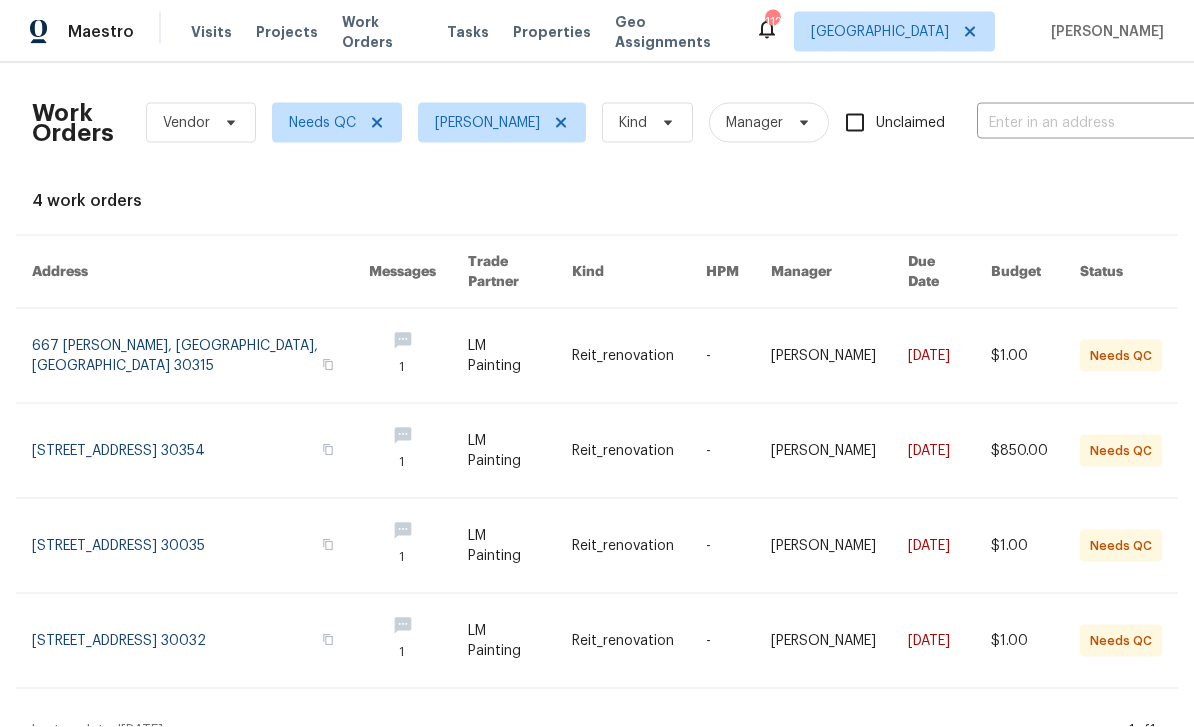 scroll, scrollTop: 10, scrollLeft: 0, axis: vertical 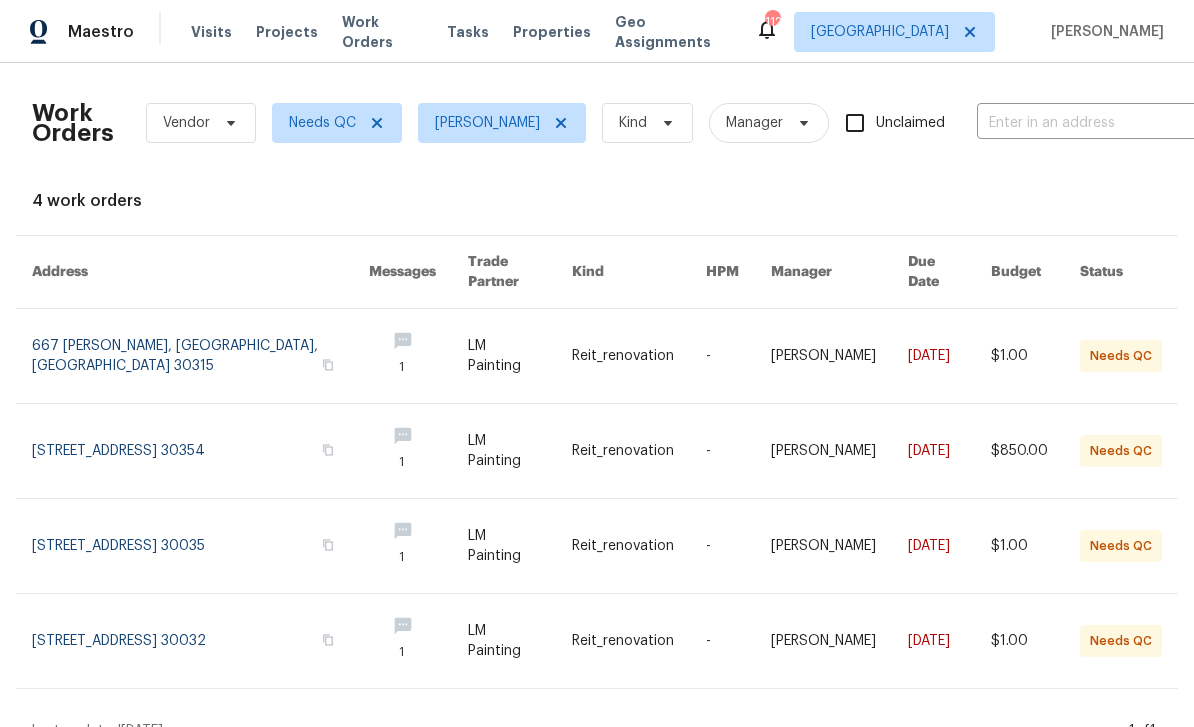 click at bounding box center (200, 451) 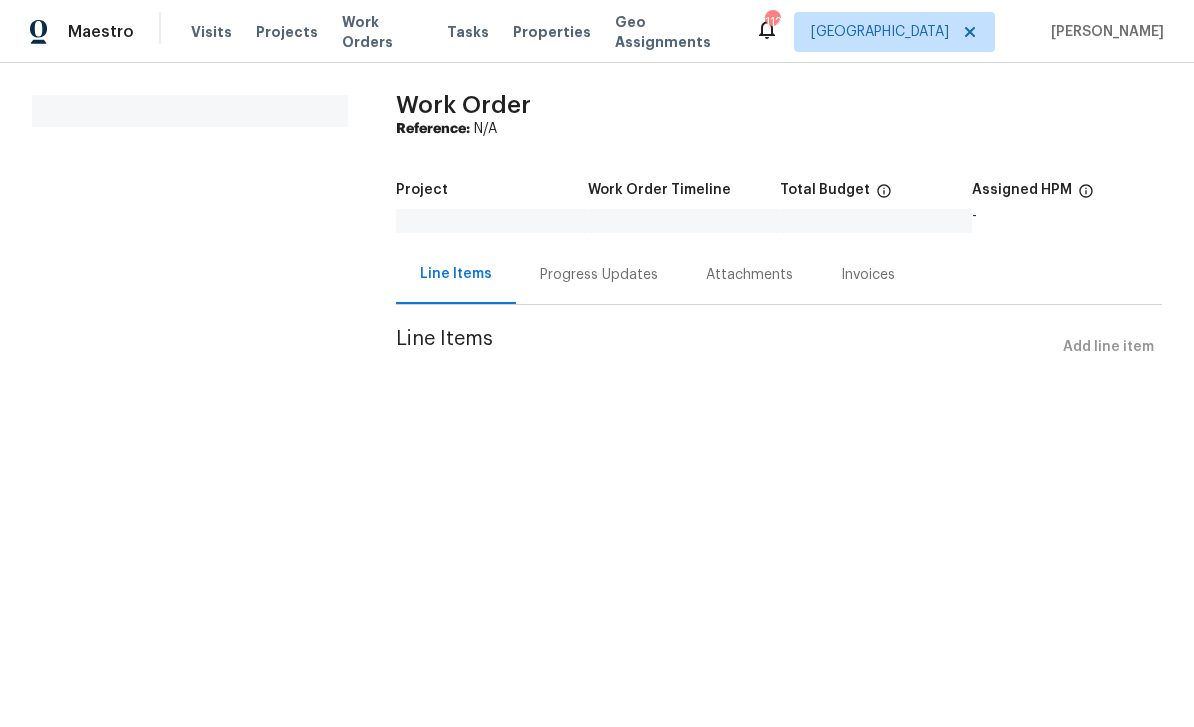 scroll, scrollTop: 0, scrollLeft: 0, axis: both 